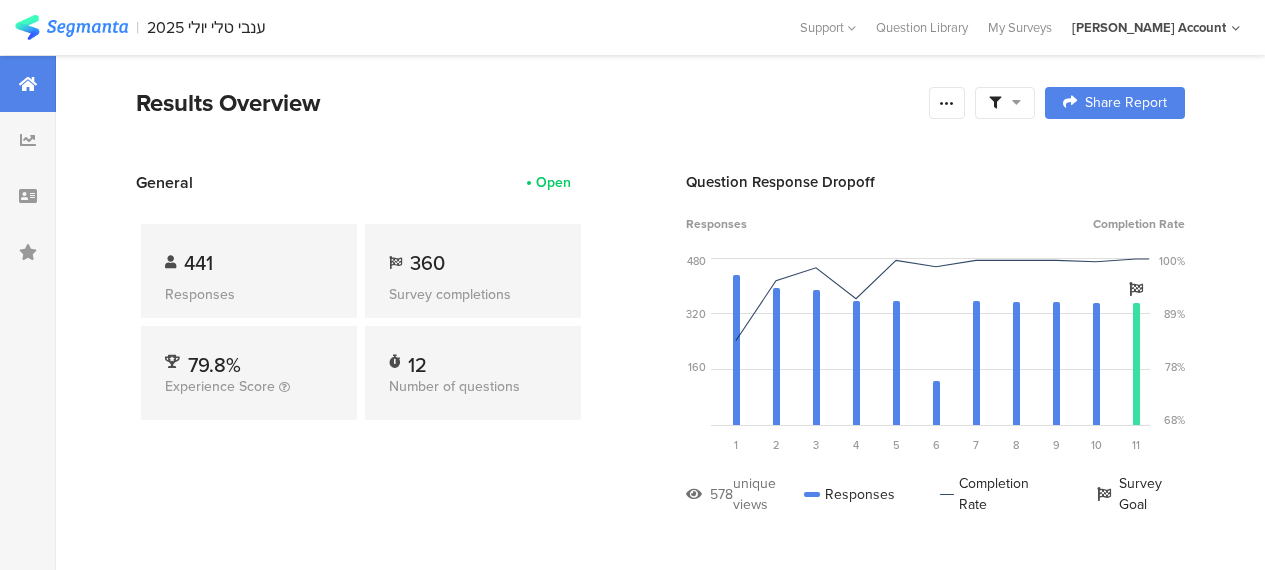 scroll, scrollTop: 1939, scrollLeft: 0, axis: vertical 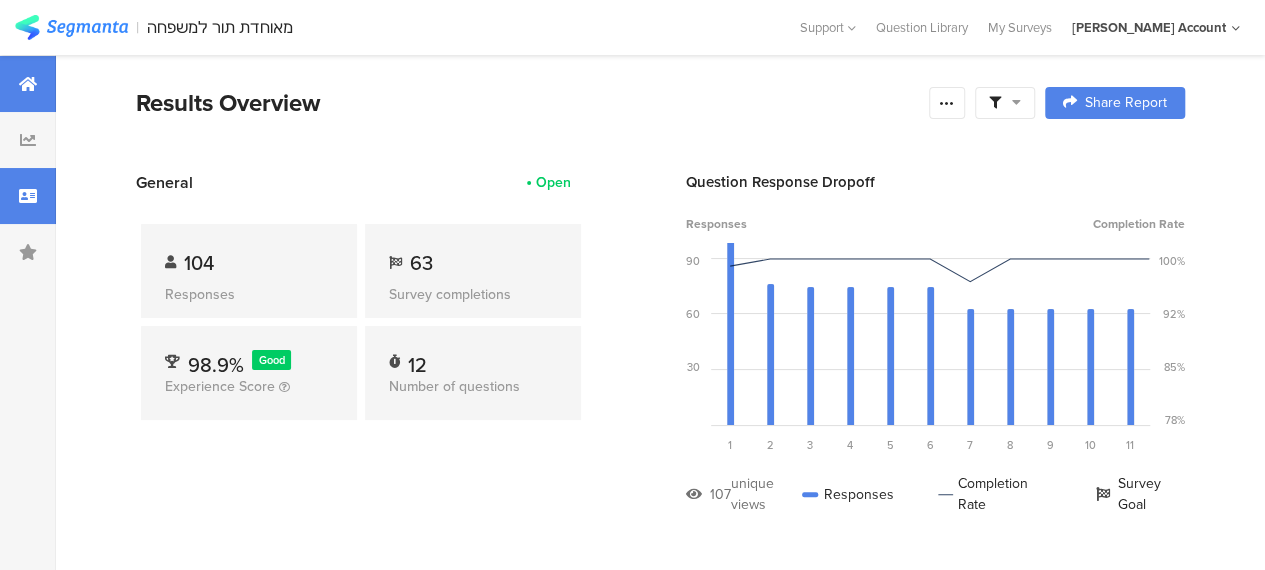 click at bounding box center [28, 196] 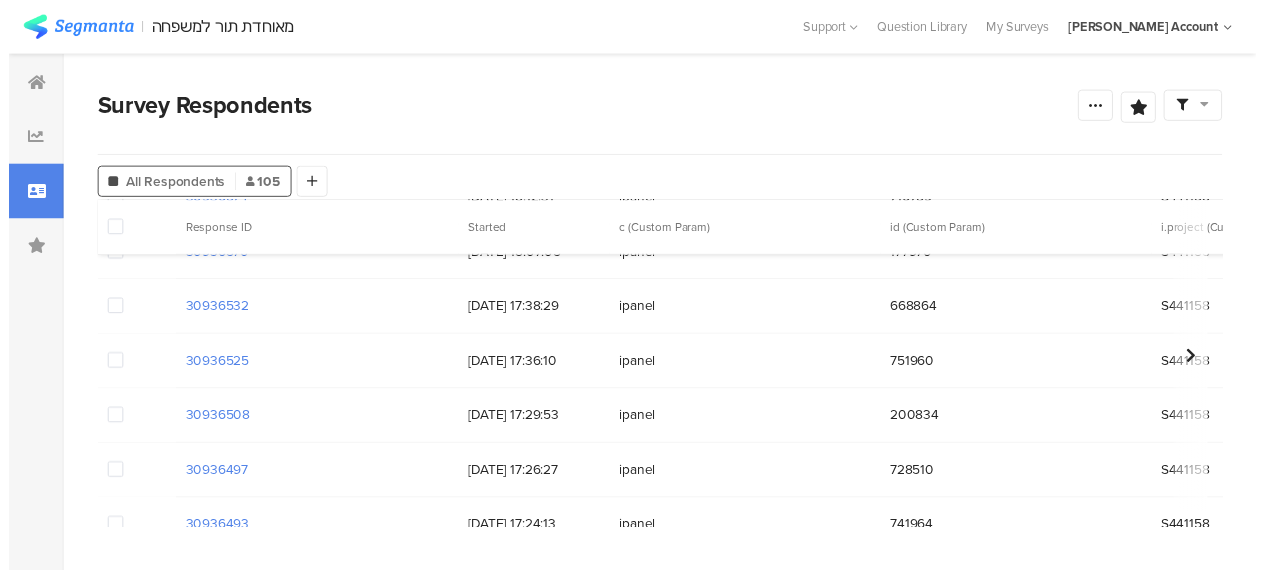scroll, scrollTop: 1500, scrollLeft: 0, axis: vertical 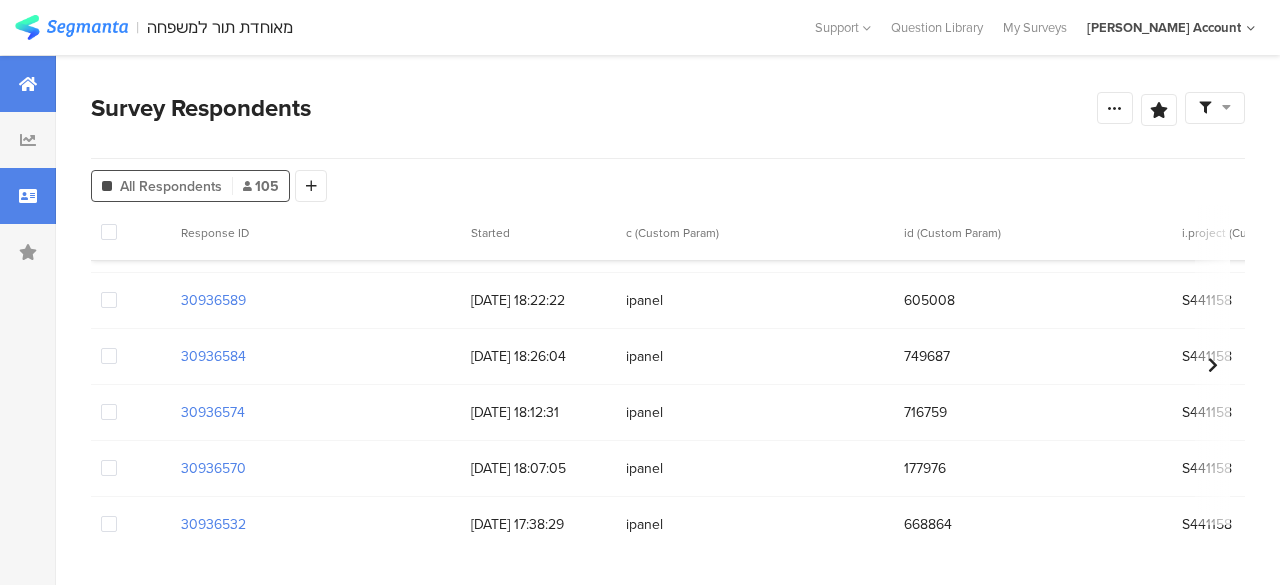 click at bounding box center [28, 84] 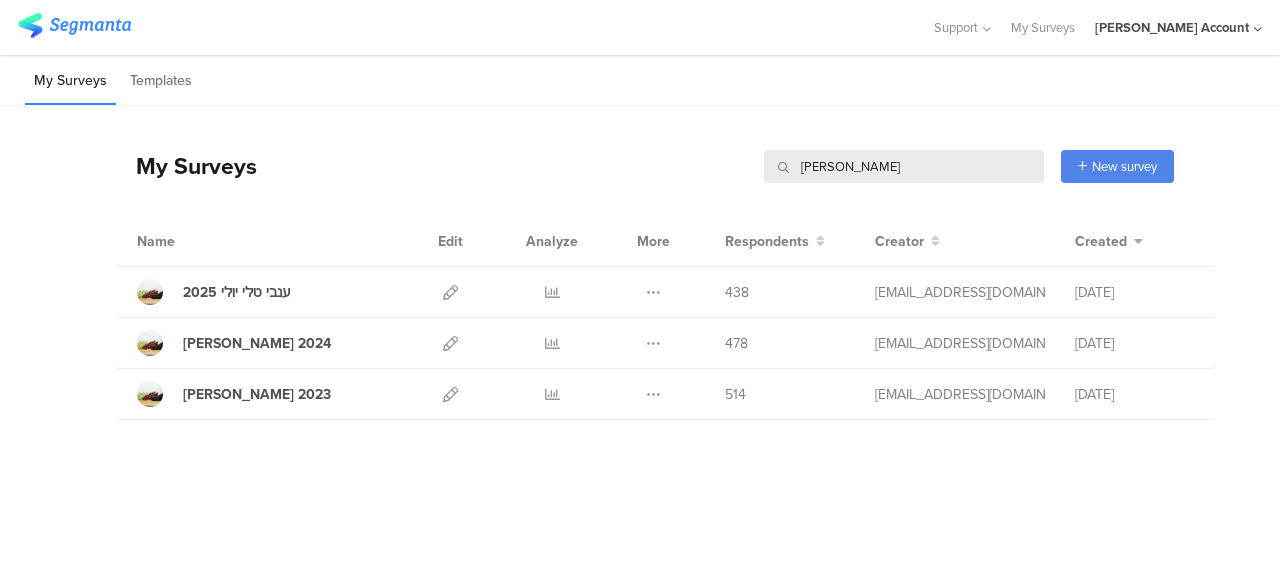 scroll, scrollTop: 0, scrollLeft: 0, axis: both 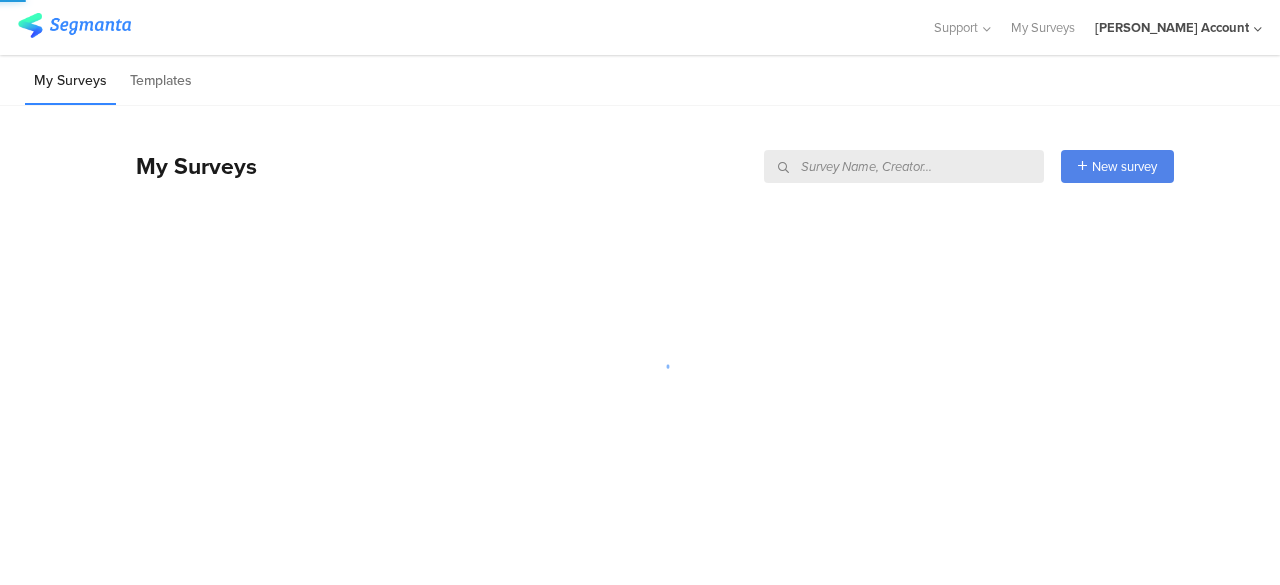 type 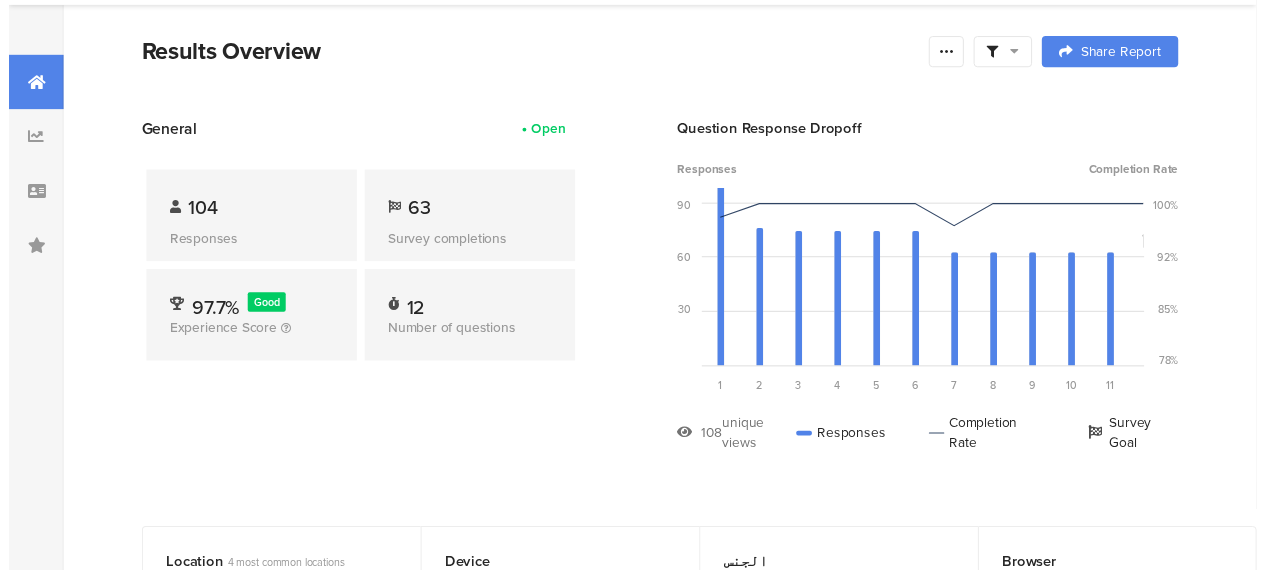 scroll, scrollTop: 0, scrollLeft: 0, axis: both 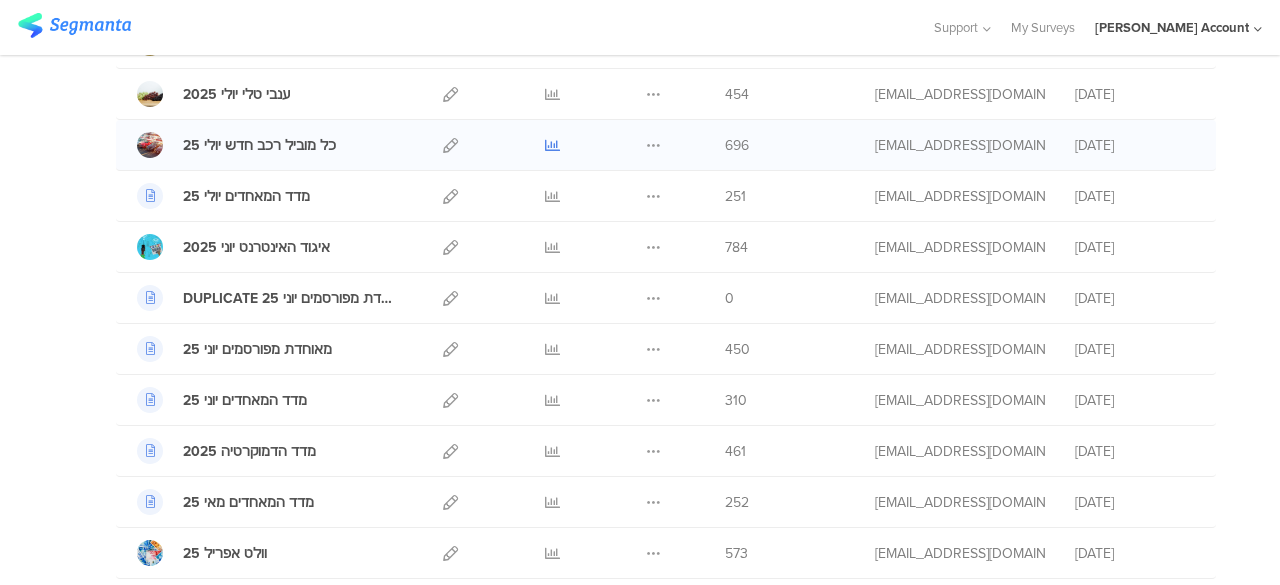 click at bounding box center (552, 145) 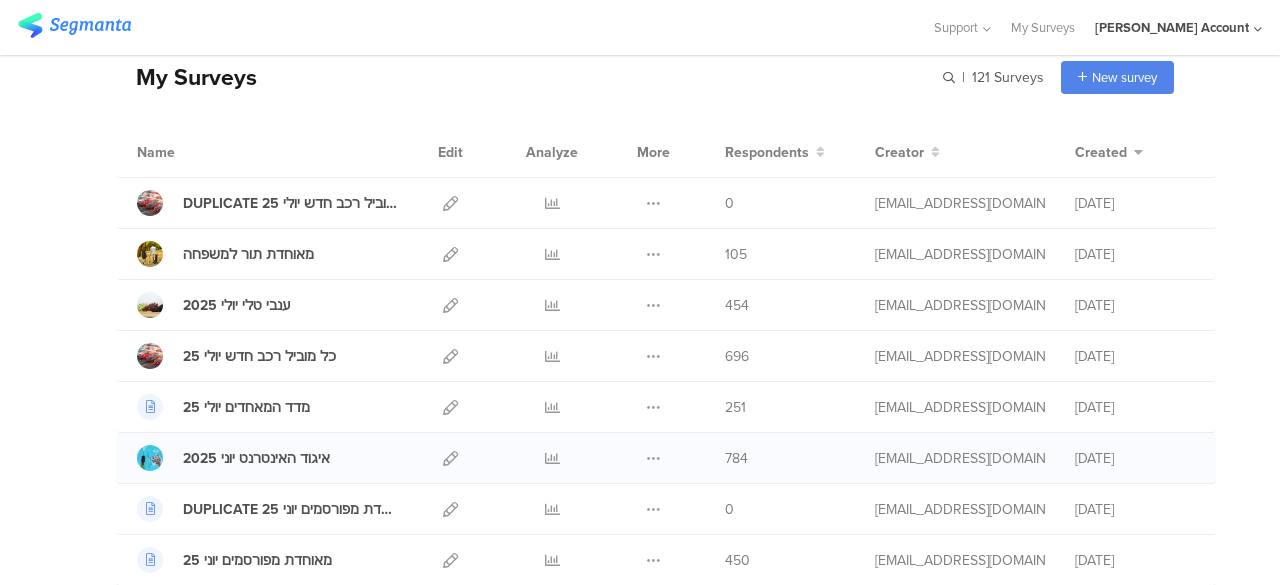 scroll, scrollTop: 200, scrollLeft: 0, axis: vertical 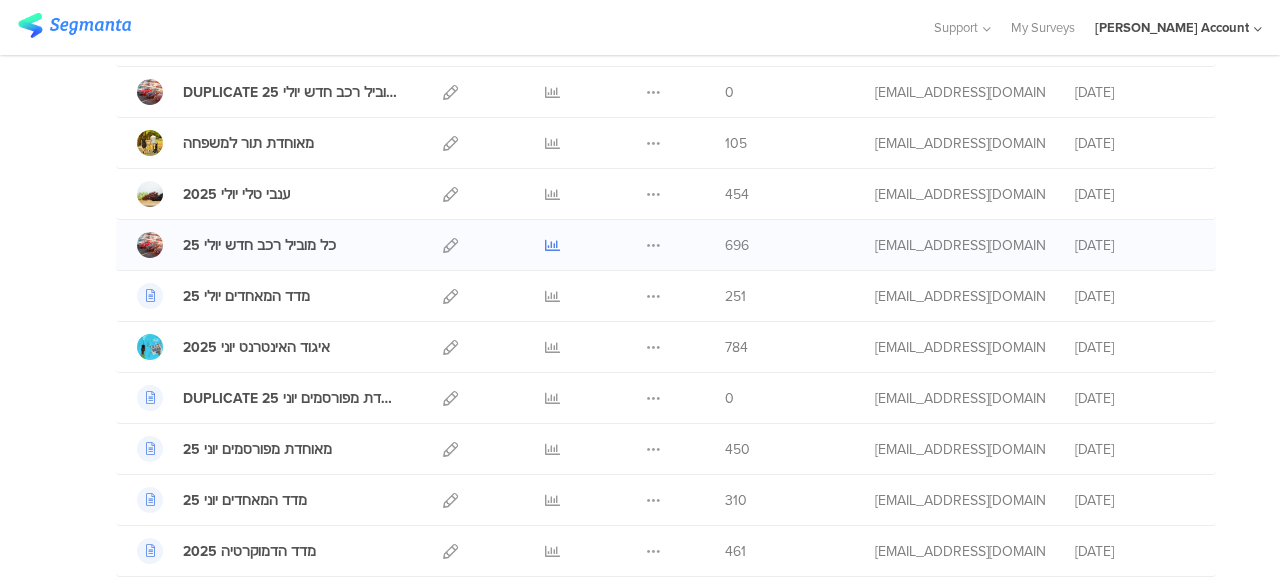 click at bounding box center (552, 245) 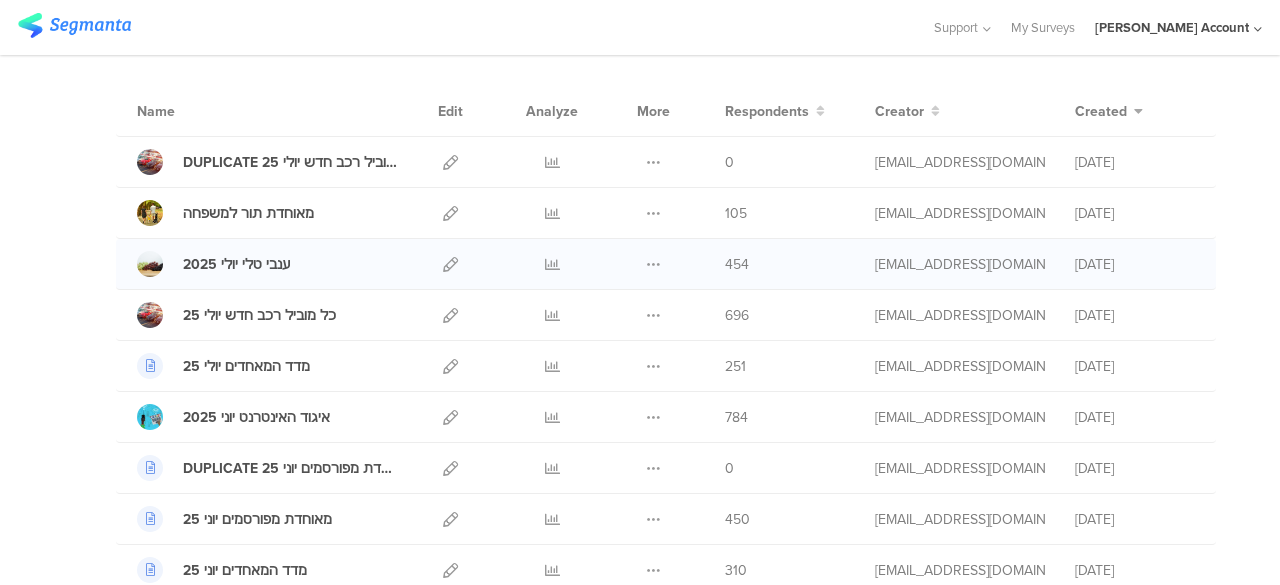 scroll, scrollTop: 100, scrollLeft: 0, axis: vertical 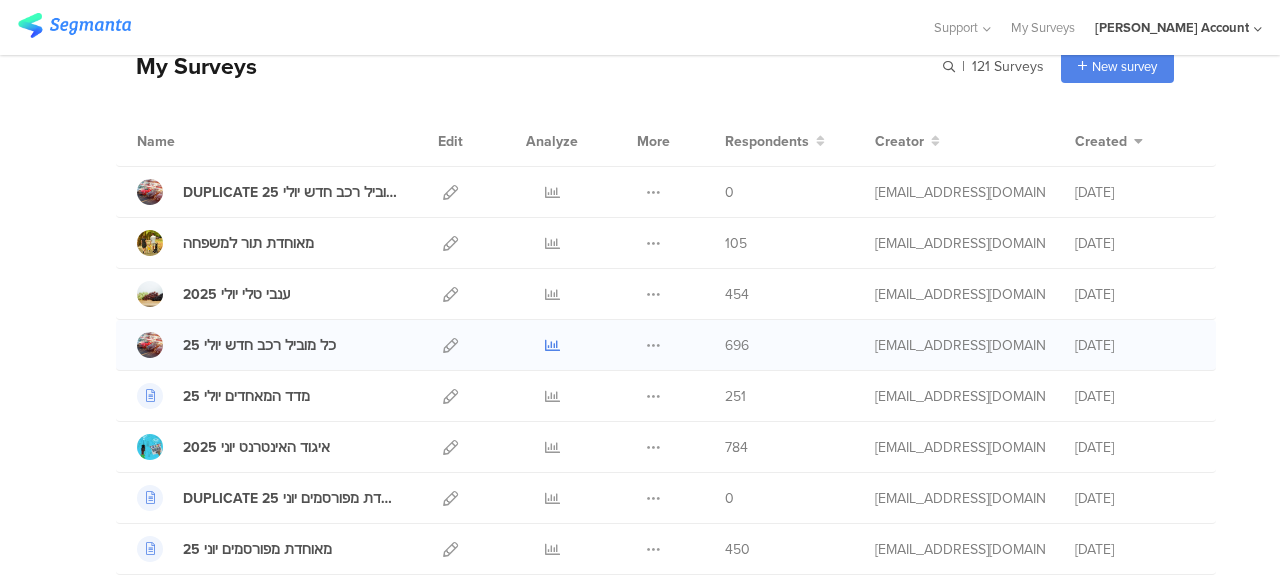 click at bounding box center (552, 345) 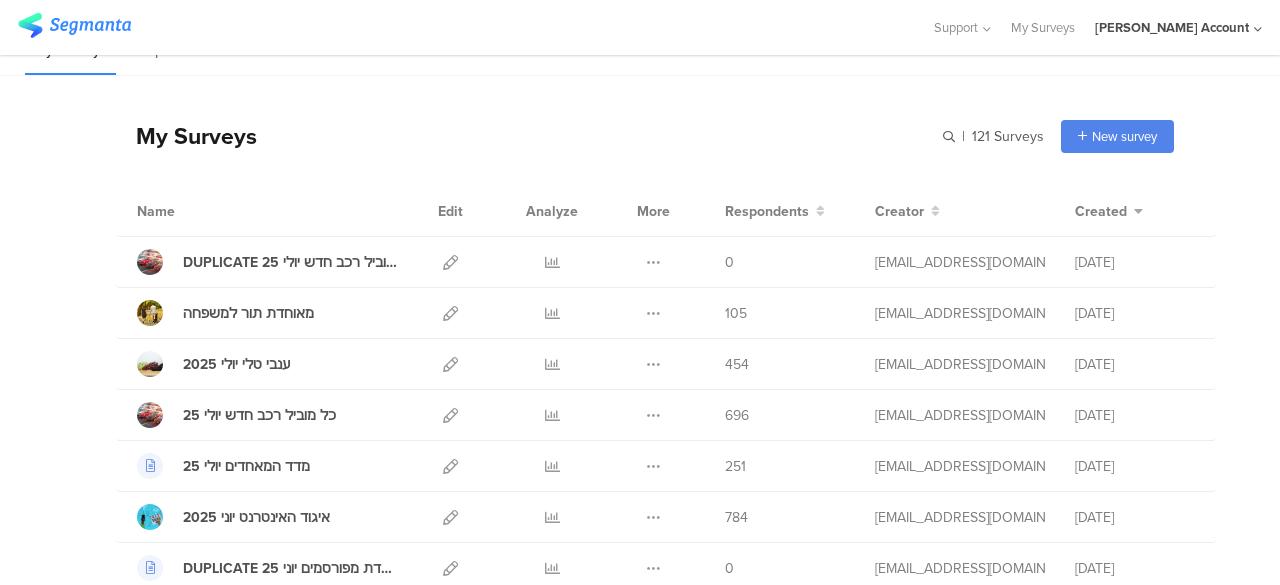 scroll, scrollTop: 0, scrollLeft: 0, axis: both 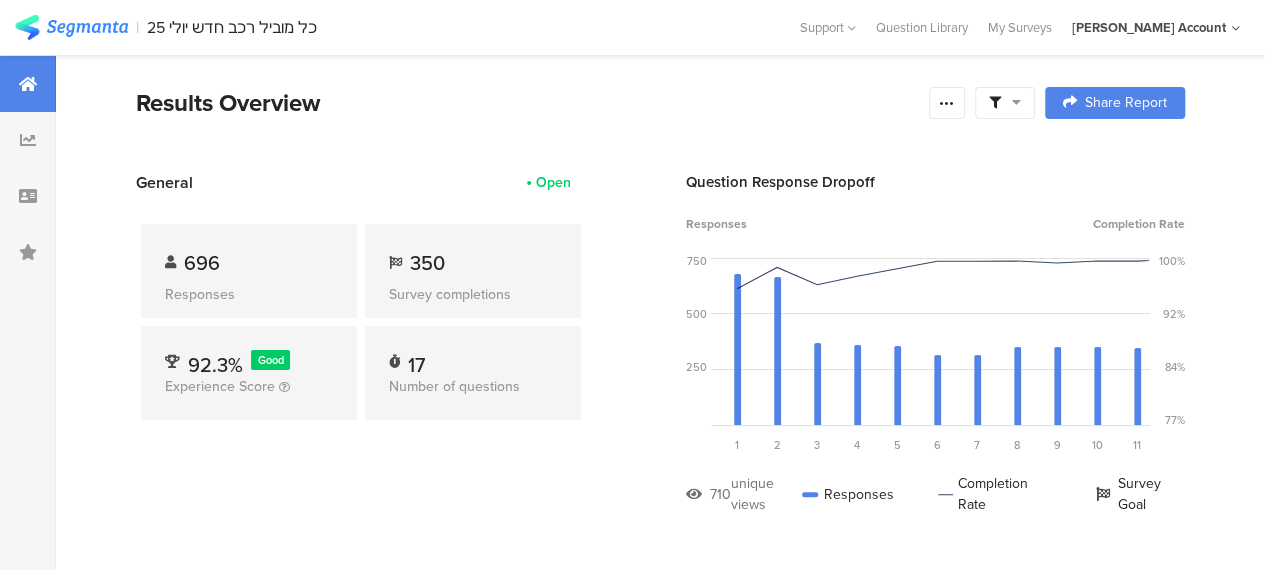 click at bounding box center [1016, 102] 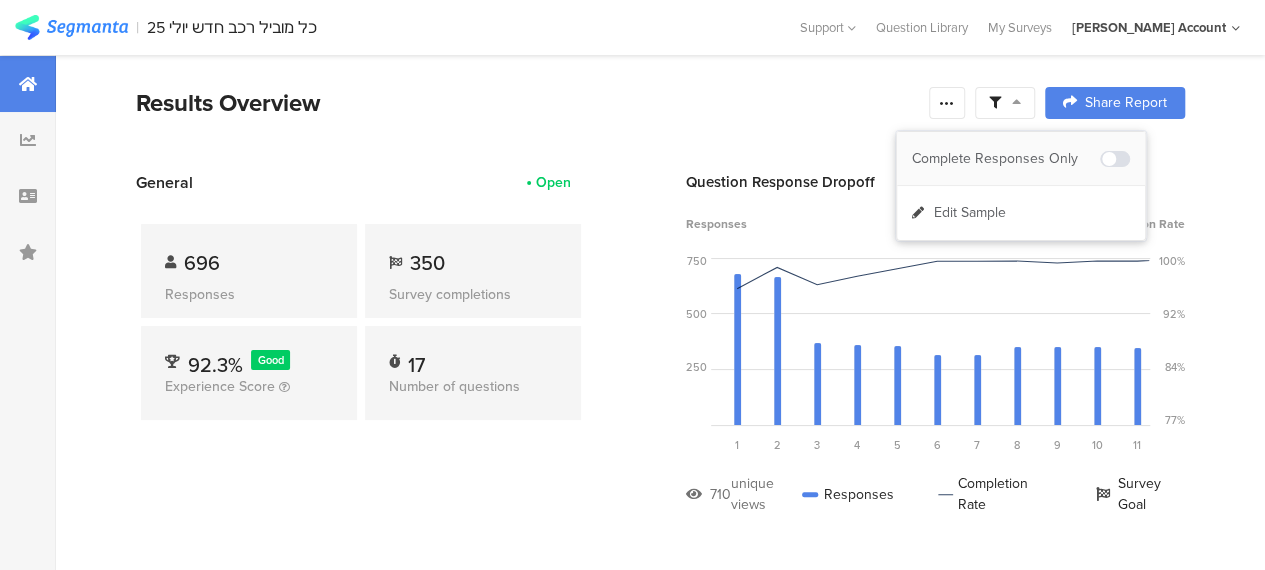 click on "Complete Responses Only" at bounding box center [1006, 159] 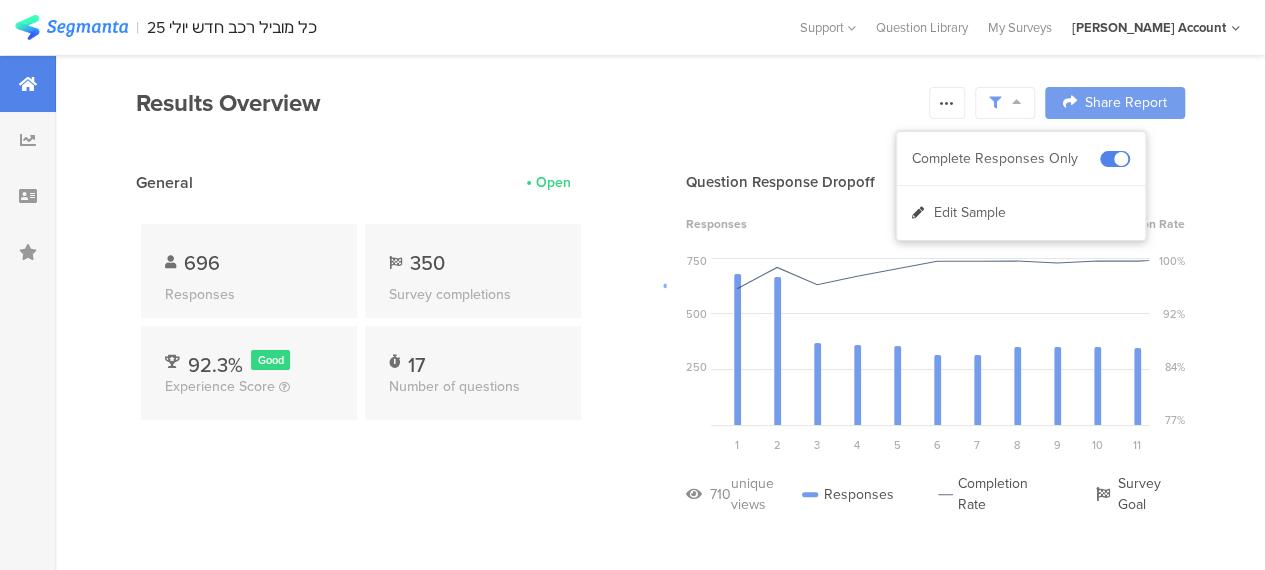 click at bounding box center (632, 285) 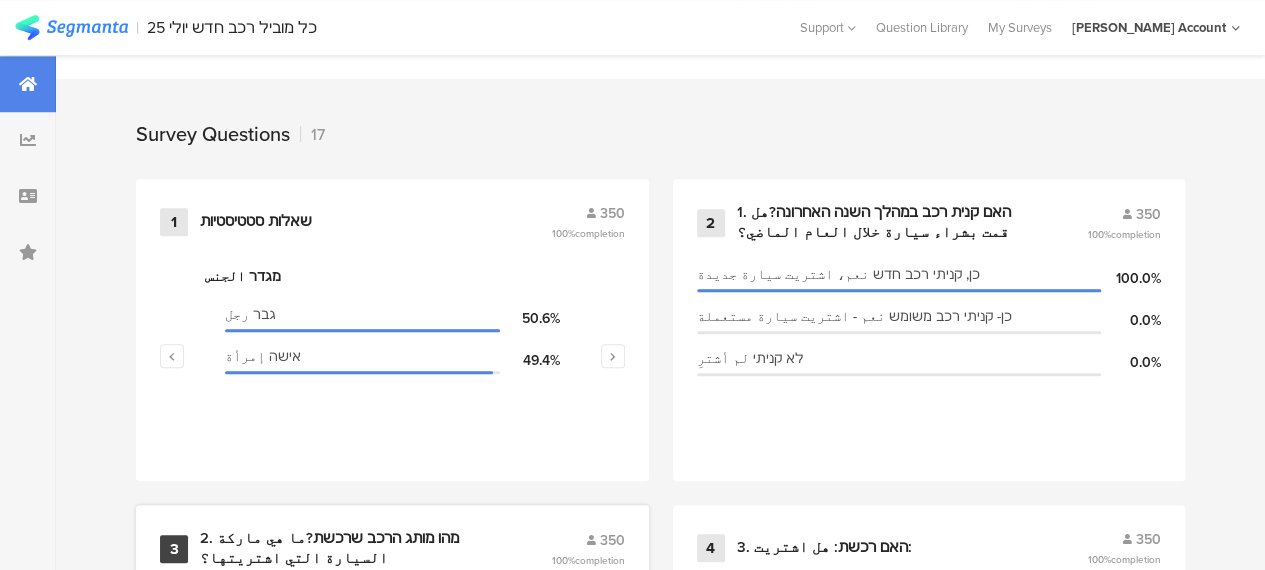 scroll, scrollTop: 900, scrollLeft: 0, axis: vertical 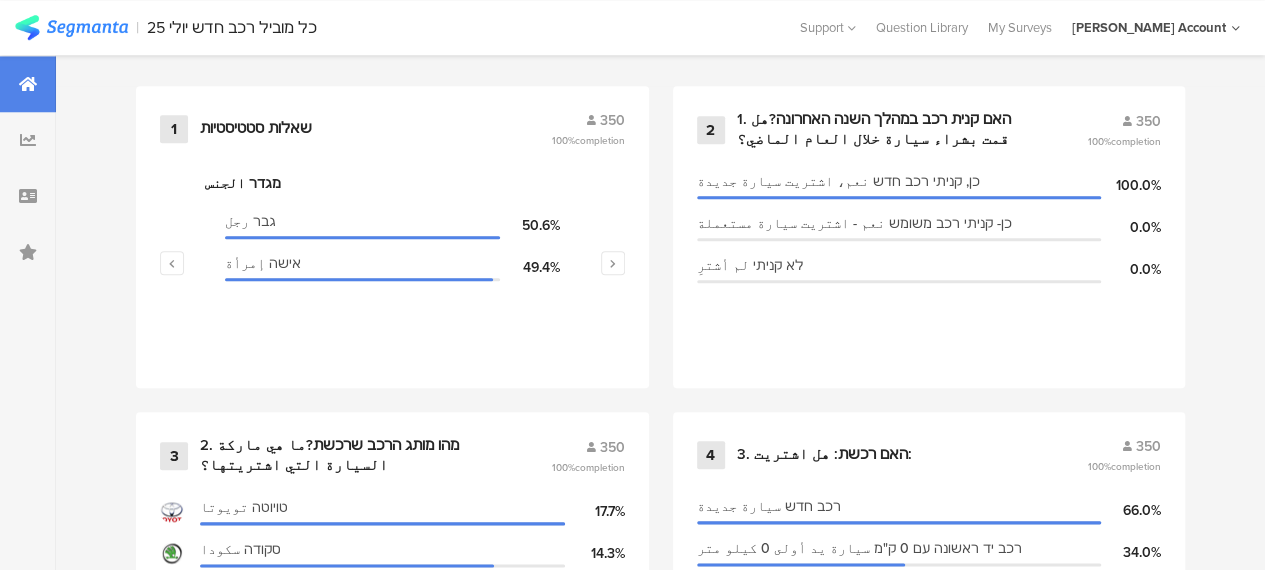 click on "1   שאלות סטטיסטיות     350   100%  completion
מגדר الجنس
גבר رجل
50.6%
אישה إمرأة
49.4%
אזור المنطقة
גליל الجليل
54.3%
משולש المثلث
26.6%
נגב النقب
13.1%
ערים מעורבות مدن مختلطة (حيفا عكا اللد الرملة ويافا)
6.0%
גיל العمر
25-34
26.0%
18-24
21.7%
35-44
20.6%
45-54
17.7%
דת الديانة
מוסלמי مسلم\ة
81.4%
נוצרי مسيحي\ة
10.6%
דרוזי درزي\ة
7.4%
מסרב أرفض الاجابة
0.6%
2       350   100%  completion
100.0%
3" at bounding box center (660, 1552) 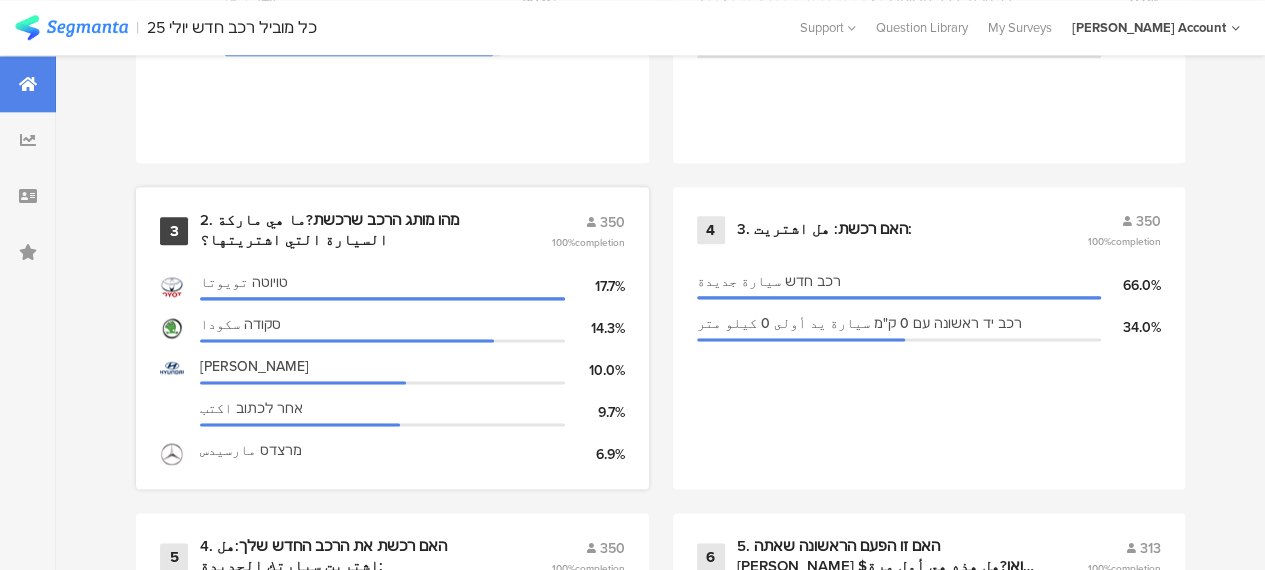 scroll, scrollTop: 1200, scrollLeft: 0, axis: vertical 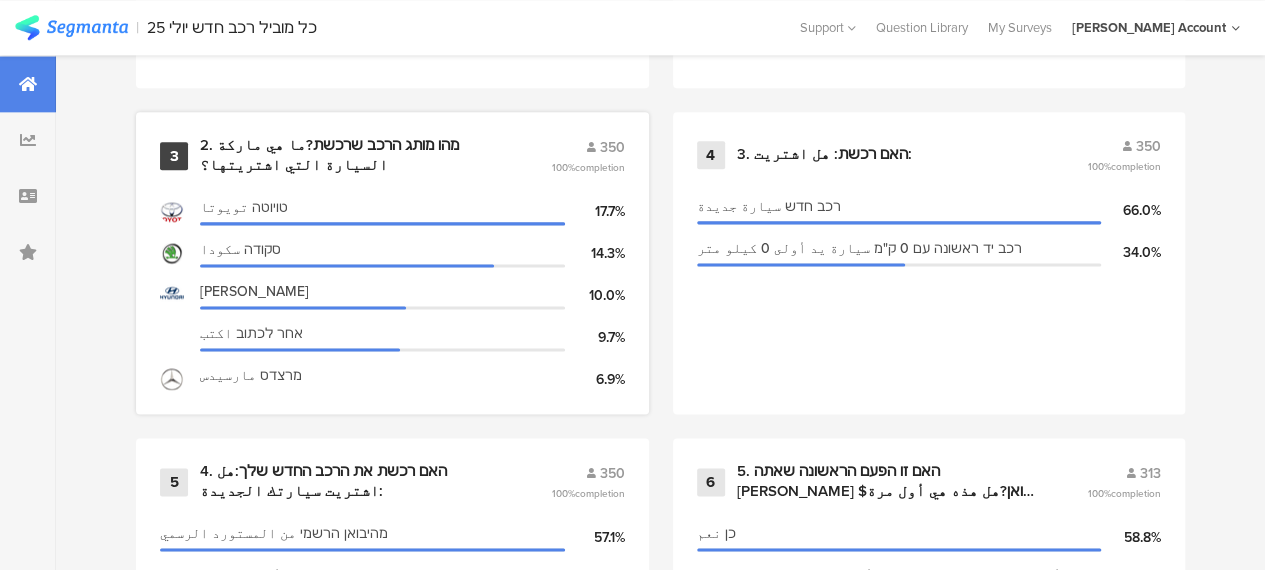 click on "2.	מהו מותג הרכב שרכשת?ما هي ماركة السيارة التي اشتريتها؟" at bounding box center (351, 155) 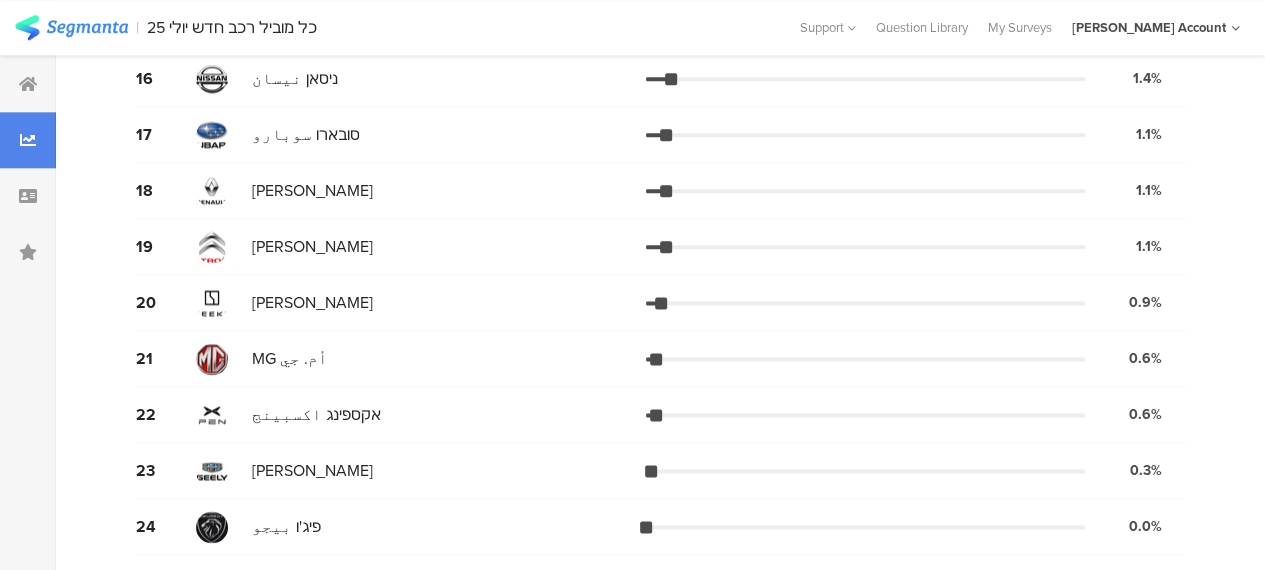 scroll, scrollTop: 0, scrollLeft: 0, axis: both 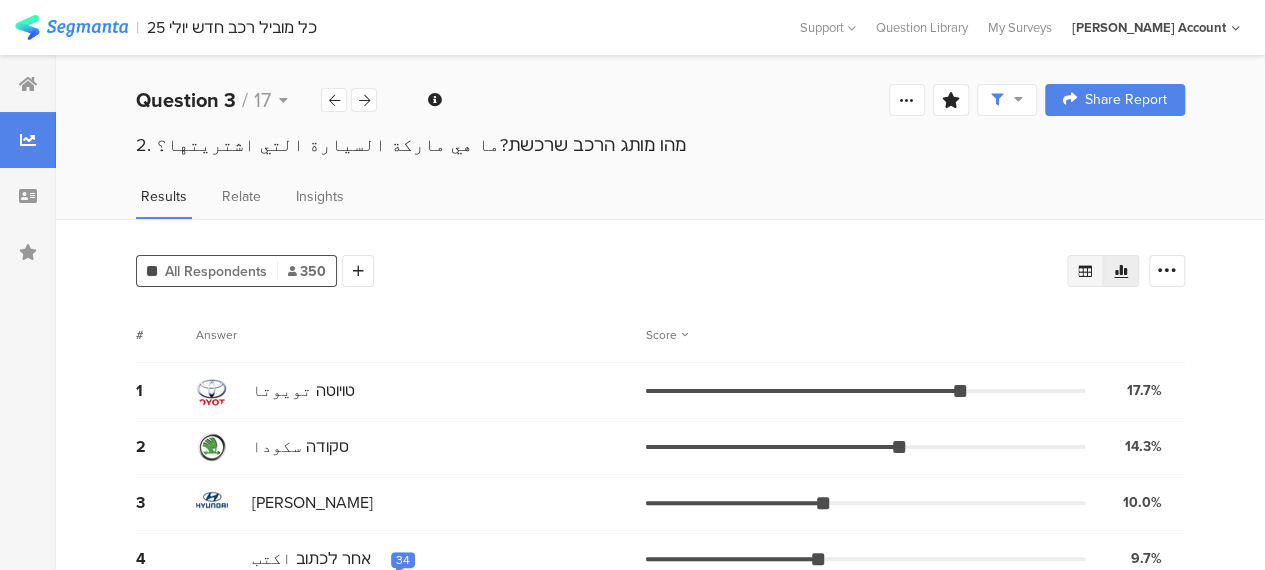 click 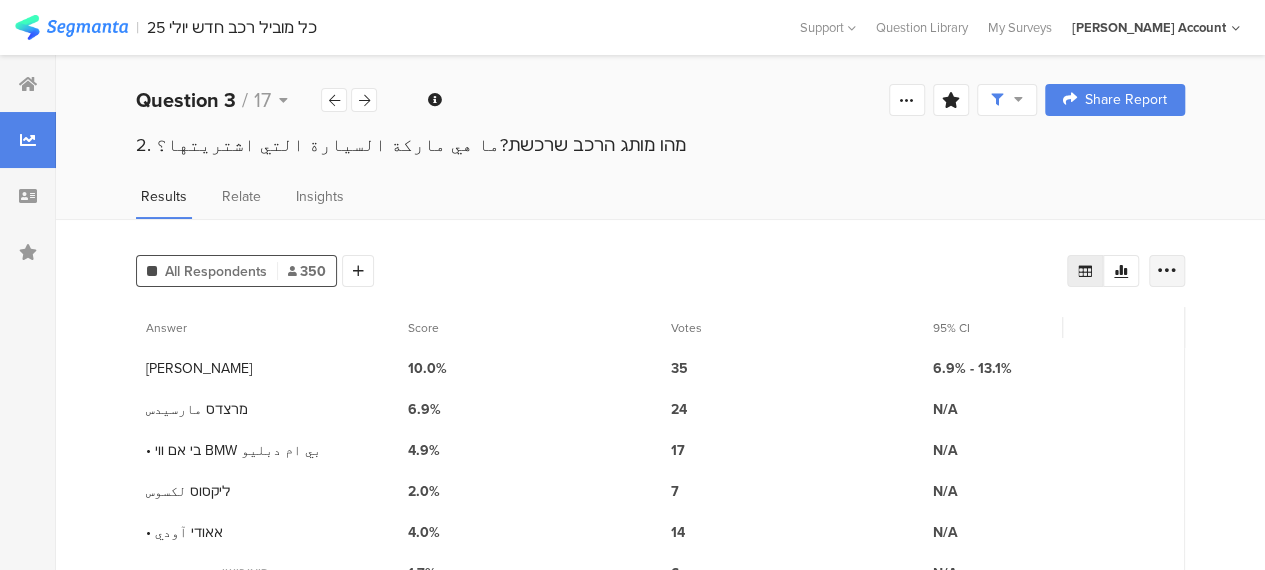 click at bounding box center (1167, 271) 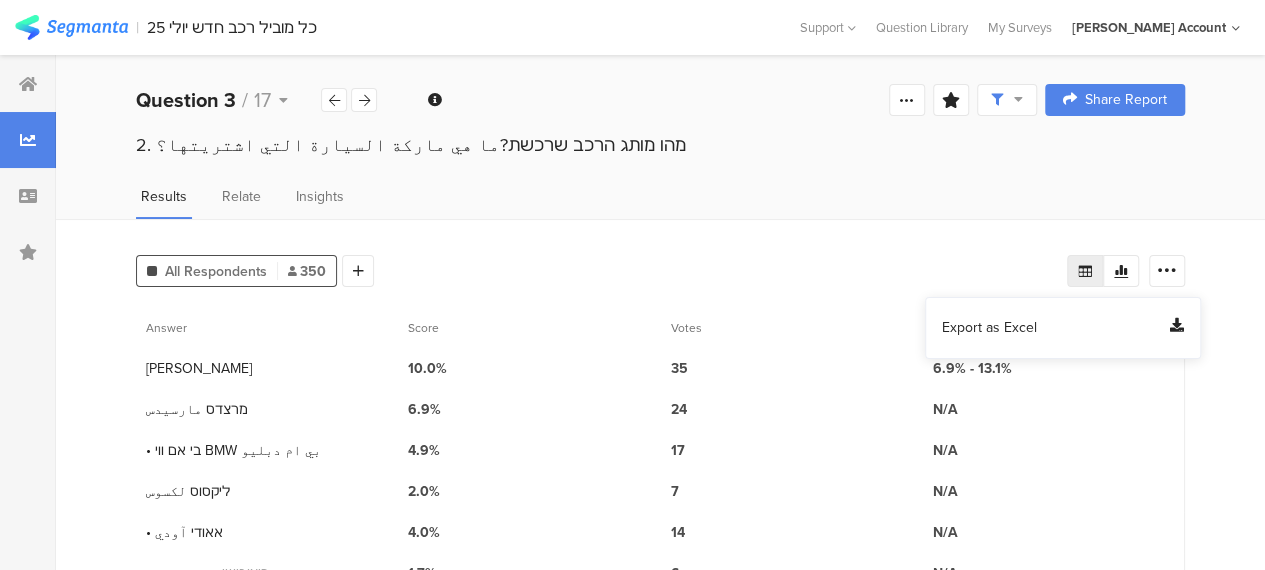 click on "Export as Excel" at bounding box center [989, 328] 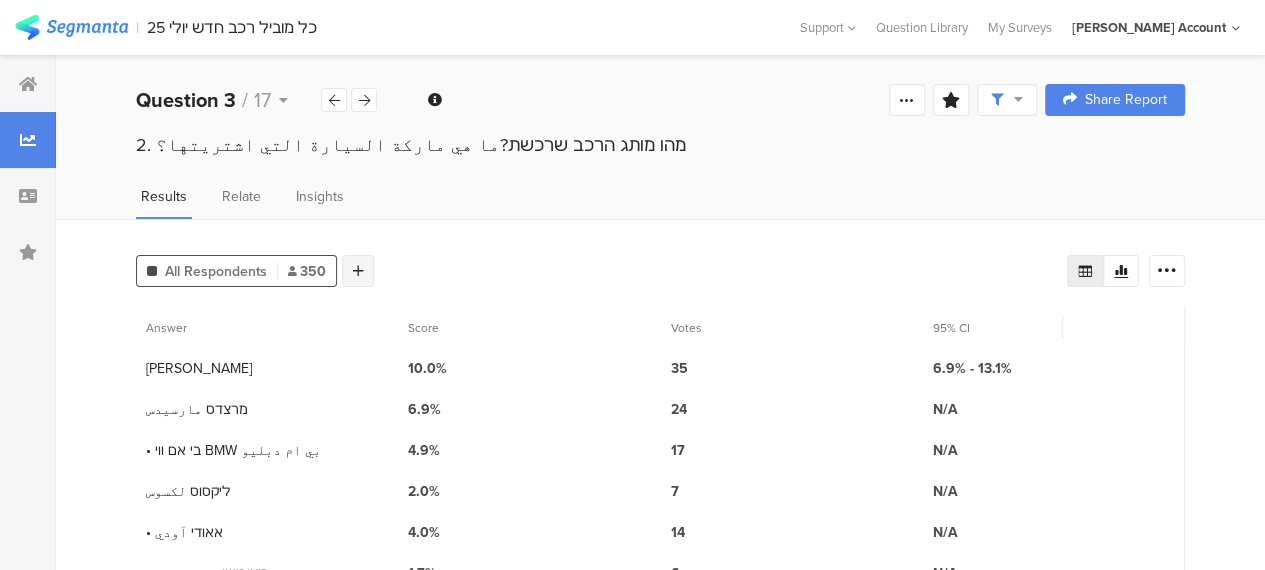 click at bounding box center [358, 271] 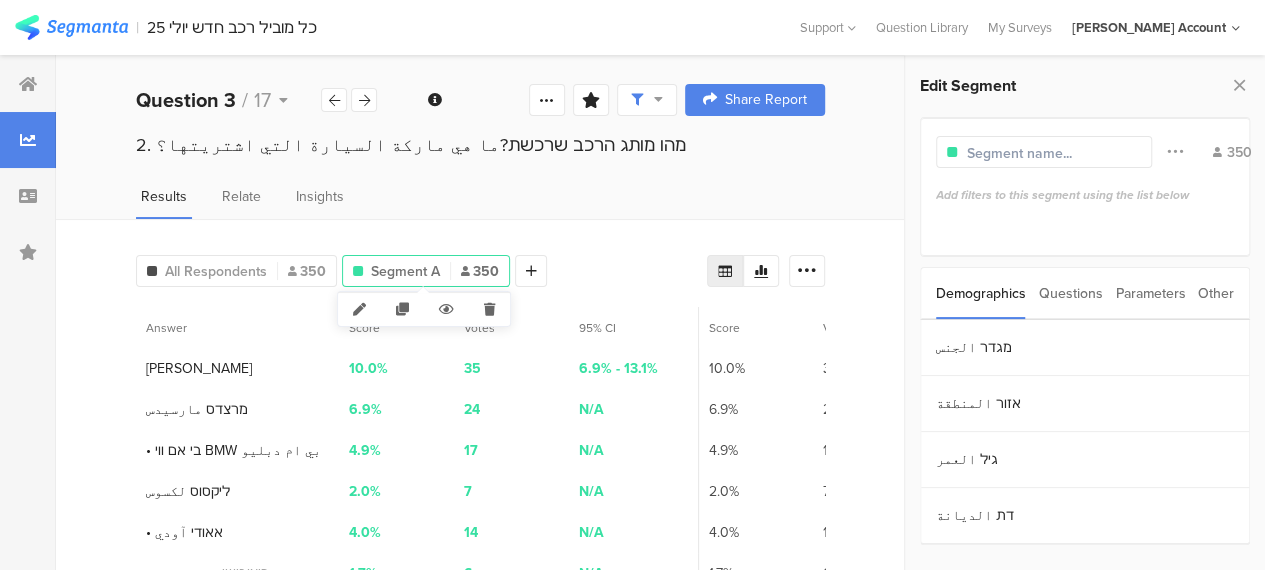 click on "Segment A" at bounding box center [405, 271] 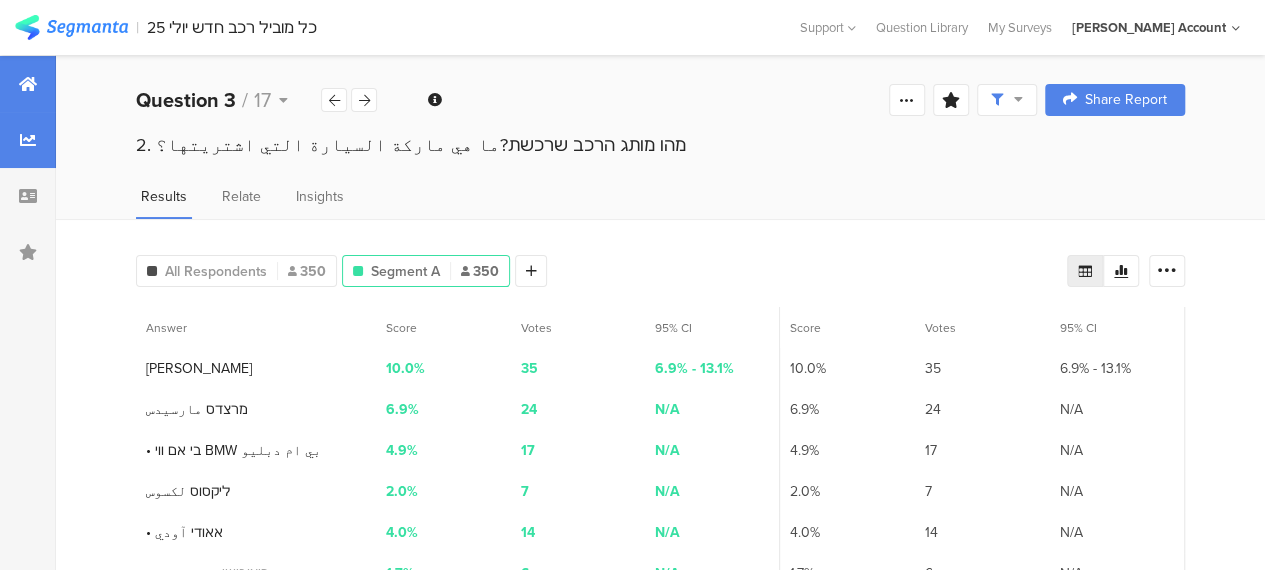 click at bounding box center [28, 84] 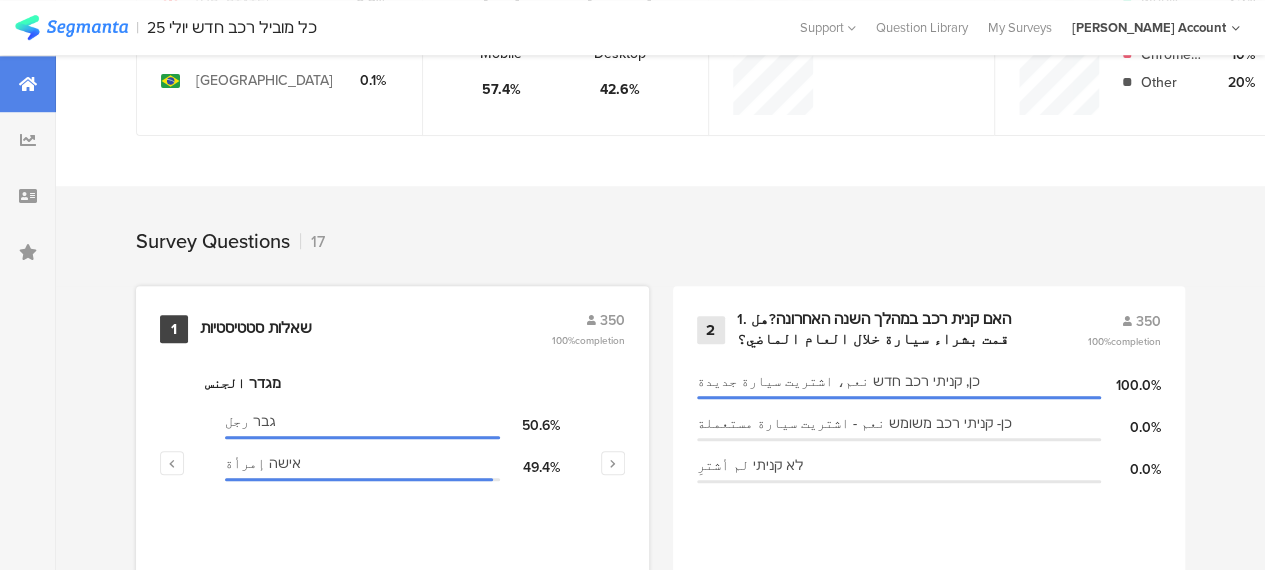 scroll, scrollTop: 1000, scrollLeft: 0, axis: vertical 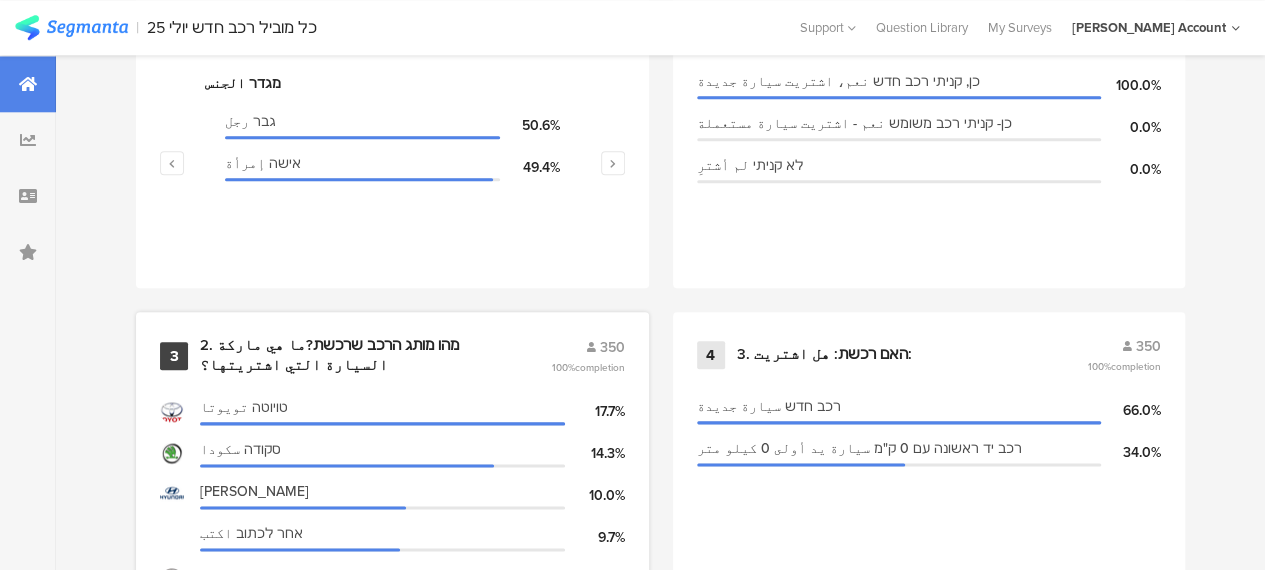 click on "2.	מהו מותג הרכב שרכשת?ما هي ماركة السيارة التي اشتريتها؟" at bounding box center [351, 355] 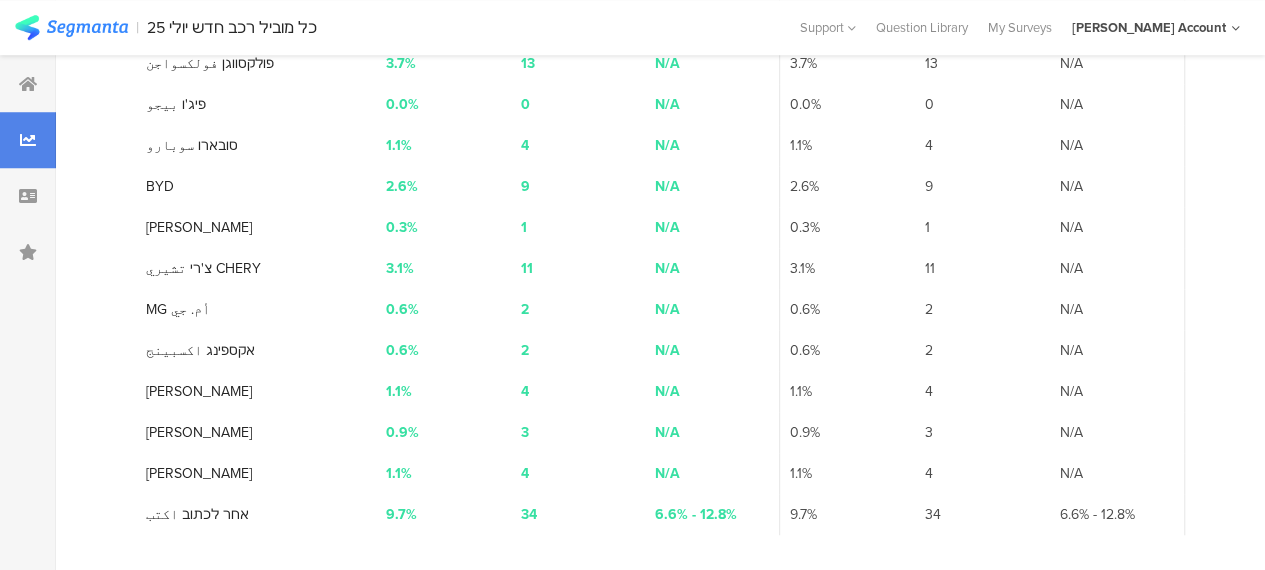 scroll, scrollTop: 0, scrollLeft: 0, axis: both 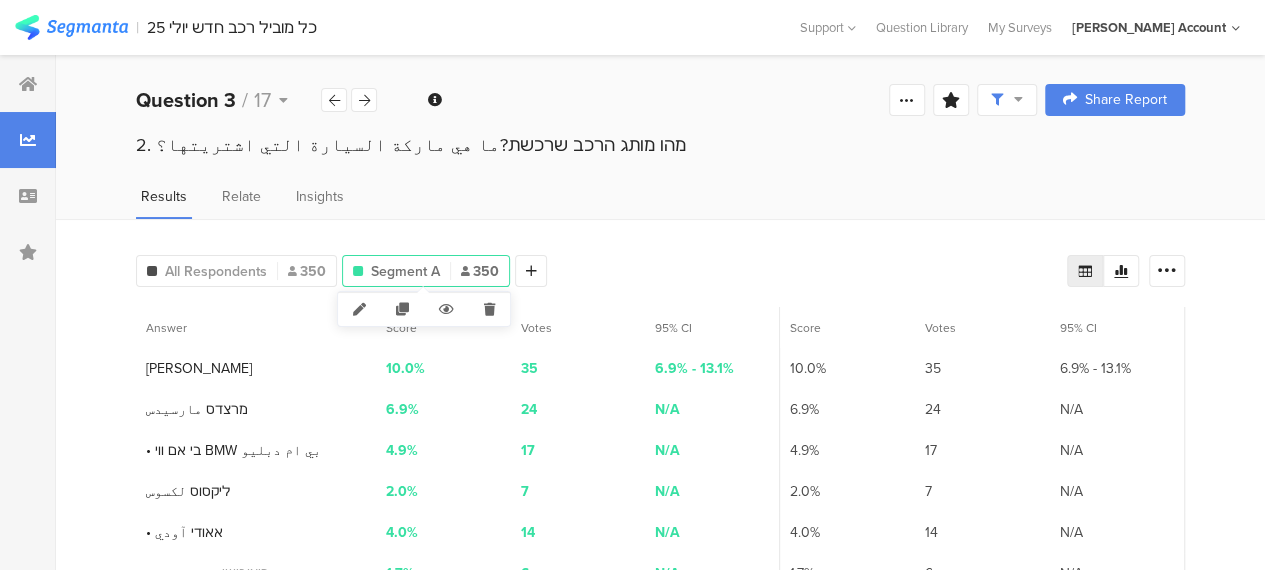 click on "Segment A" at bounding box center (405, 271) 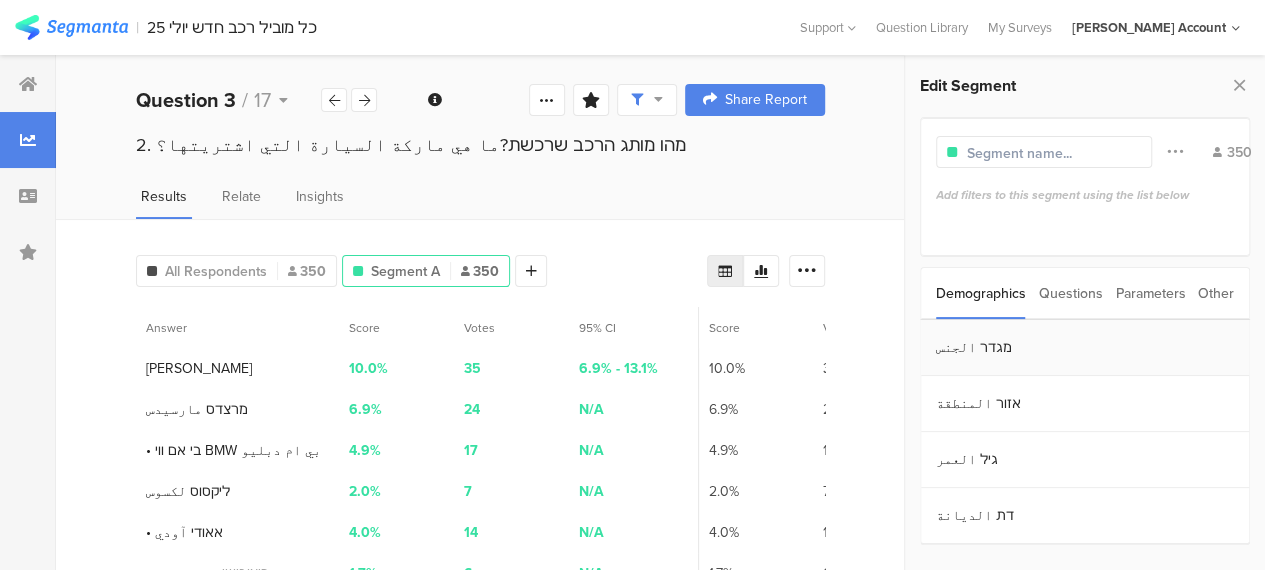 click on "מגדר الجنس" at bounding box center (1085, 348) 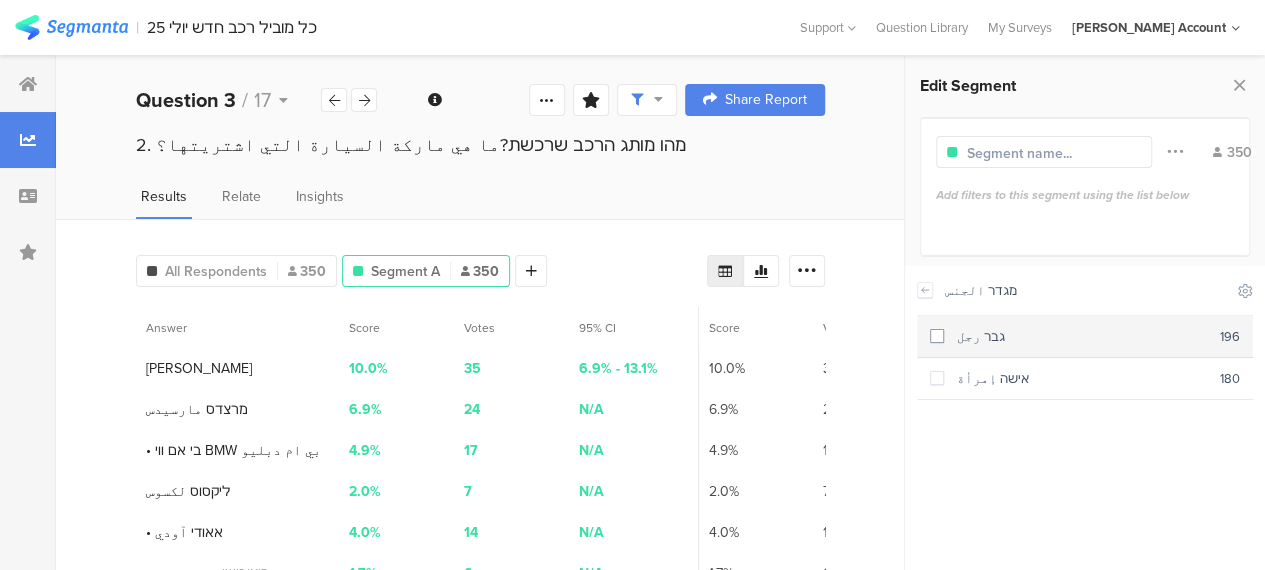 click at bounding box center [937, 336] 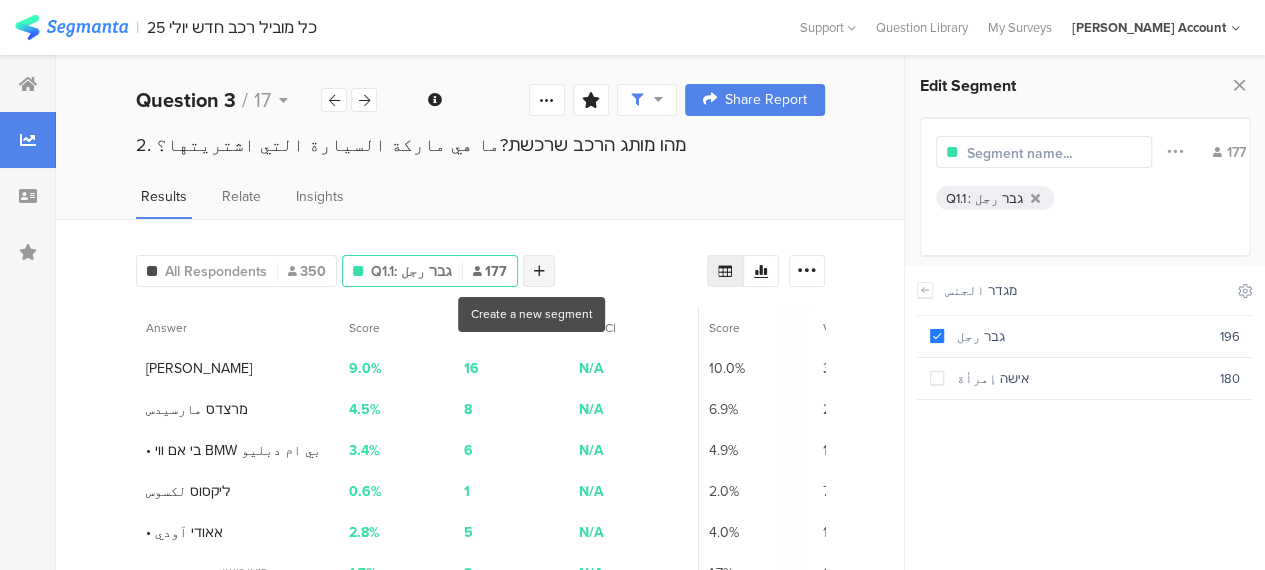 click at bounding box center [539, 271] 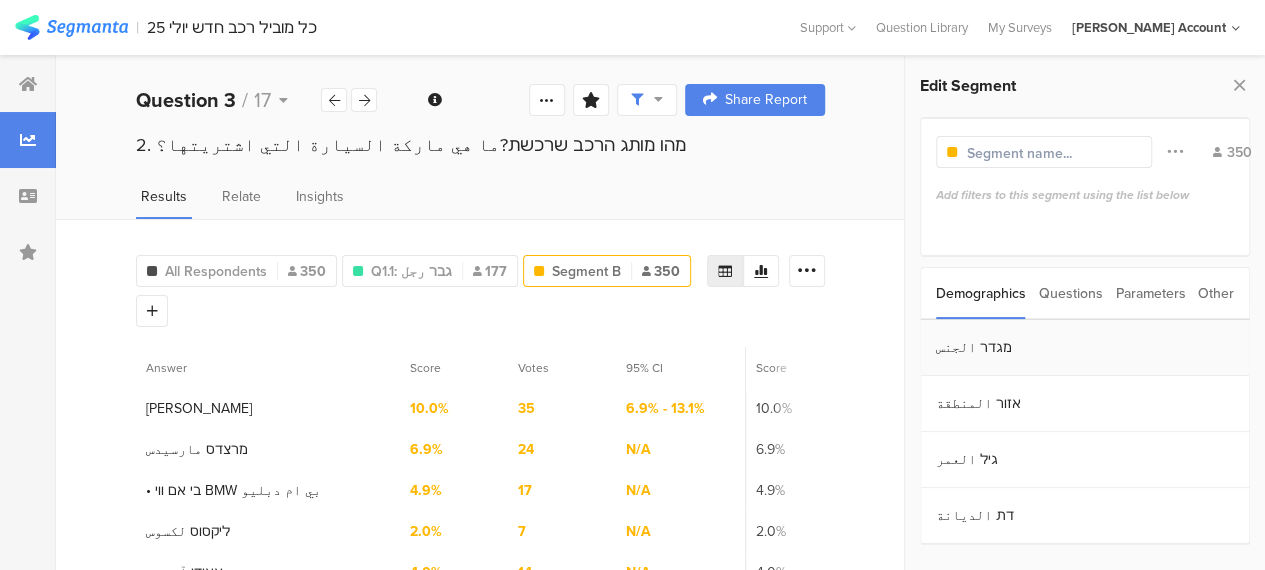 click on "מגדר الجنس" at bounding box center [1085, 348] 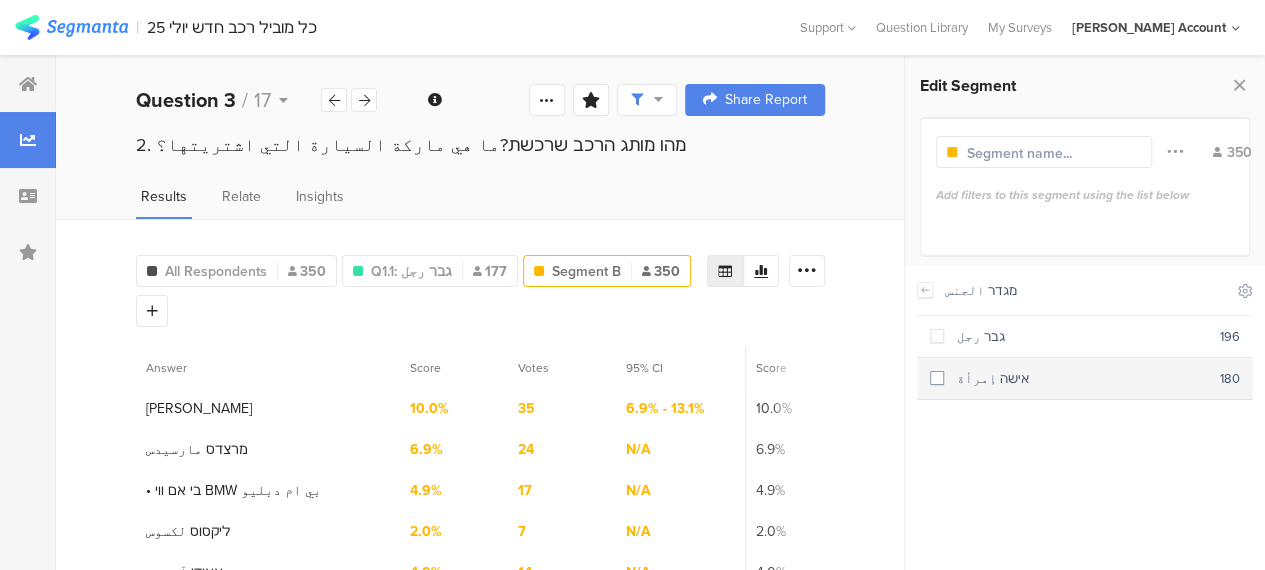 click at bounding box center [937, 378] 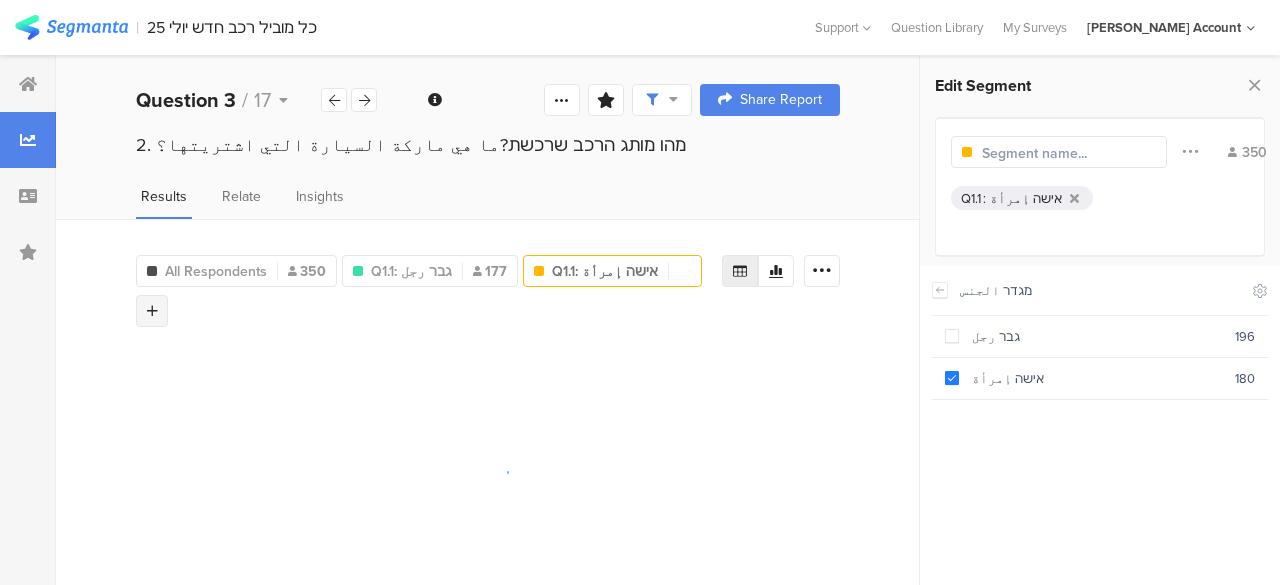 click at bounding box center [152, 311] 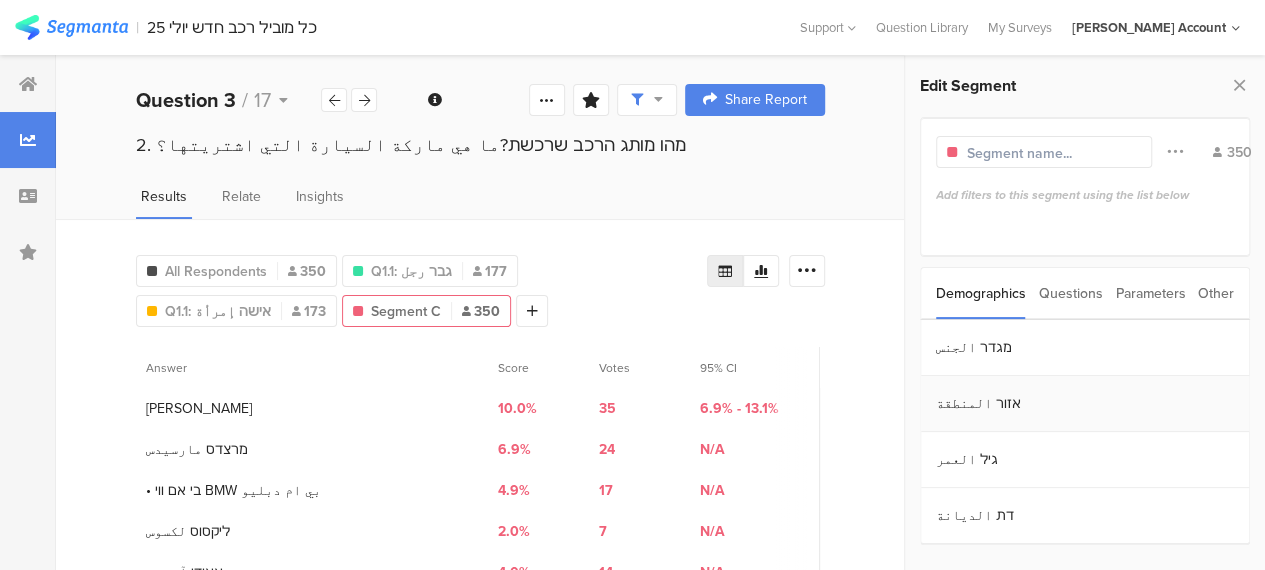 click on "אזור المنطقة" at bounding box center [1085, 404] 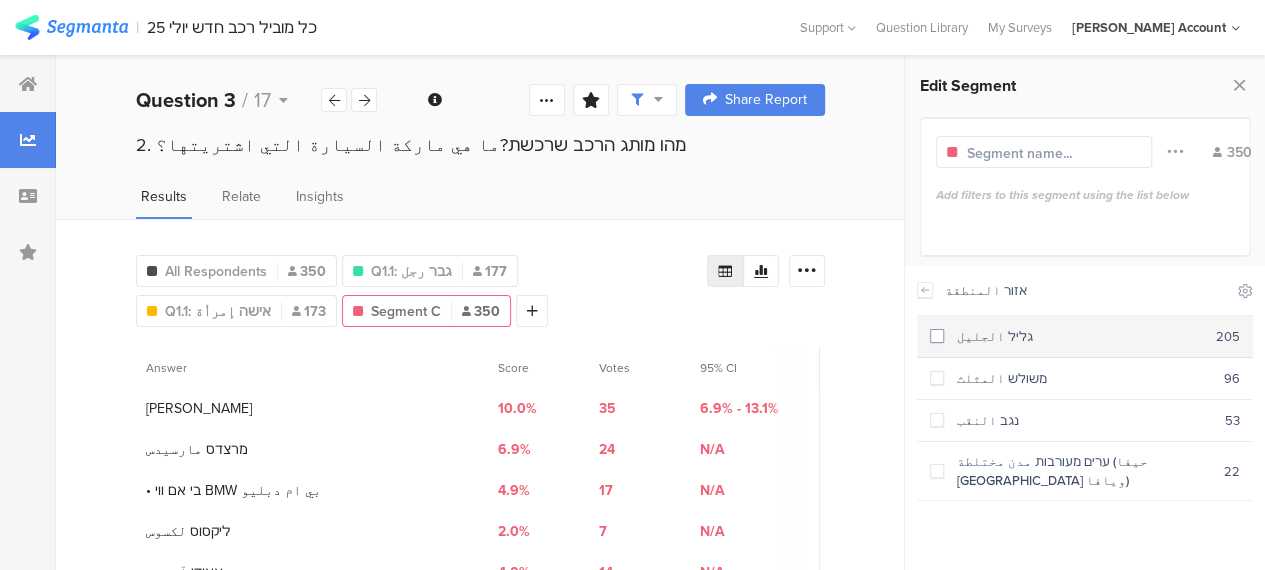 click at bounding box center (937, 336) 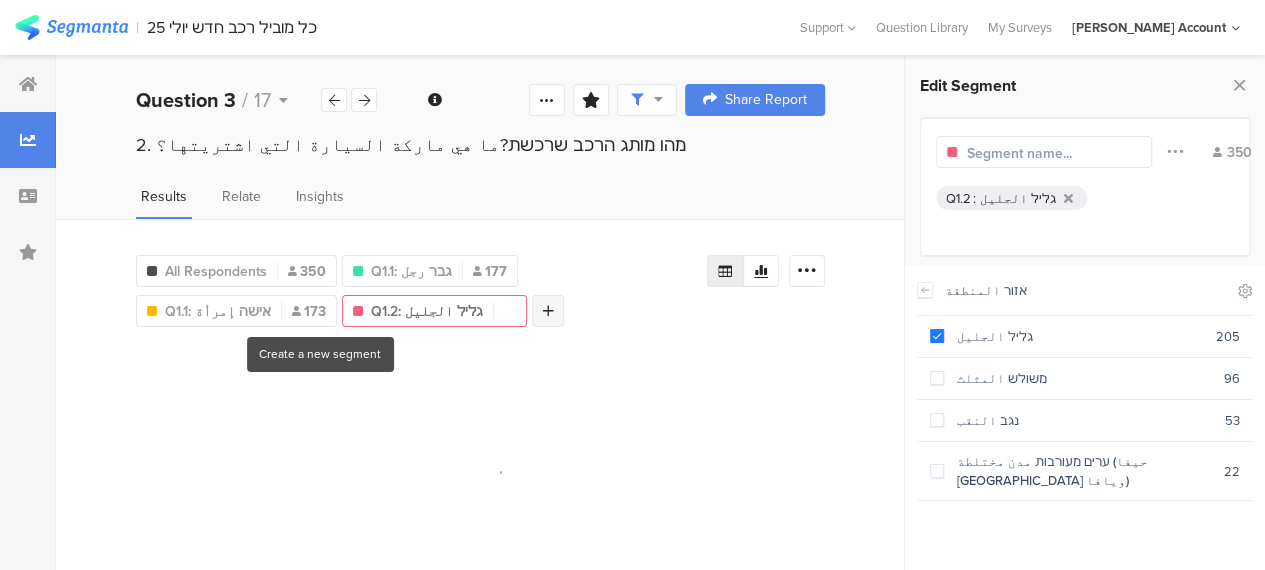 click at bounding box center [548, 311] 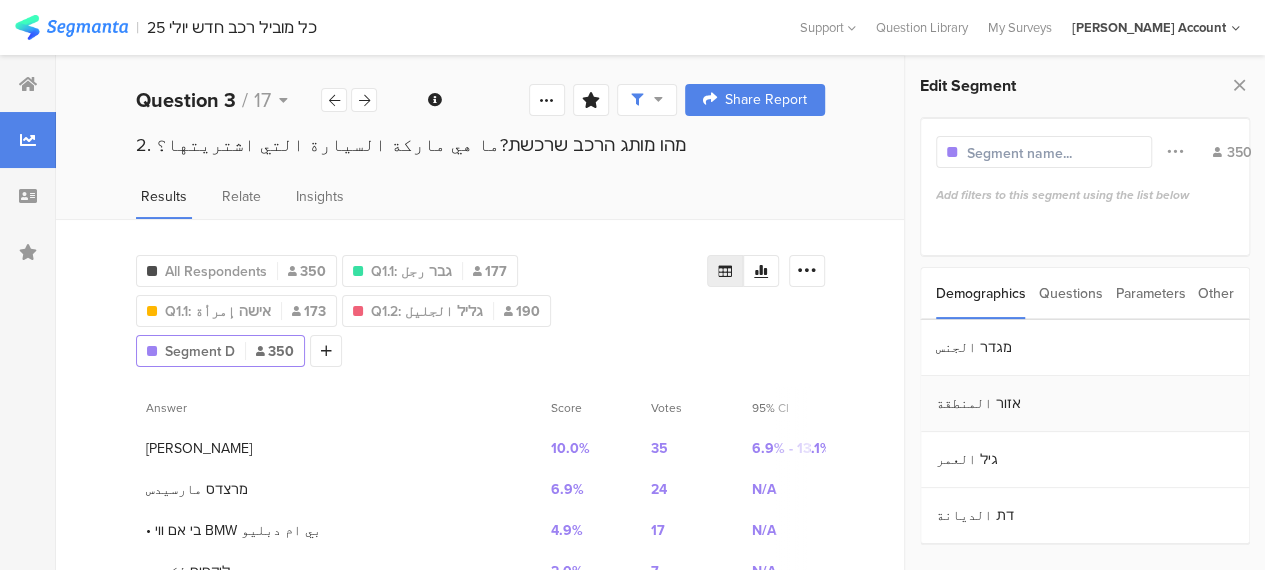 click on "אזור المنطقة" at bounding box center (1085, 404) 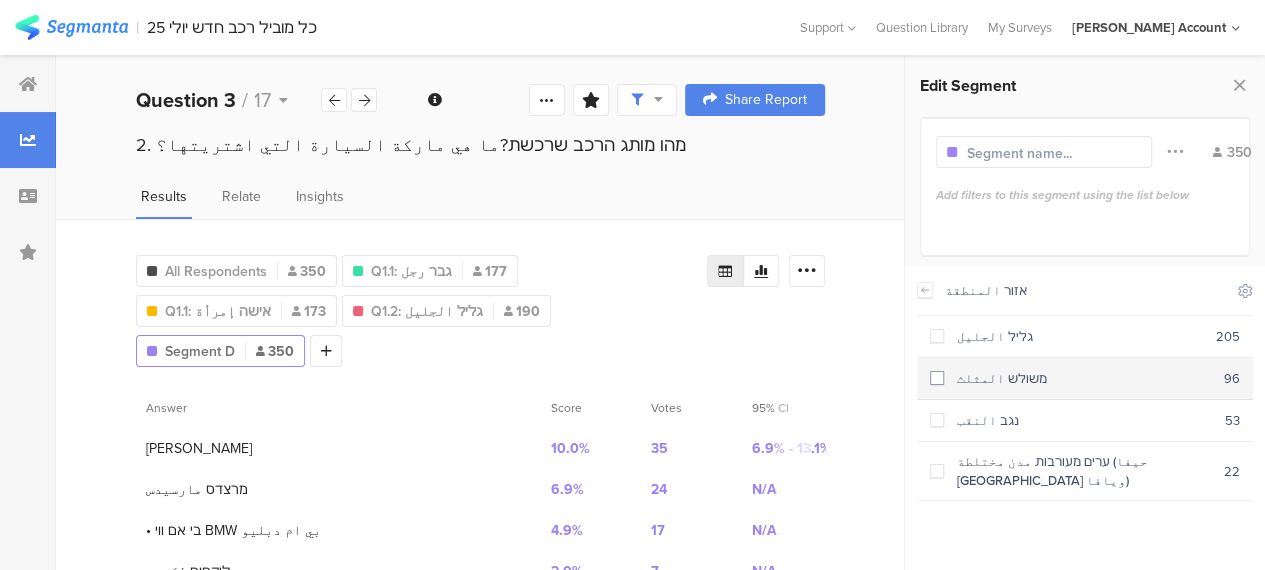 click at bounding box center [937, 378] 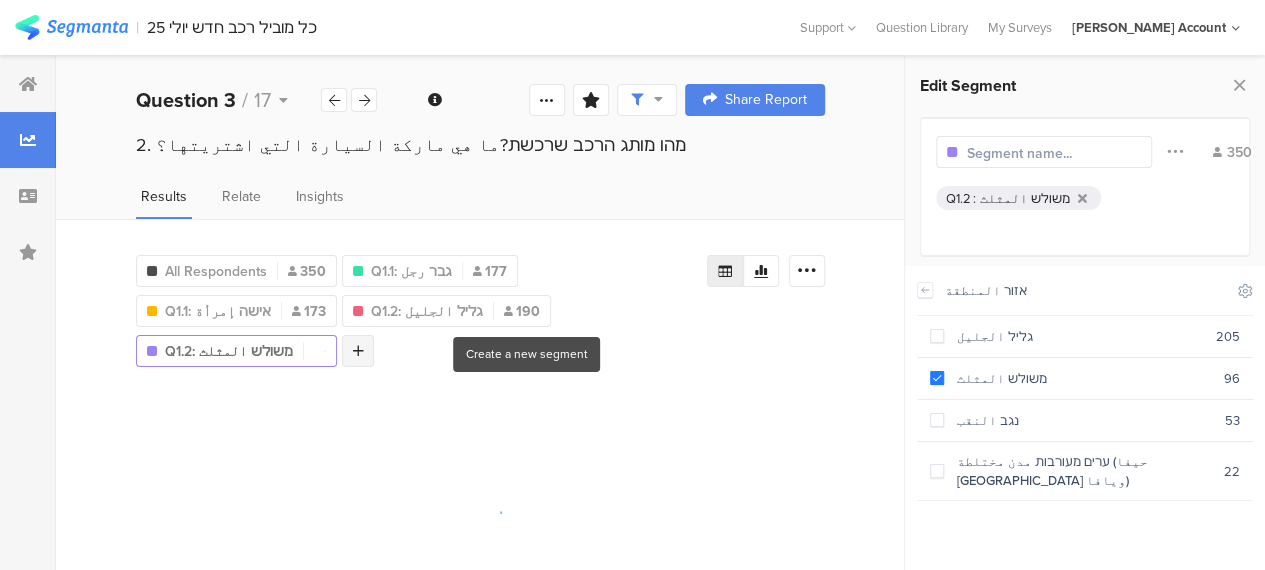 click at bounding box center [358, 351] 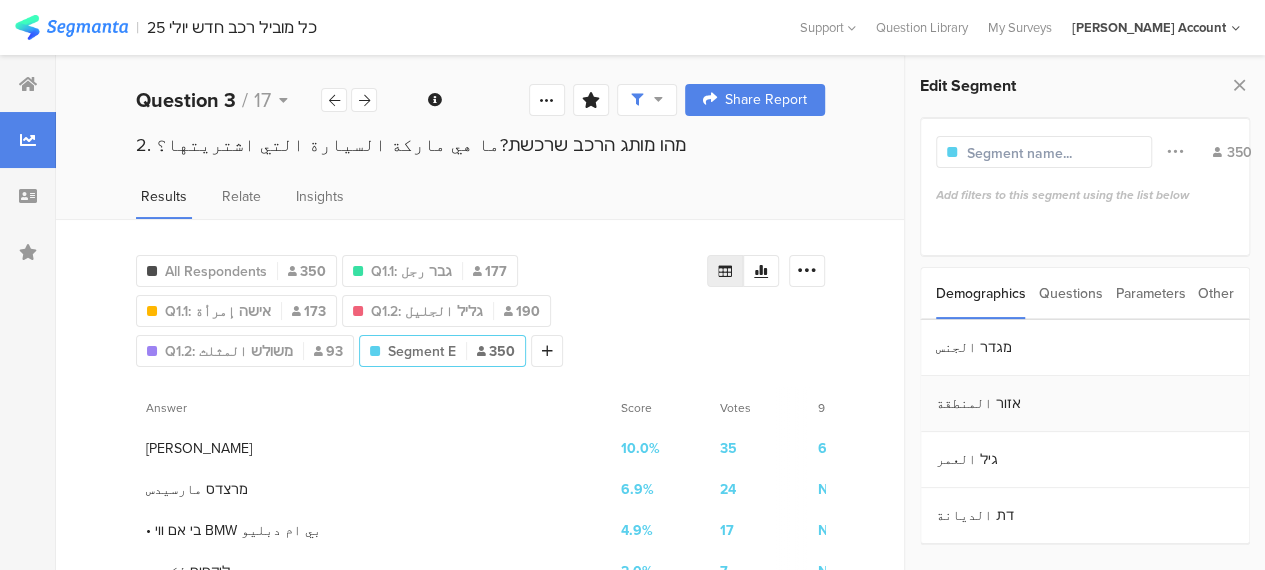 click on "אזור المنطقة" at bounding box center (1085, 404) 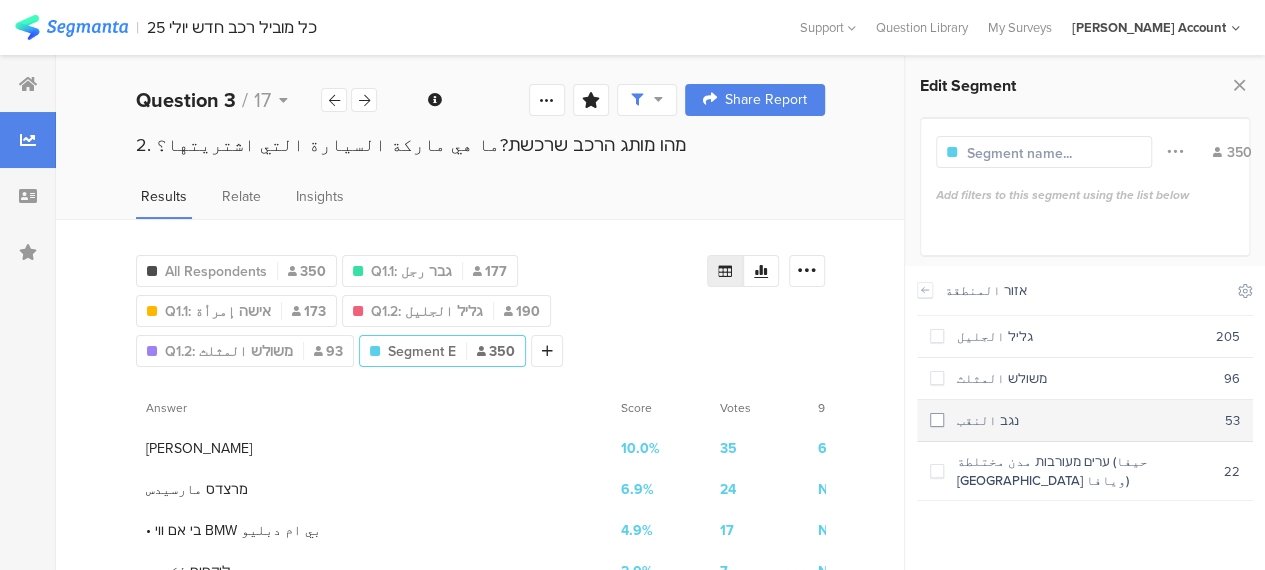 click at bounding box center [937, 420] 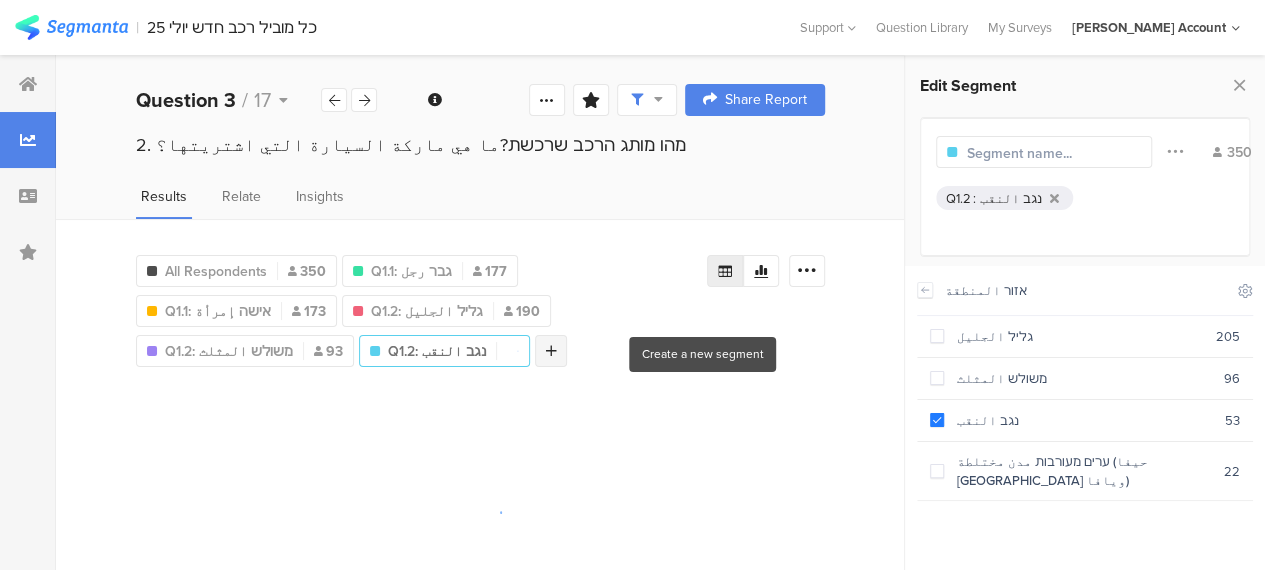 click on "All Respondents       350
Q1.1: גבר رجل       177
Q1.1: אישה إمرأة       173
Q1.2
:   גליל الجليل                 Q1.2: גליל الجليل       190
Q1.2: משולש المثلث       93
Q1.2: נגב النقب       350
Add Segment" at bounding box center (421, 307) 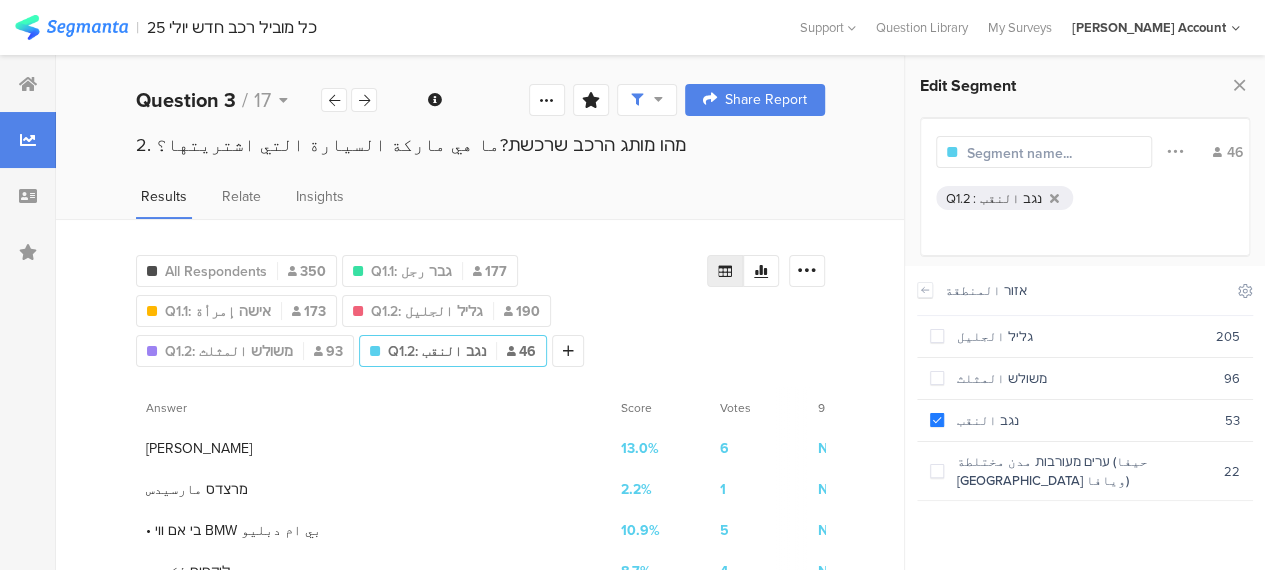 click on "All Respondents       350
Q1.1: גבר رجل       177
Q1.1: אישה إمرأة       173
Q1.2
:   גליל الجليل                 Q1.2: גליל الجليل       190
Q1.2: משולש المثلث       93
Q1.2: נגב النقب       46
Add Segment" at bounding box center (421, 307) 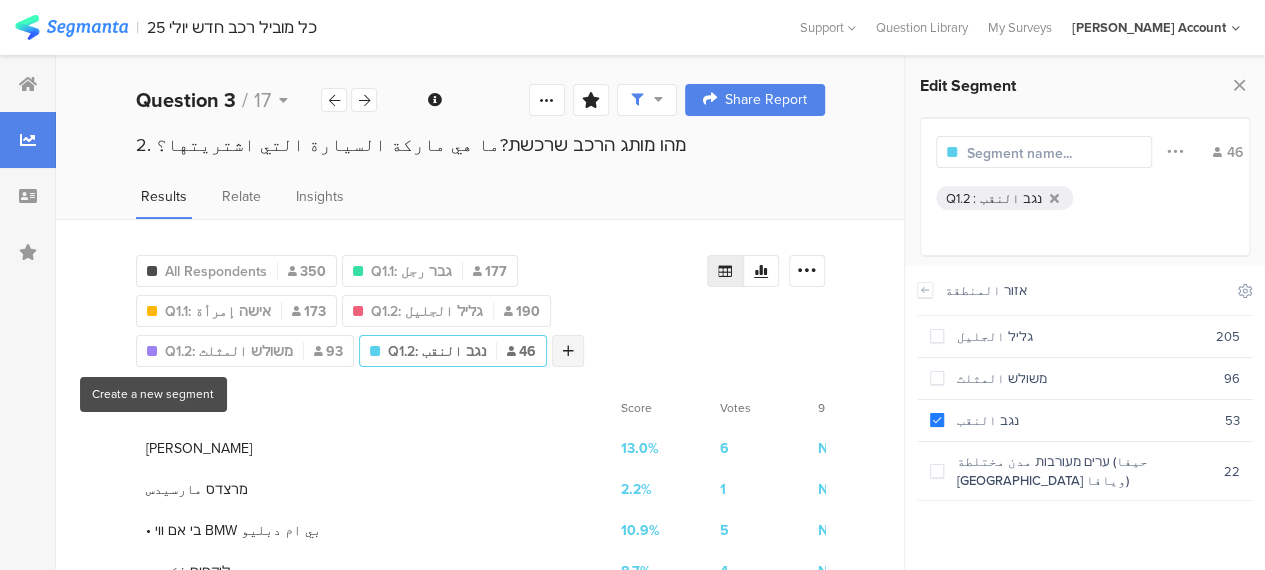 click at bounding box center (568, 351) 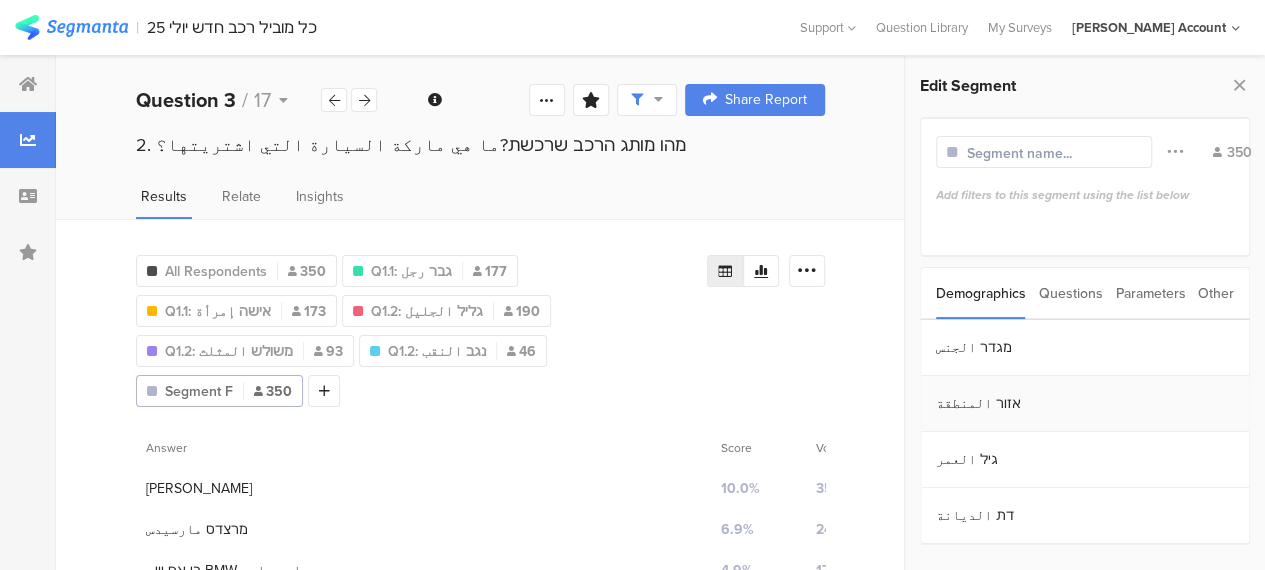 click on "אזור المنطقة" at bounding box center (1085, 404) 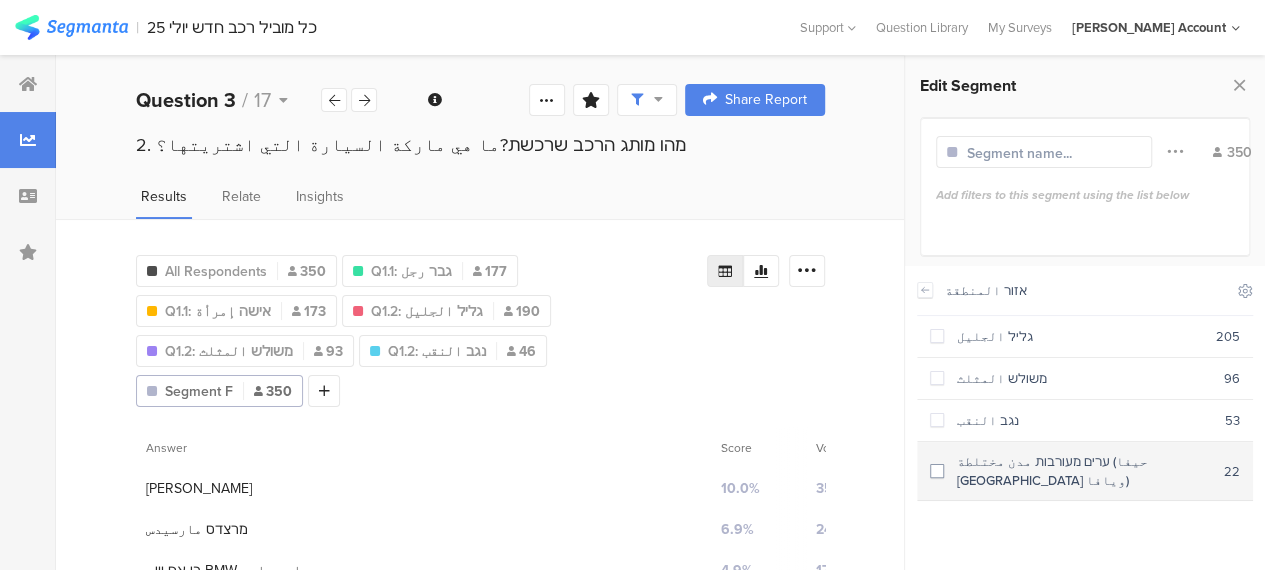 click at bounding box center (937, 471) 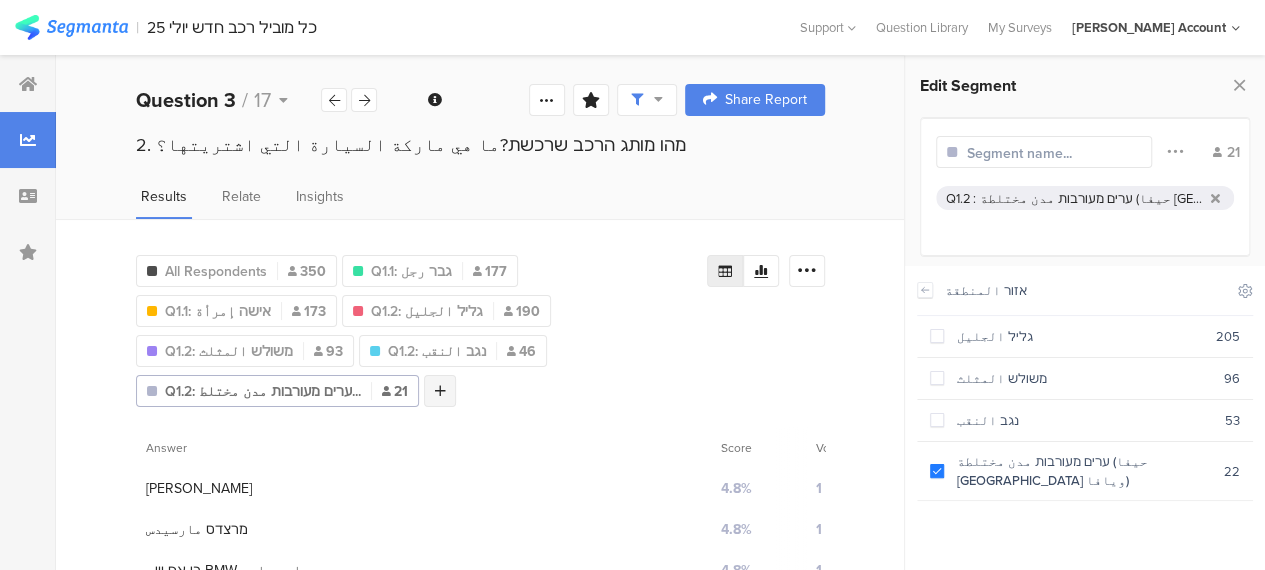 click at bounding box center [440, 391] 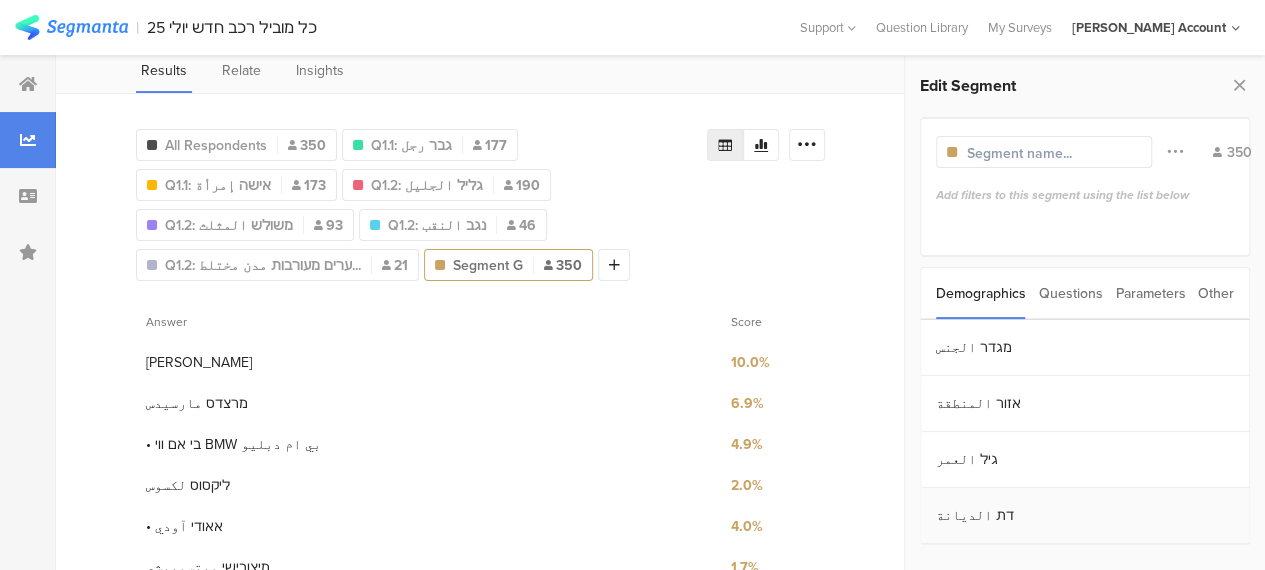 scroll, scrollTop: 100, scrollLeft: 0, axis: vertical 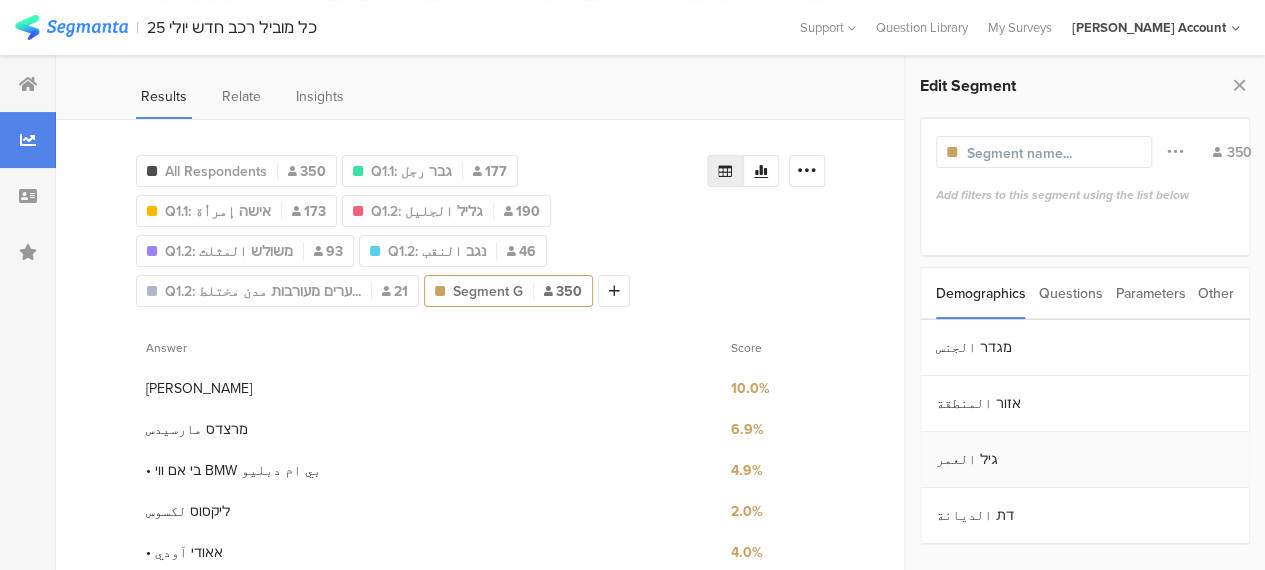 click on "גיל العمر" at bounding box center [1085, 460] 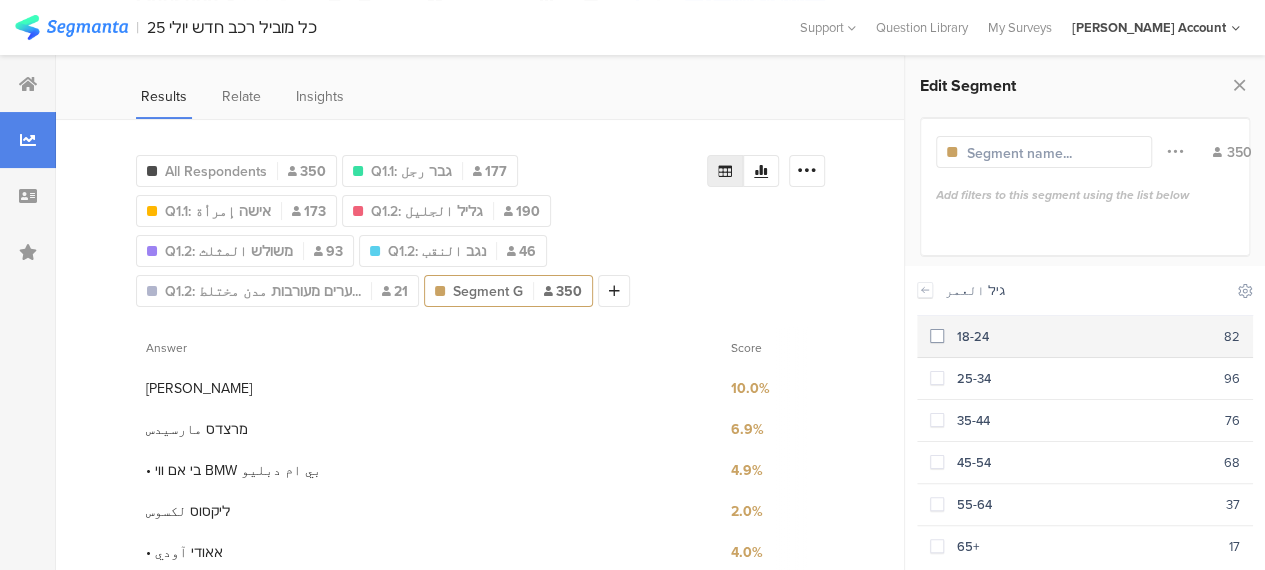 click at bounding box center [937, 336] 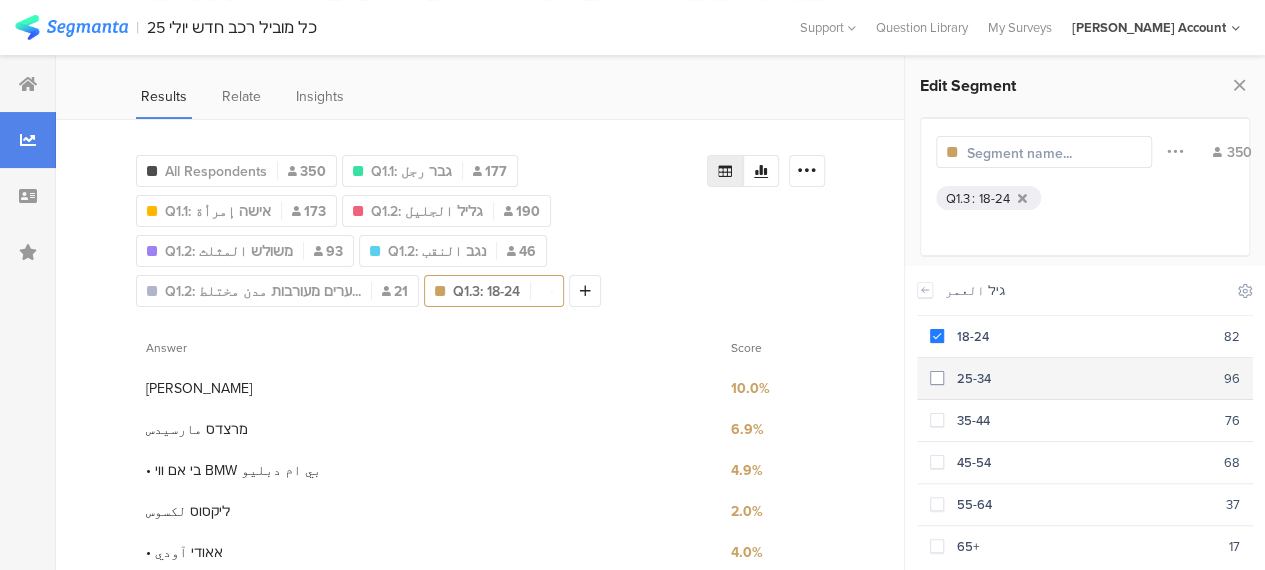 scroll, scrollTop: 80, scrollLeft: 0, axis: vertical 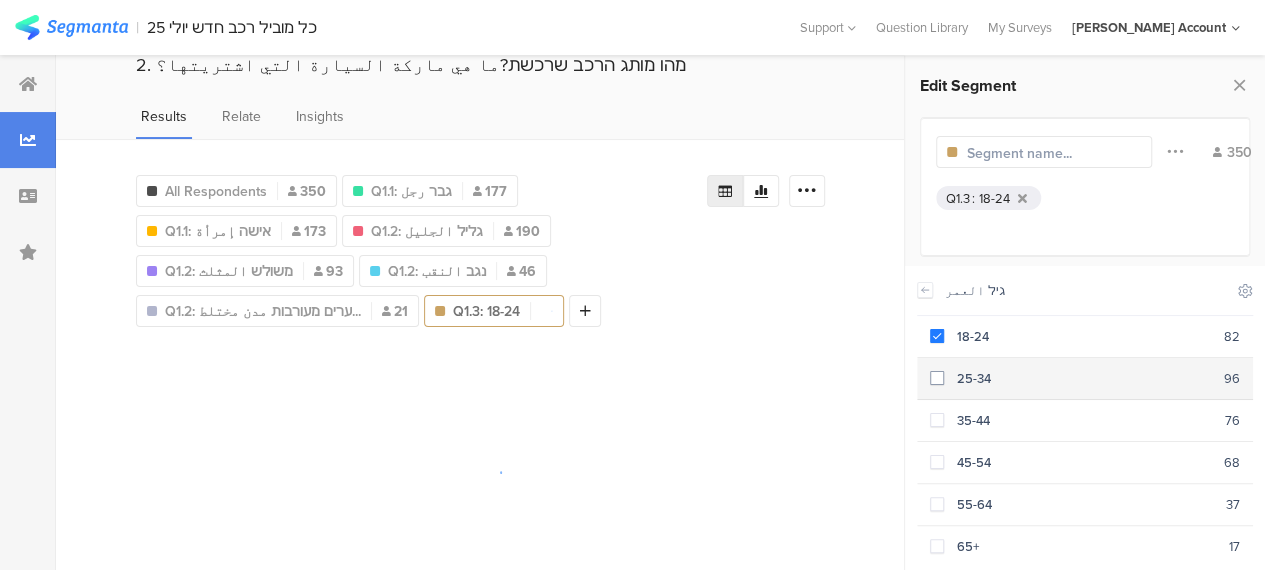 click at bounding box center [937, 378] 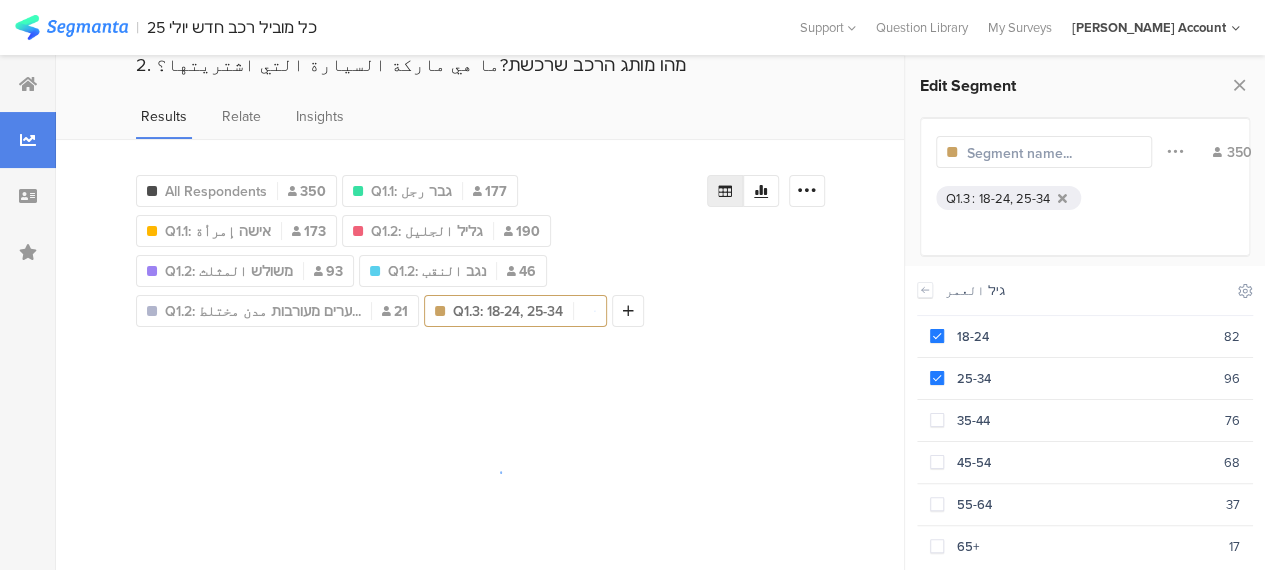 click at bounding box center [1054, 153] 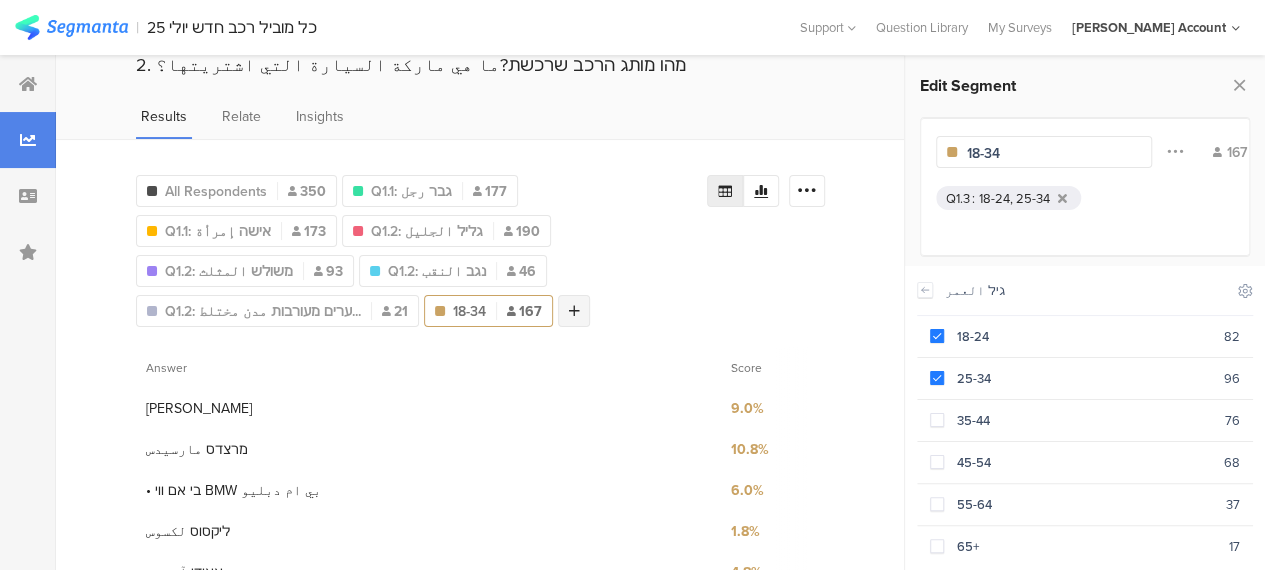 type on "18-34" 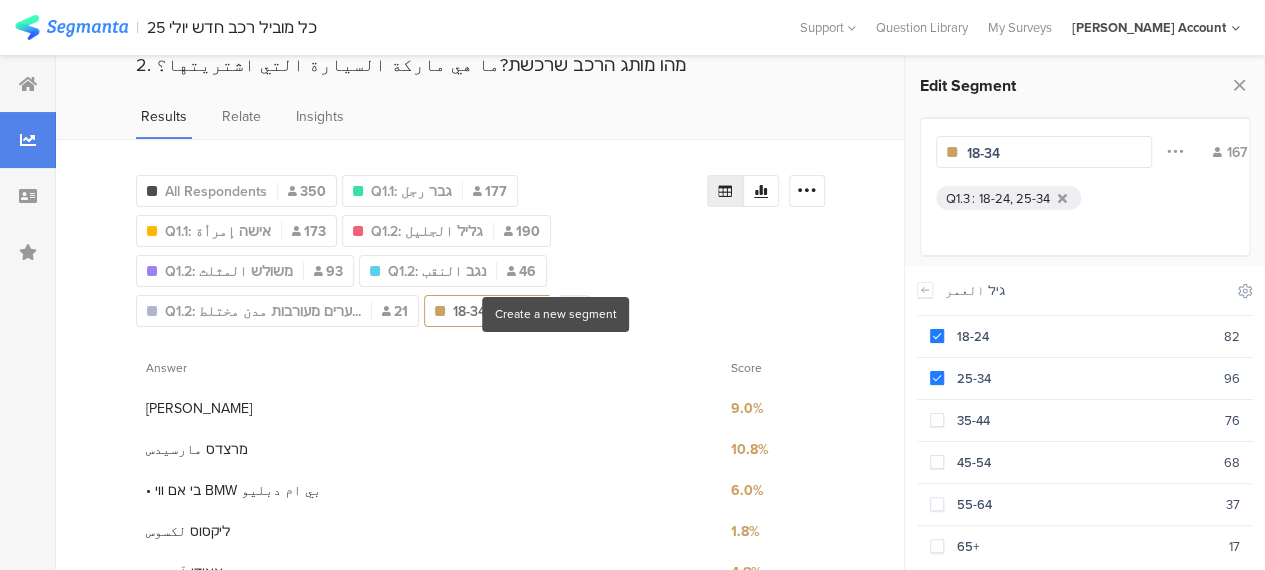 click at bounding box center (574, 311) 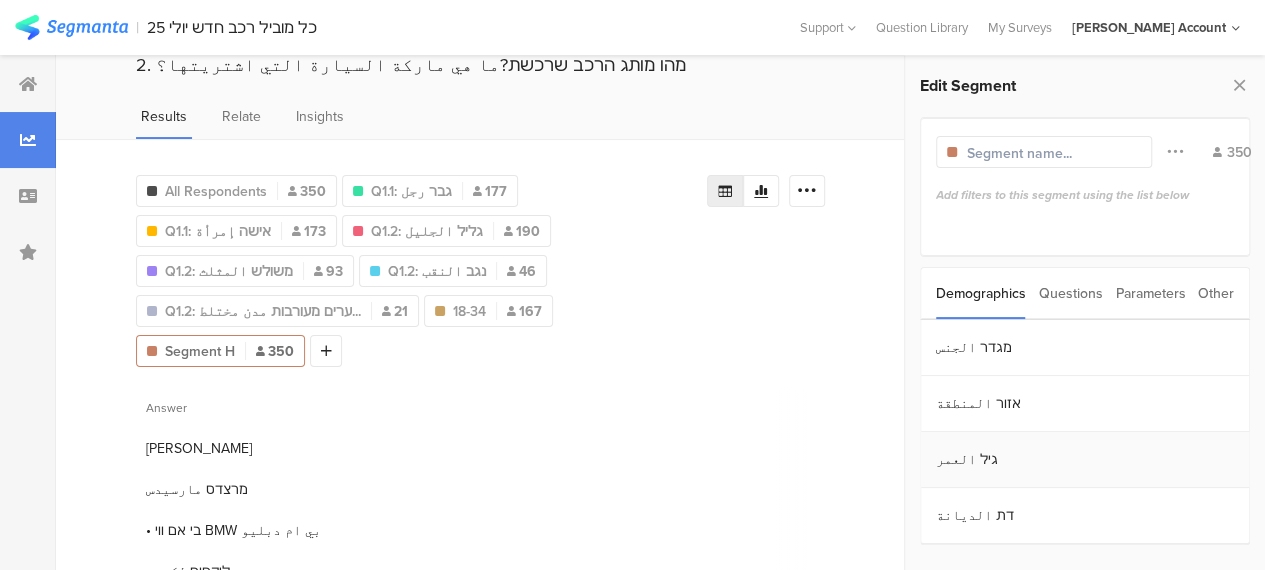 click on "גיל العمر" at bounding box center (1085, 460) 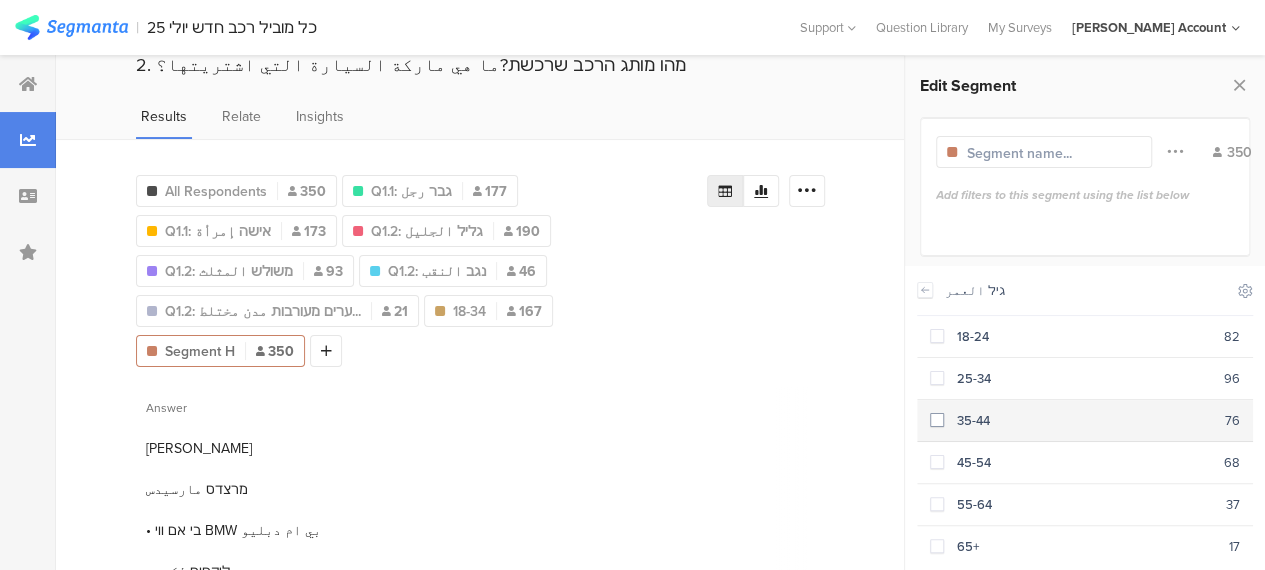 click at bounding box center [937, 420] 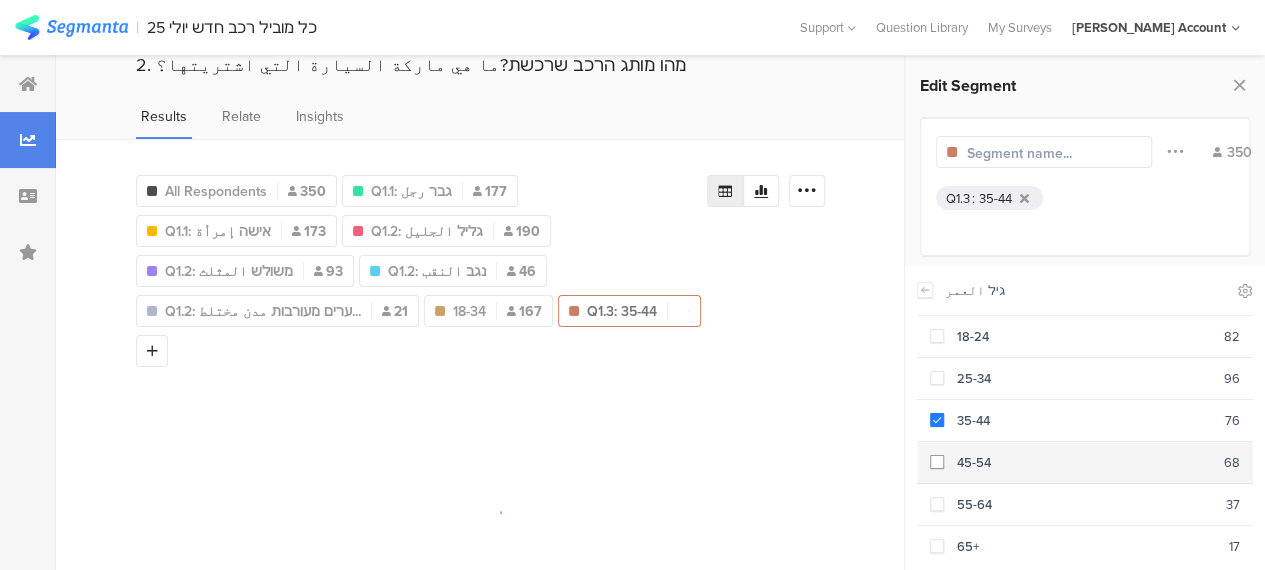 click at bounding box center [937, 462] 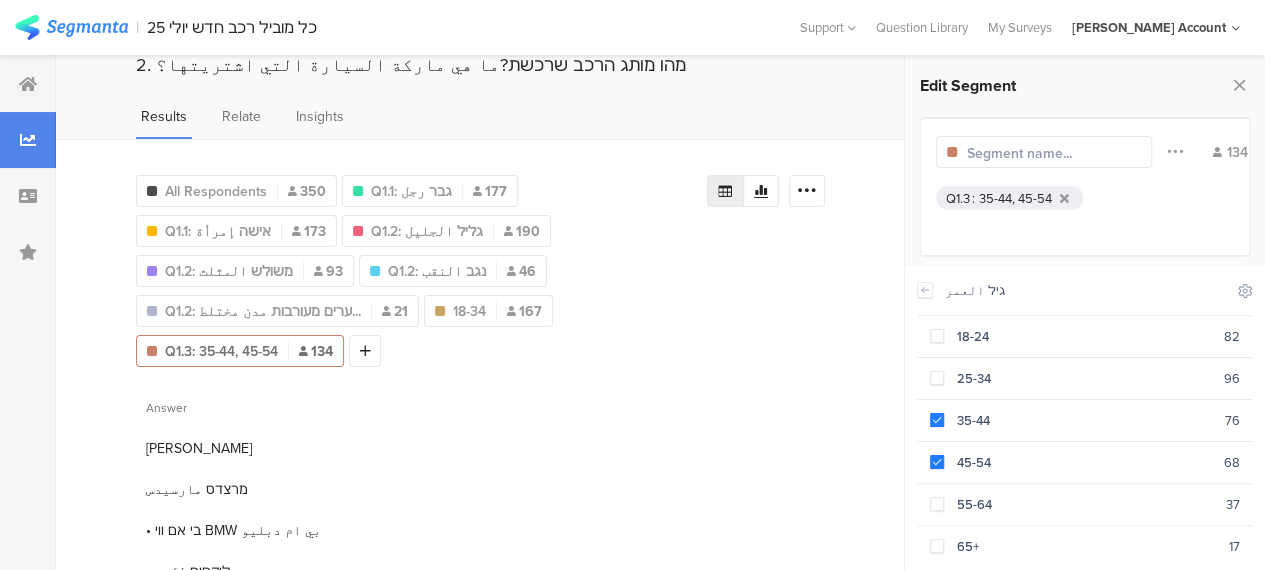 click at bounding box center [1054, 153] 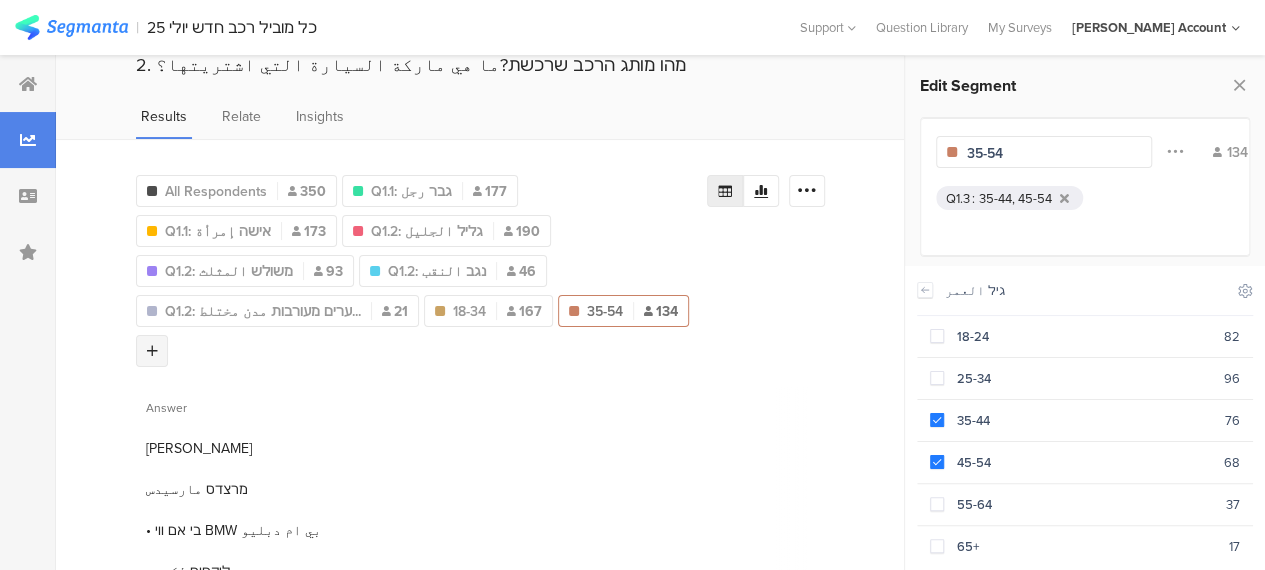type on "35-54" 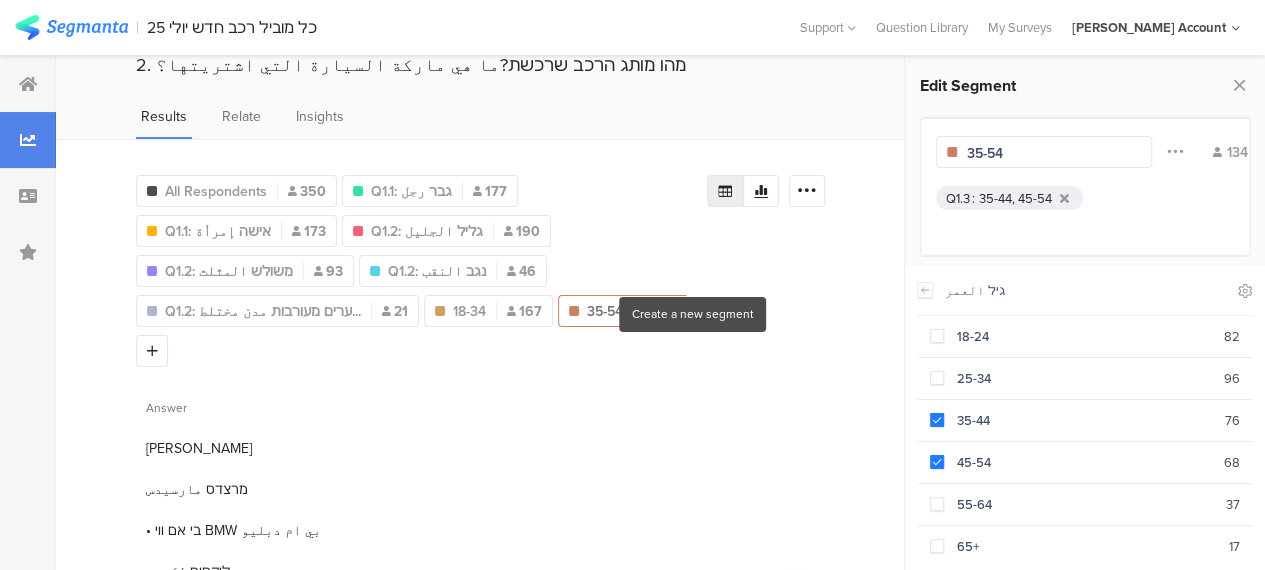 click at bounding box center (152, 351) 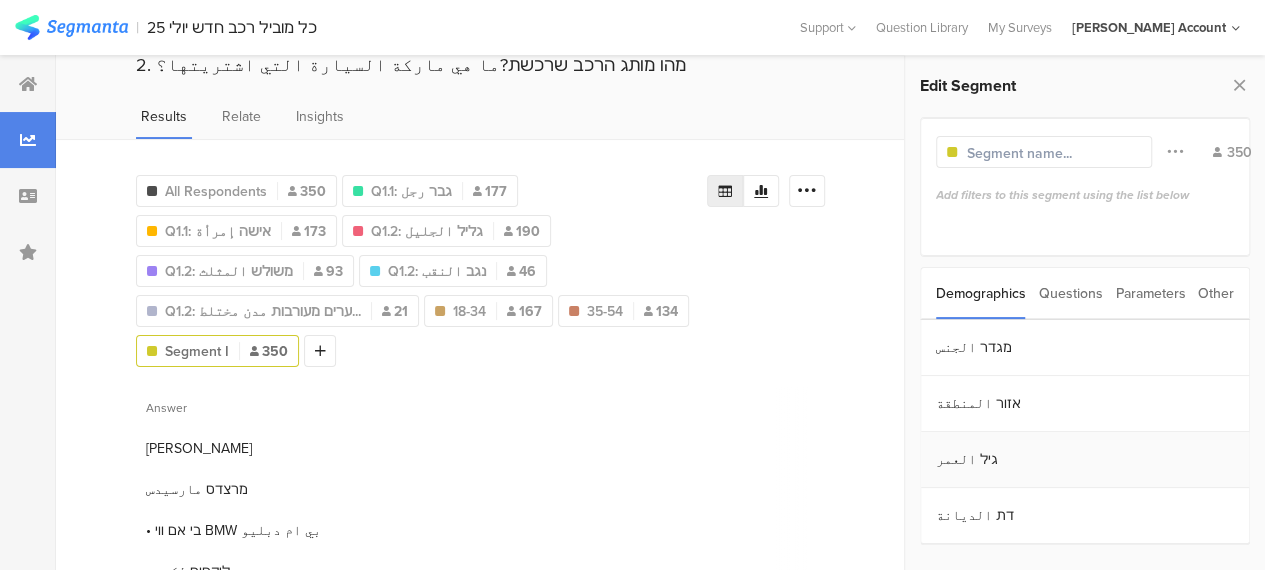 click on "גיל العمر" at bounding box center [1085, 460] 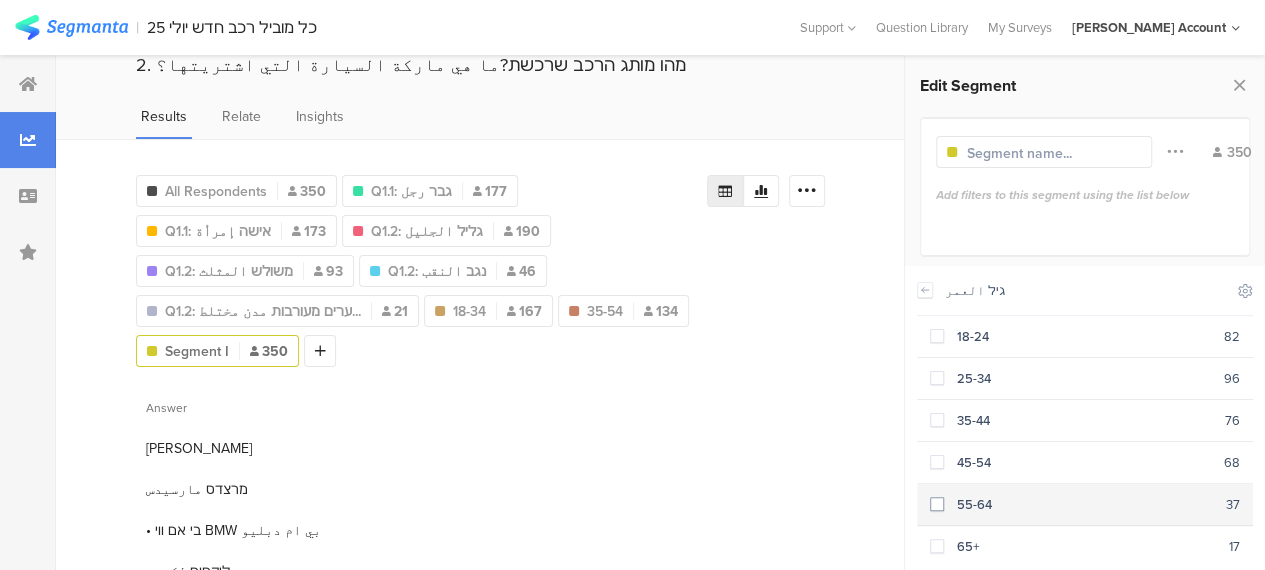 click at bounding box center (937, 504) 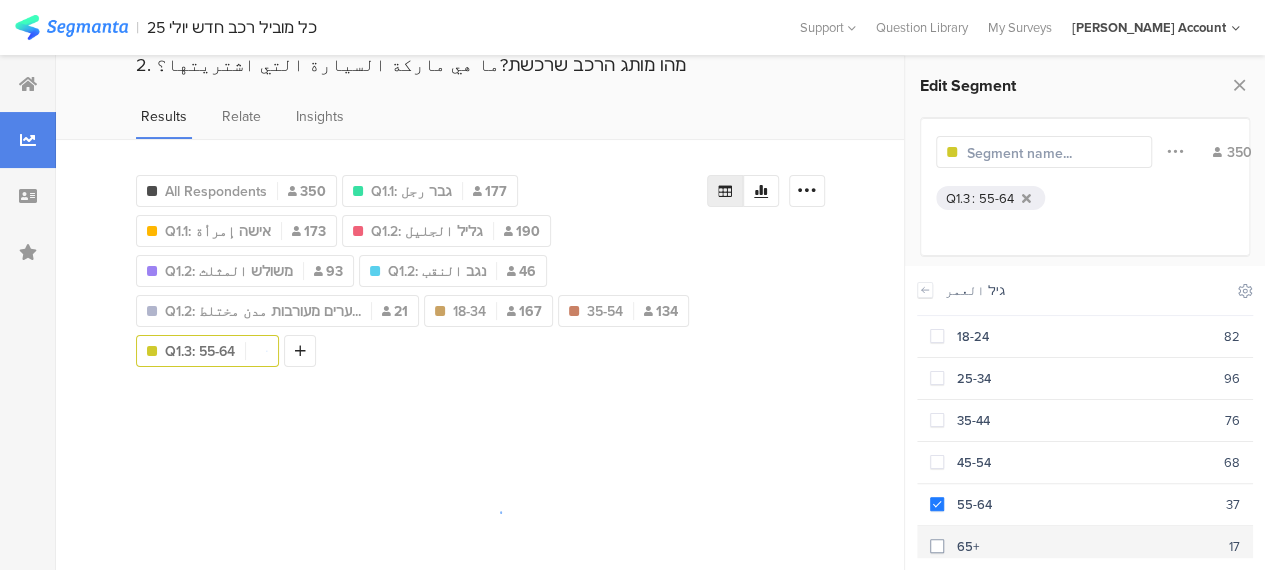 click at bounding box center (937, 546) 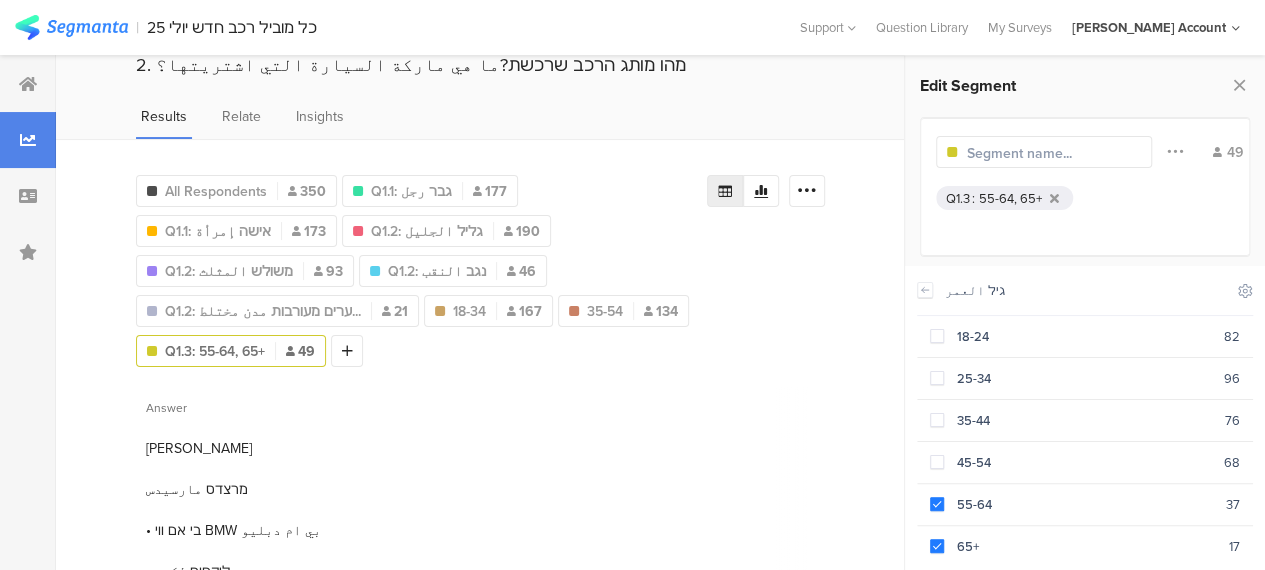 click at bounding box center (1054, 153) 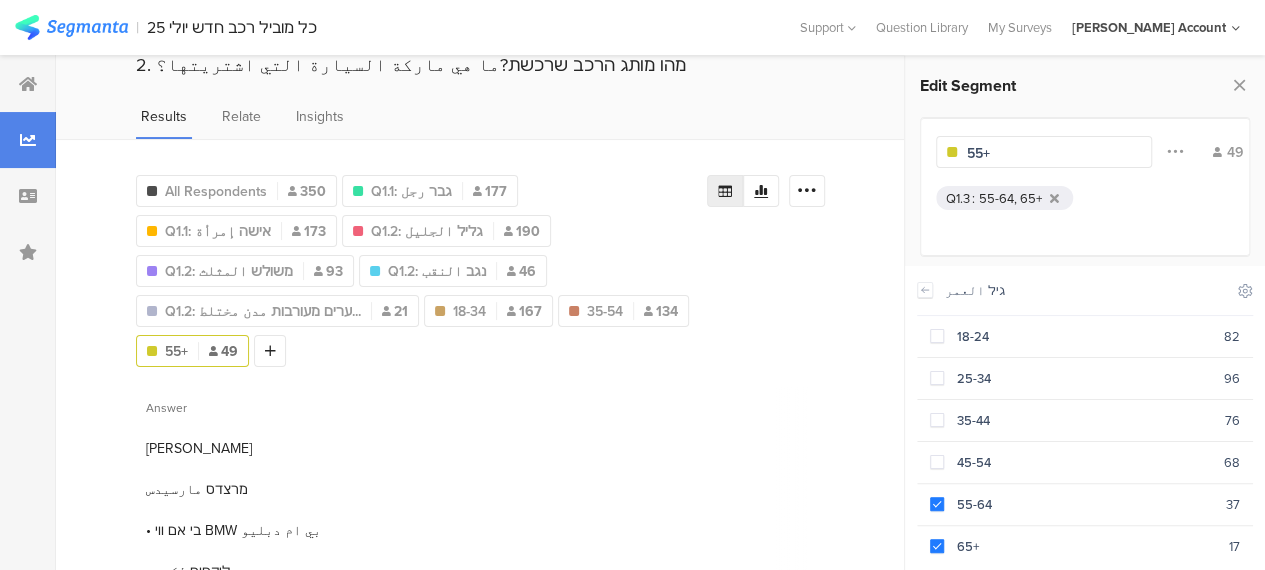 type on "55+" 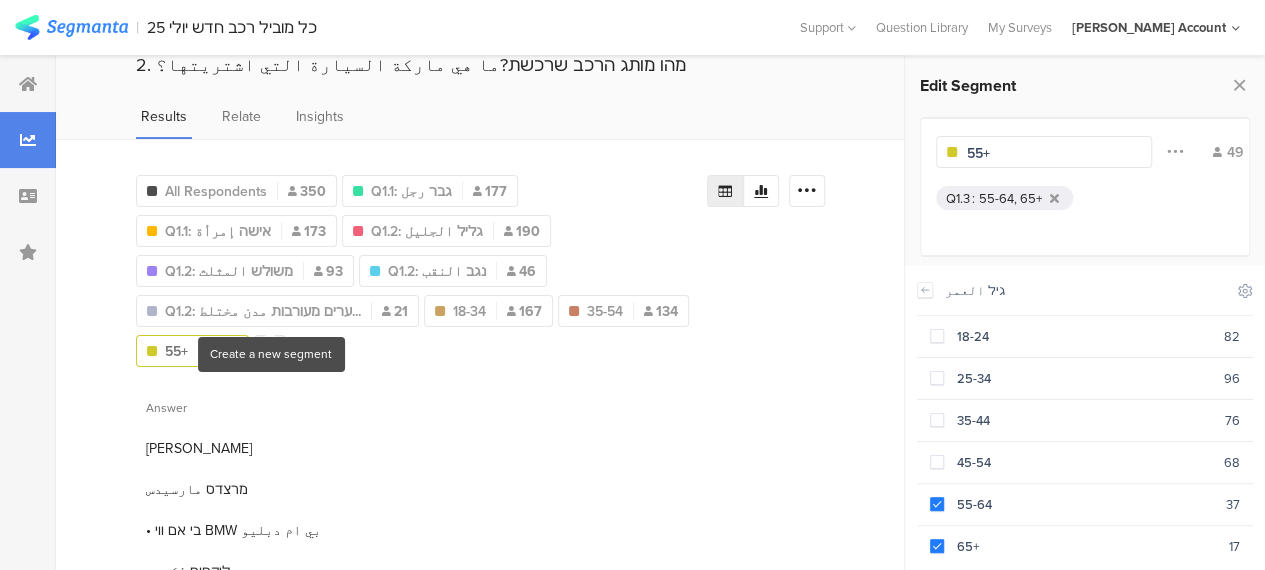 click at bounding box center [270, 351] 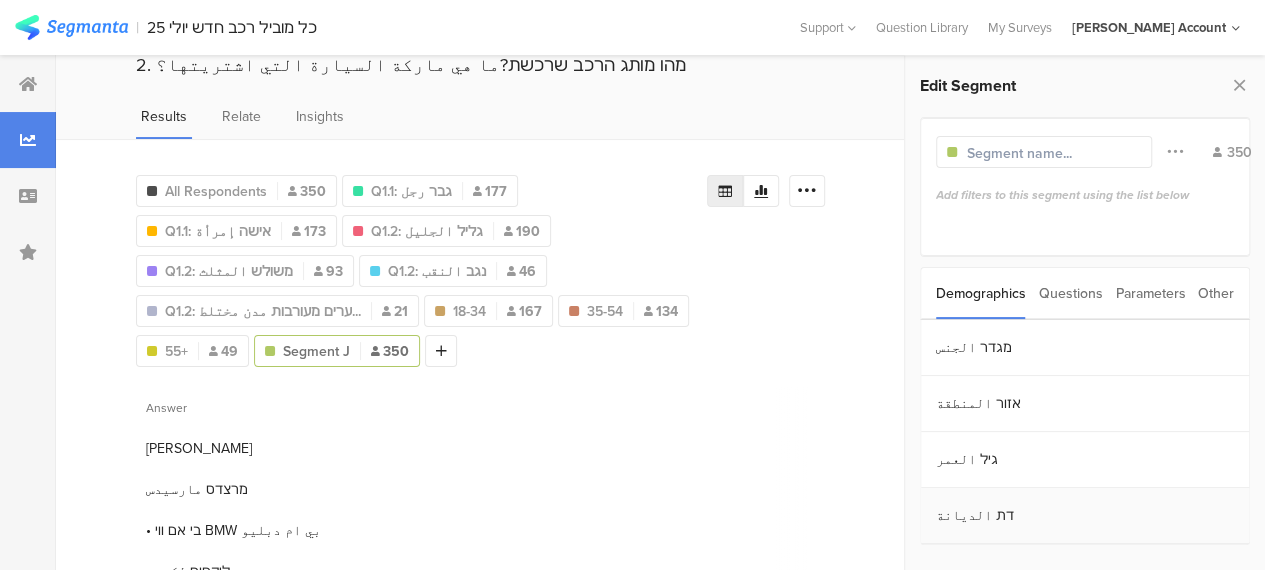 click on "דת الديانة" at bounding box center [1085, 516] 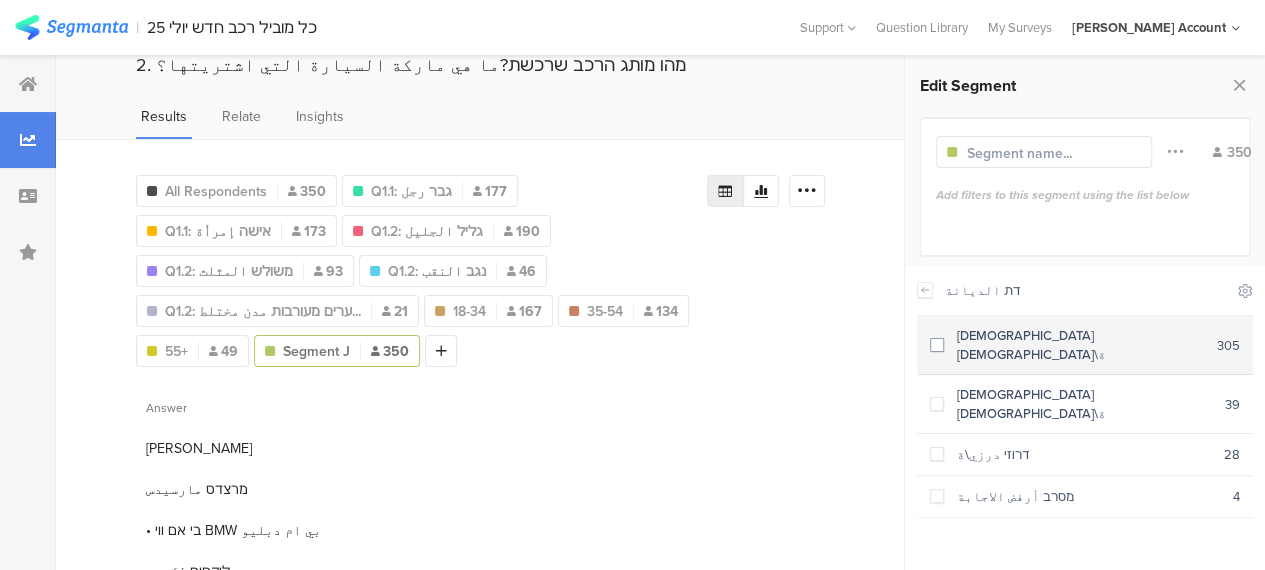 click at bounding box center [937, 345] 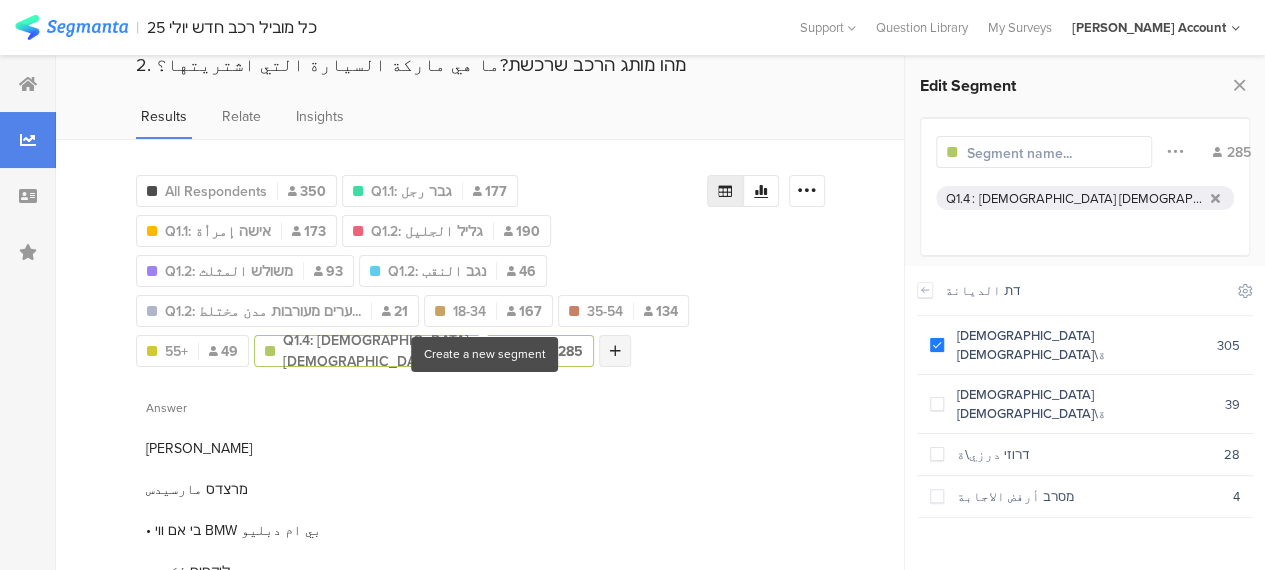 click at bounding box center (615, 351) 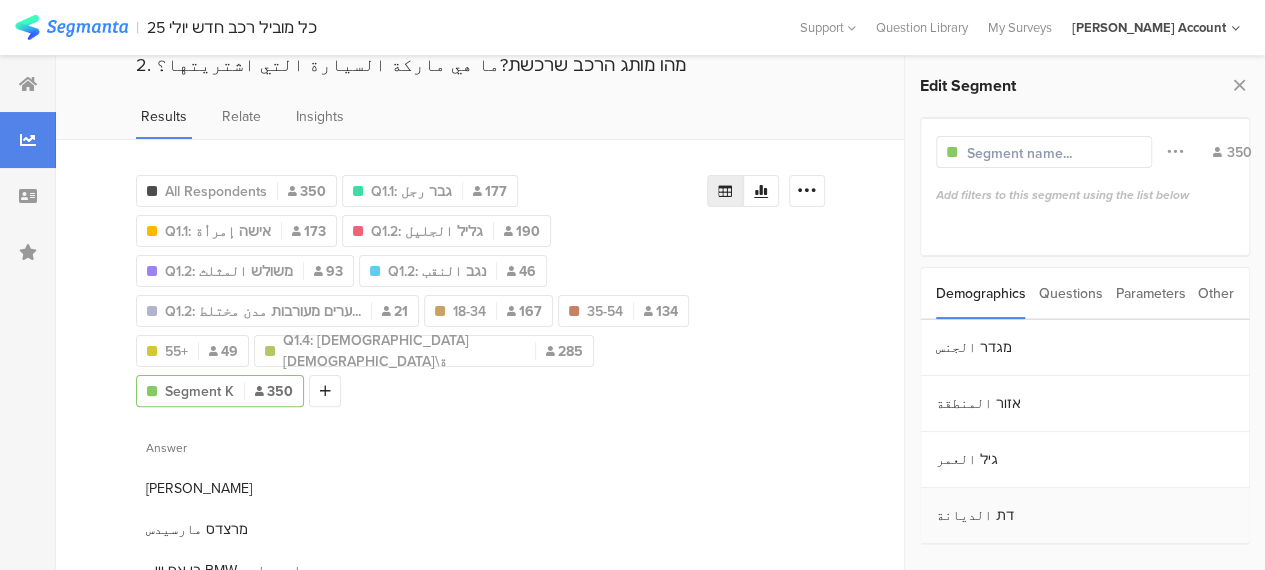 click on "דת الديانة" at bounding box center (1085, 516) 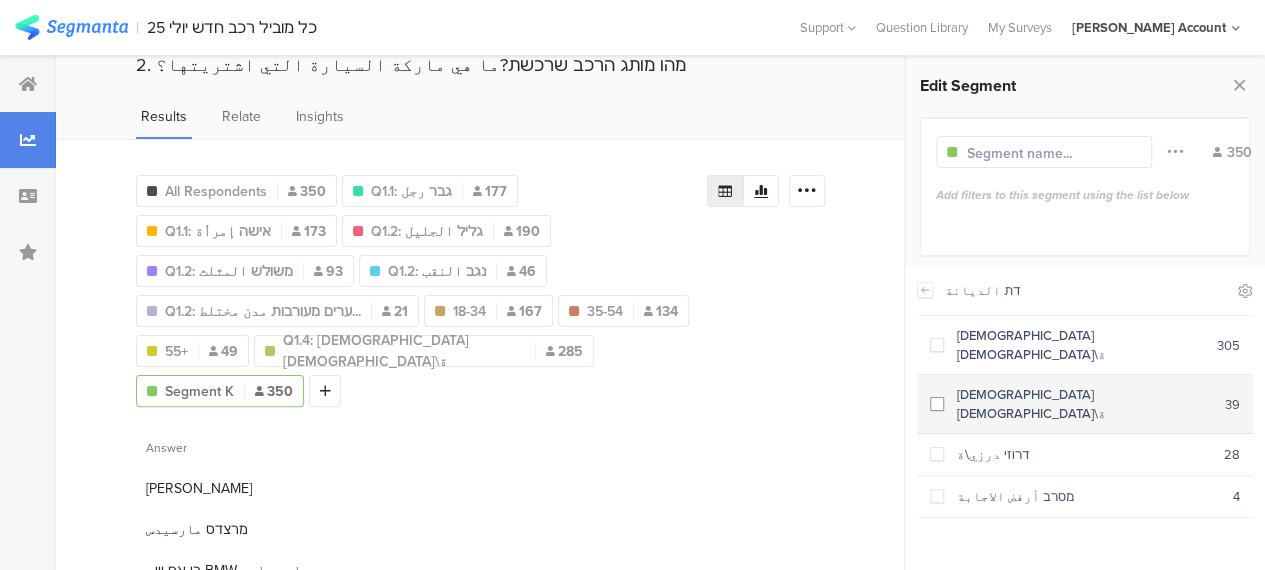 click at bounding box center [937, 404] 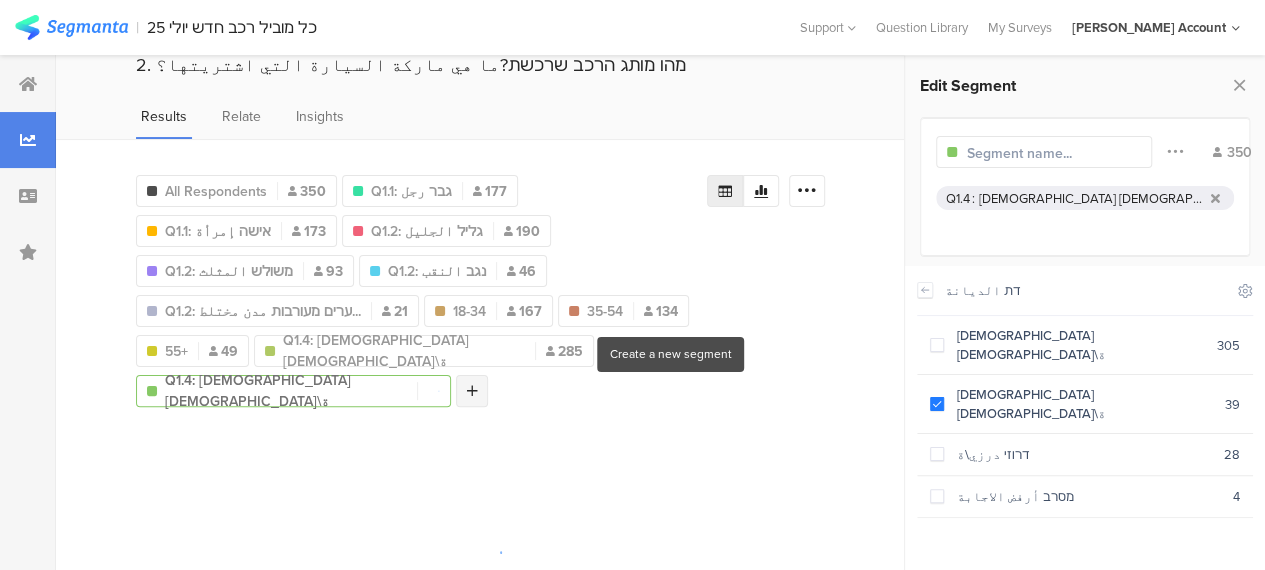 click at bounding box center [472, 391] 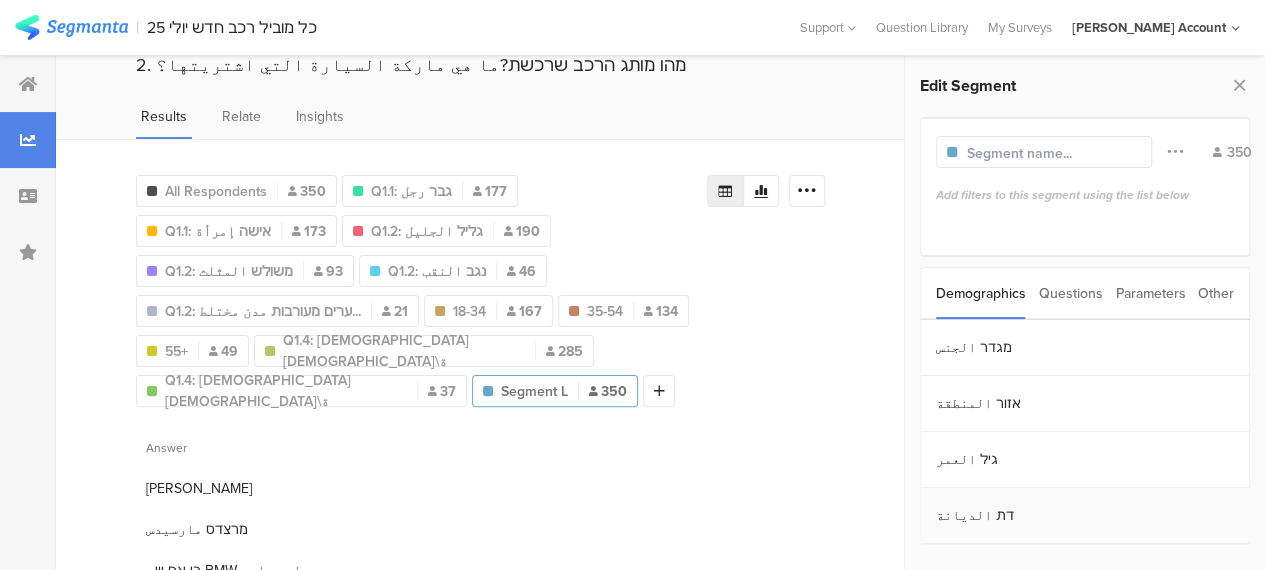 click on "דת الديانة" at bounding box center [1085, 516] 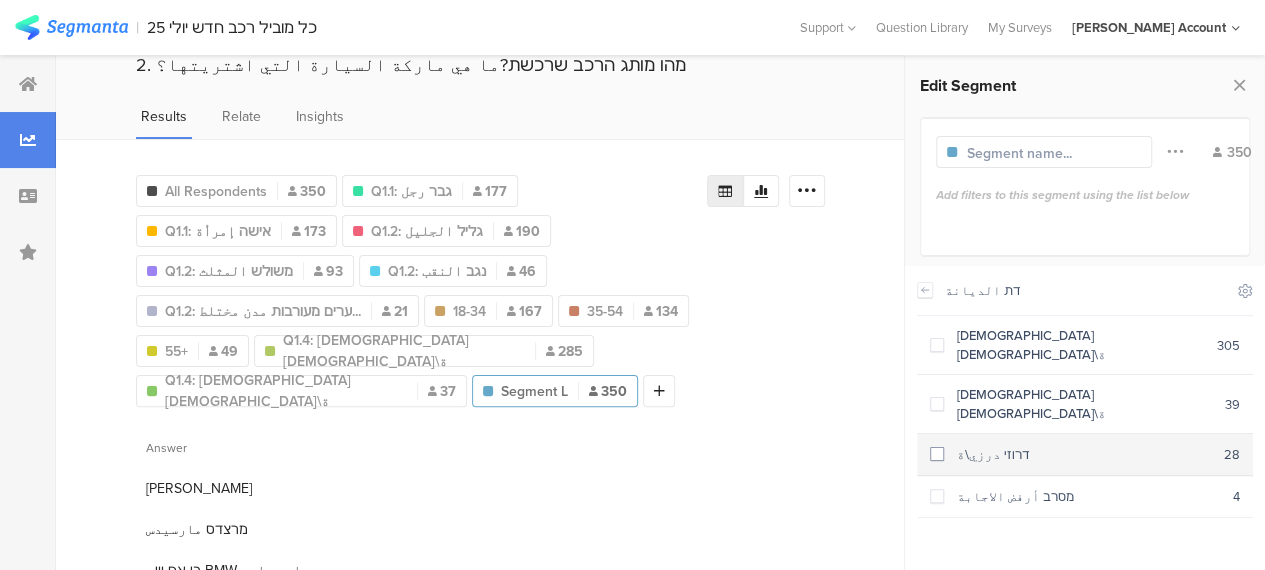 click at bounding box center (937, 454) 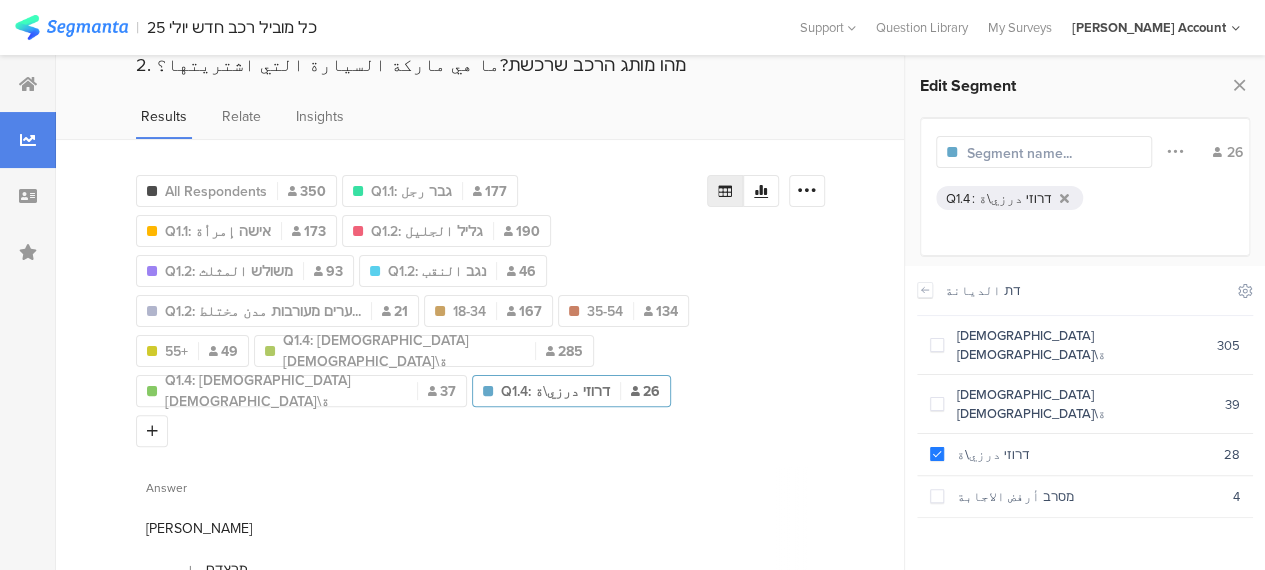 click on "All Respondents       350
Q1.1: גבר رجل       177
Q1.1: אישה إمرأة       173
Q1.2
:   גליל الجليل                 Q1.2: גליל الجليل       190
Q1.2: משולש المثلث       93
Q1.2: נגב النقب       46
Q1.2: ערים מעורבות مدن مختلط...       21
18-34       167
35-54       134
Q1.3
:   55-64, 65+                 55+       49
Q1.4
:   מוסלמי مسلم\ة                 Q1.4: מוסלמי مسلم\ة       285
Q1.4
:   נוצרי مسيحي\ة                 Q1.4: נוצרי مسيحي\ة       37
Q1.4
:   דרוזי درزي\ة                 Q1.4: דרוזי درزي\ة       26
Add Segment" at bounding box center (421, 307) 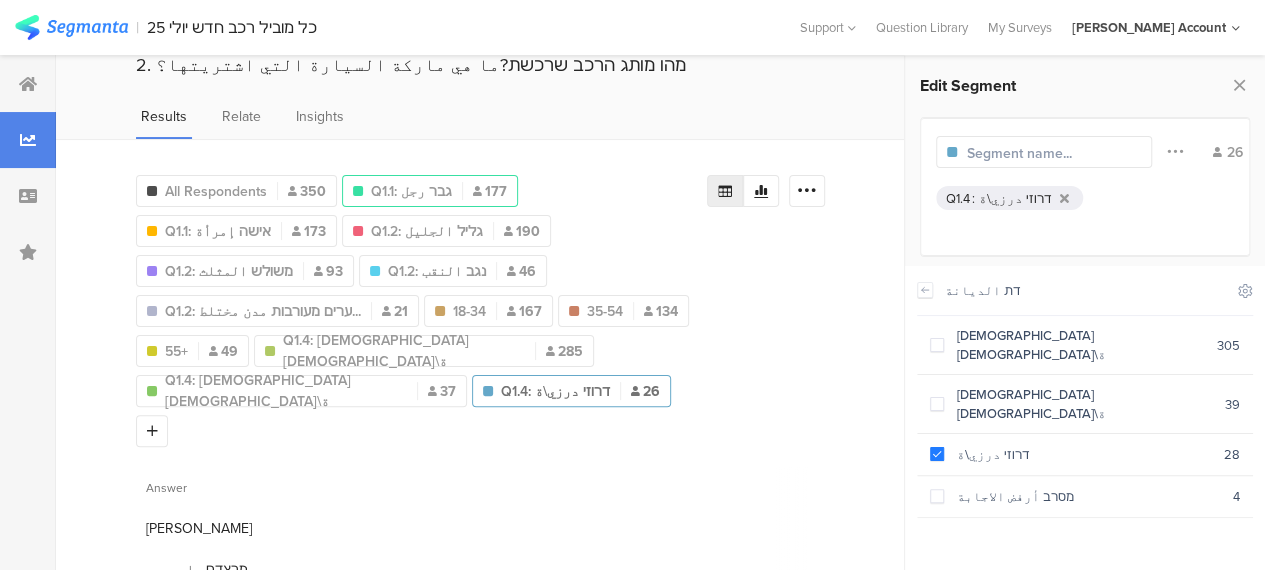 click on "Q1.1: גבר رجل" at bounding box center (411, 191) 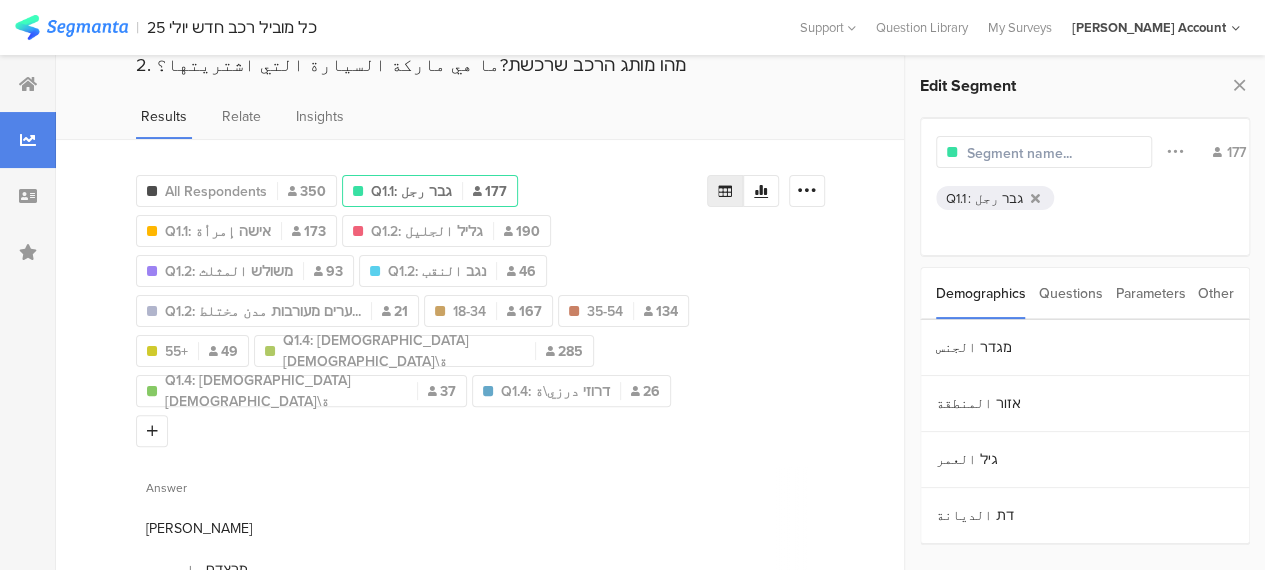 click at bounding box center (1054, 153) 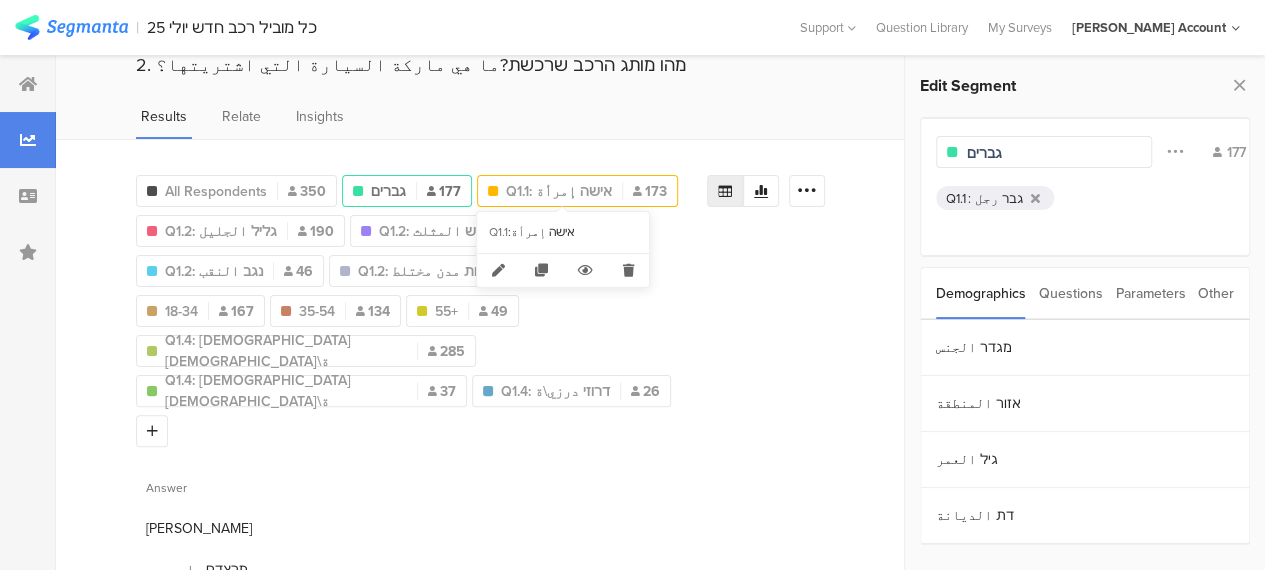 type on "גברים" 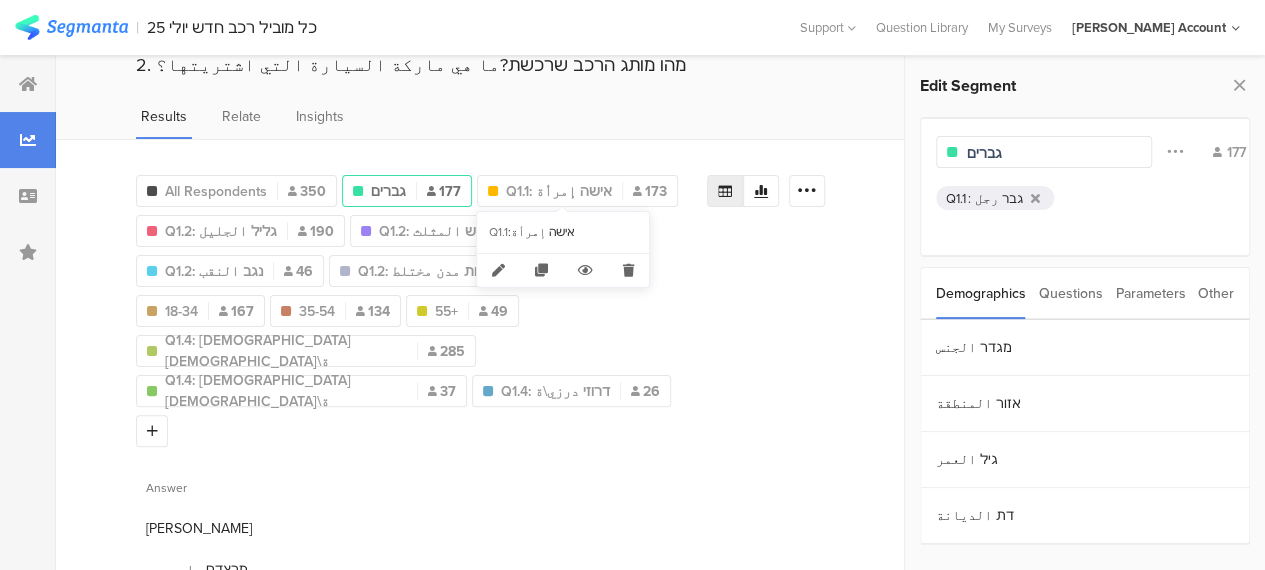drag, startPoint x: 576, startPoint y: 181, endPoint x: 928, endPoint y: 145, distance: 353.83612 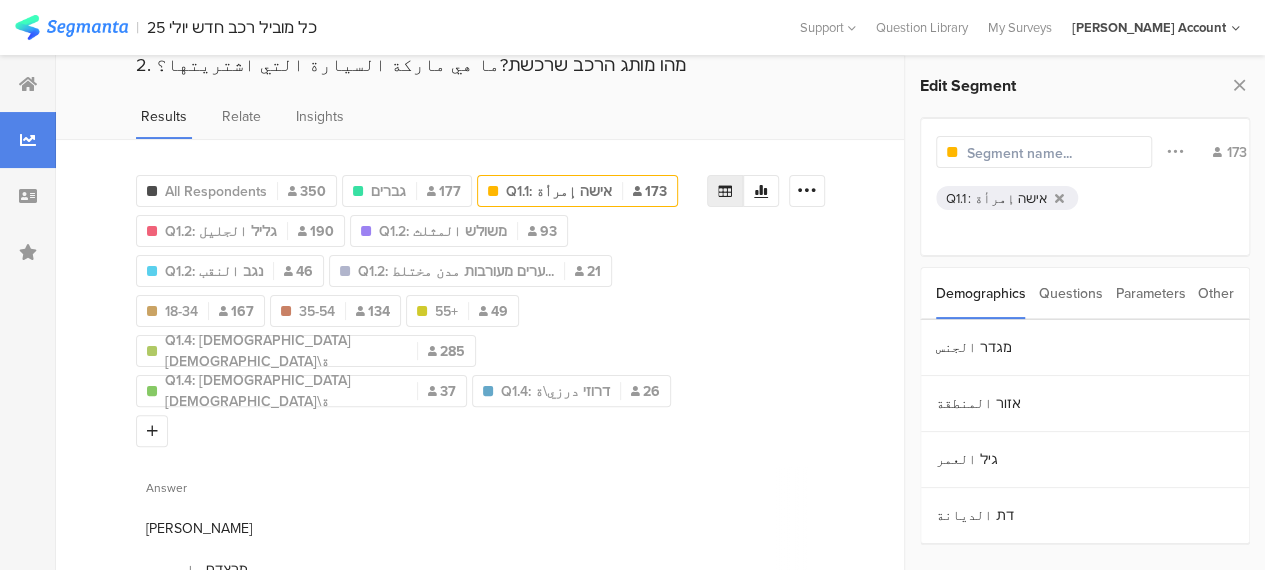 click at bounding box center [1054, 153] 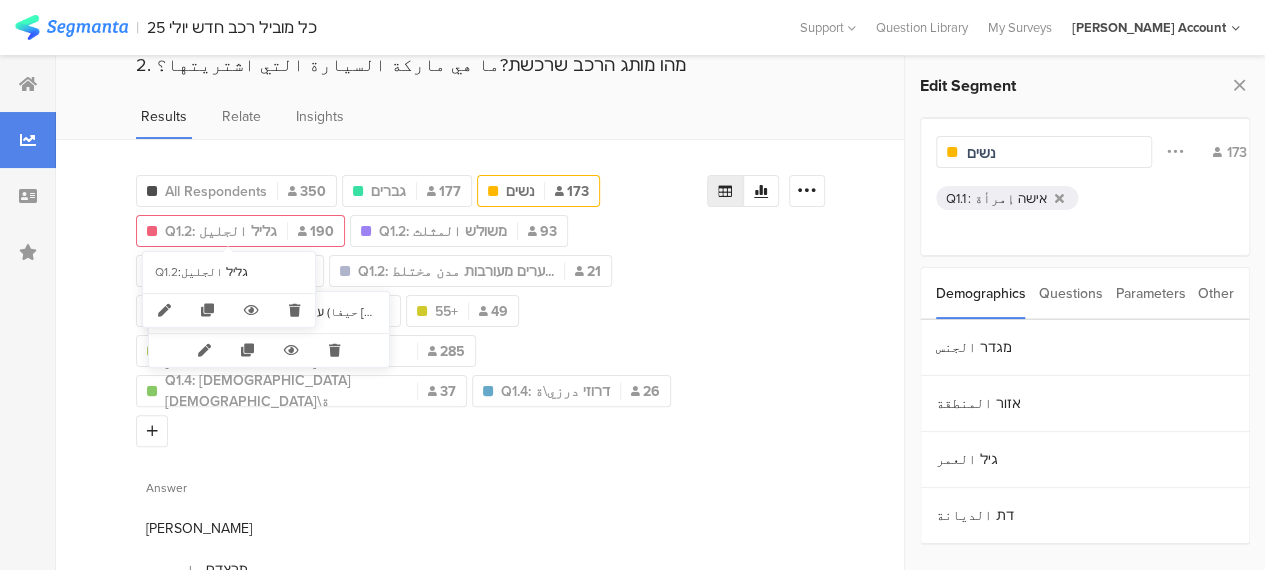 type on "נשים" 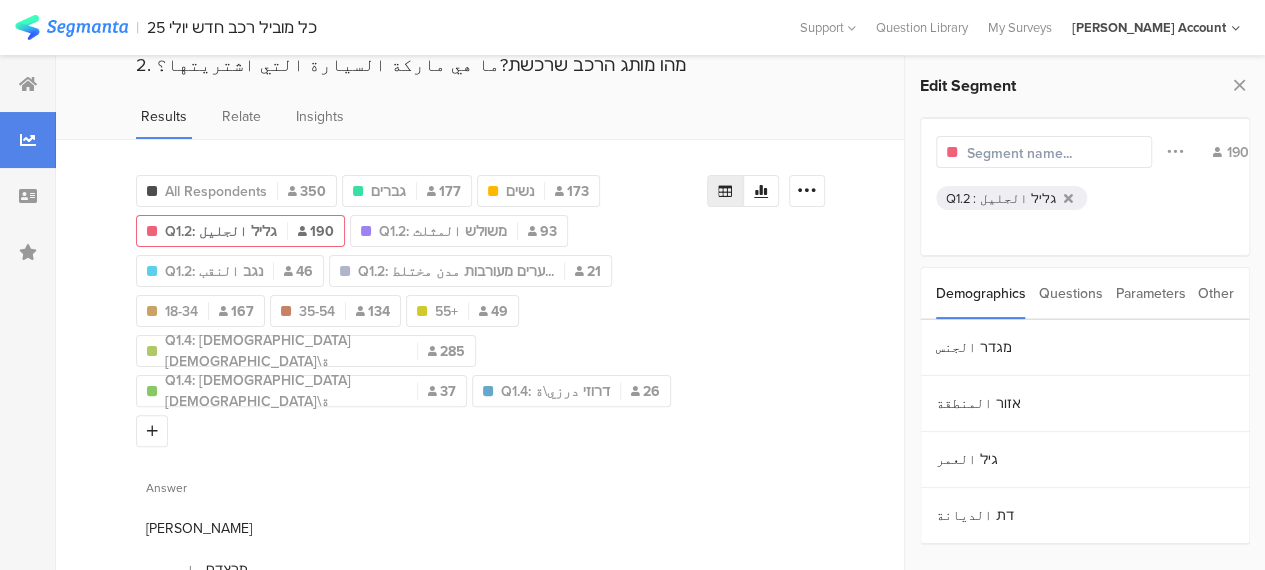 click at bounding box center (1054, 153) 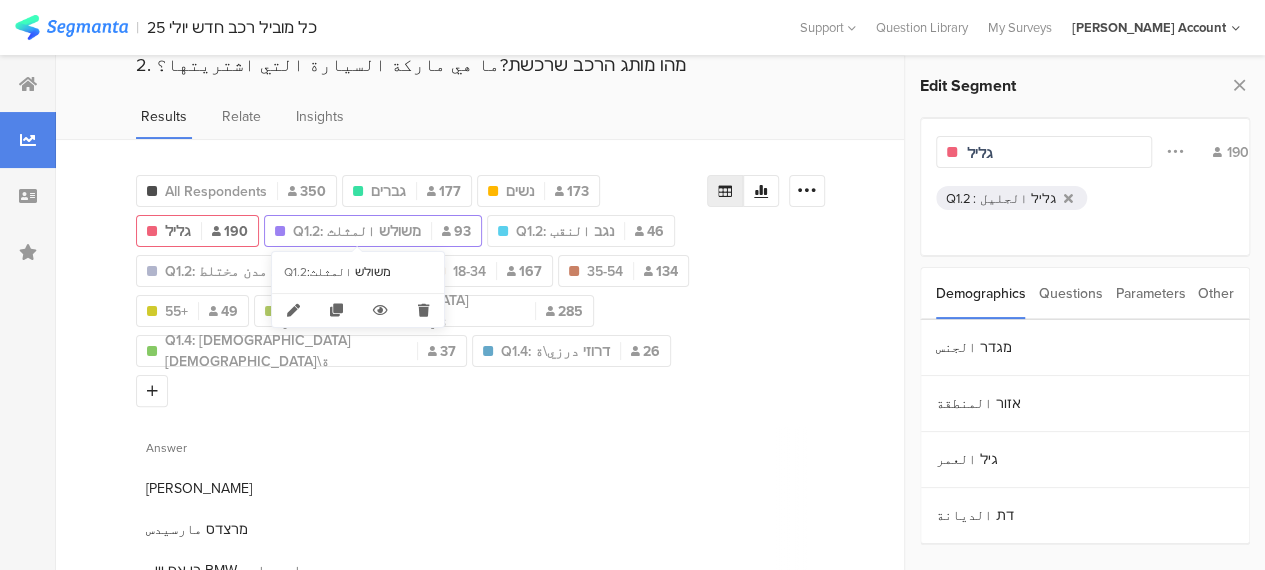 type on "גליל" 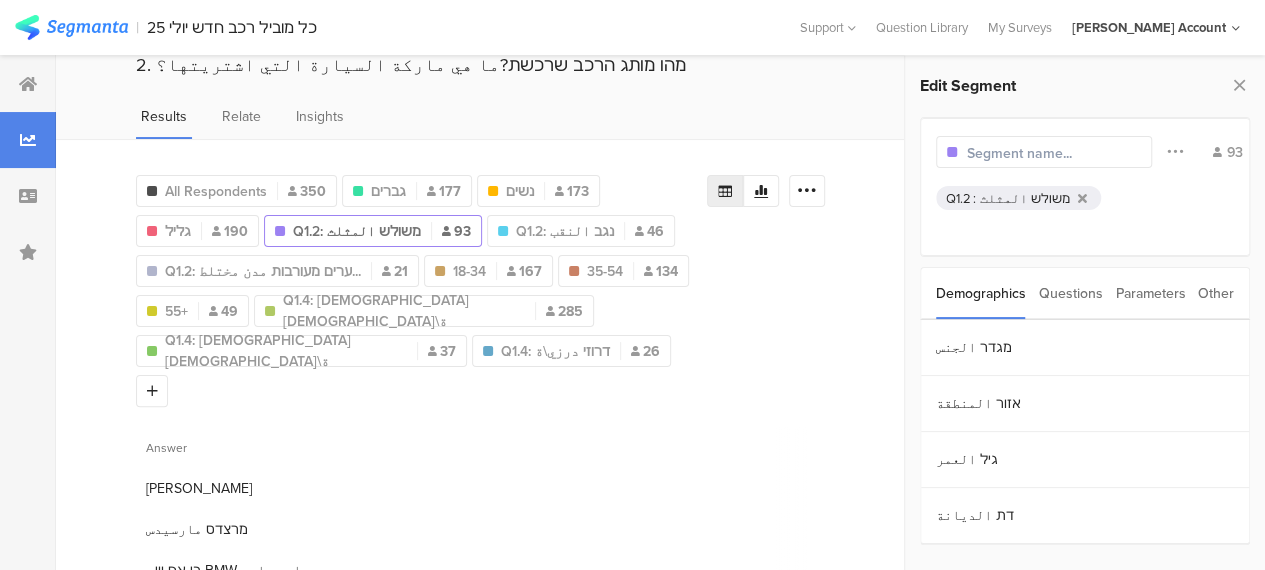 click at bounding box center (1054, 153) 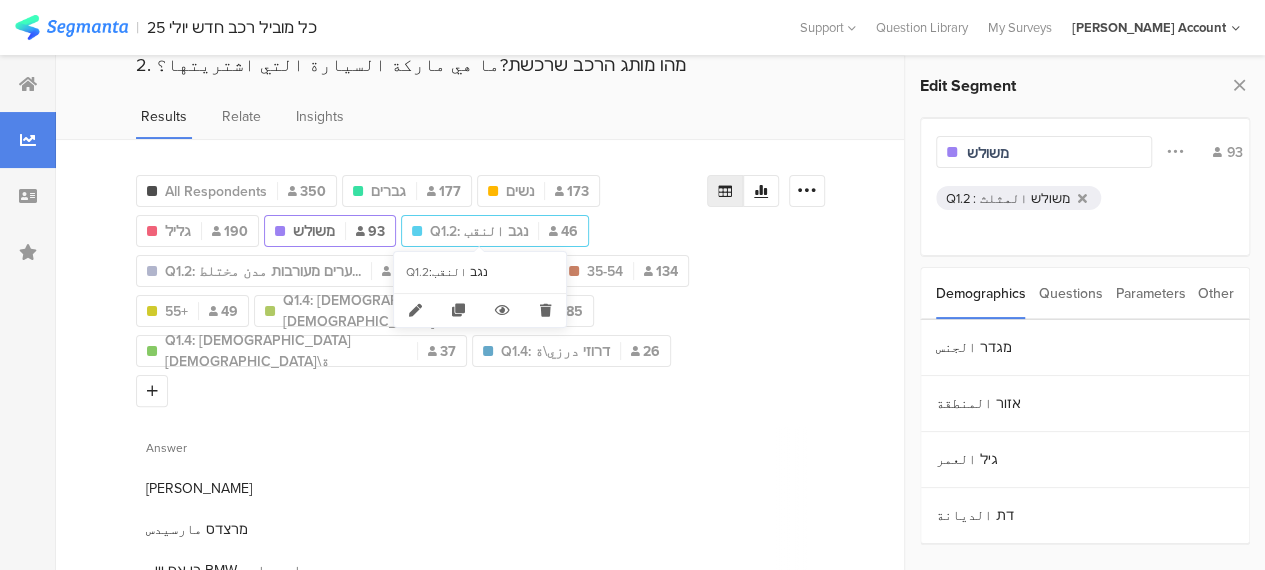 type on "משולש" 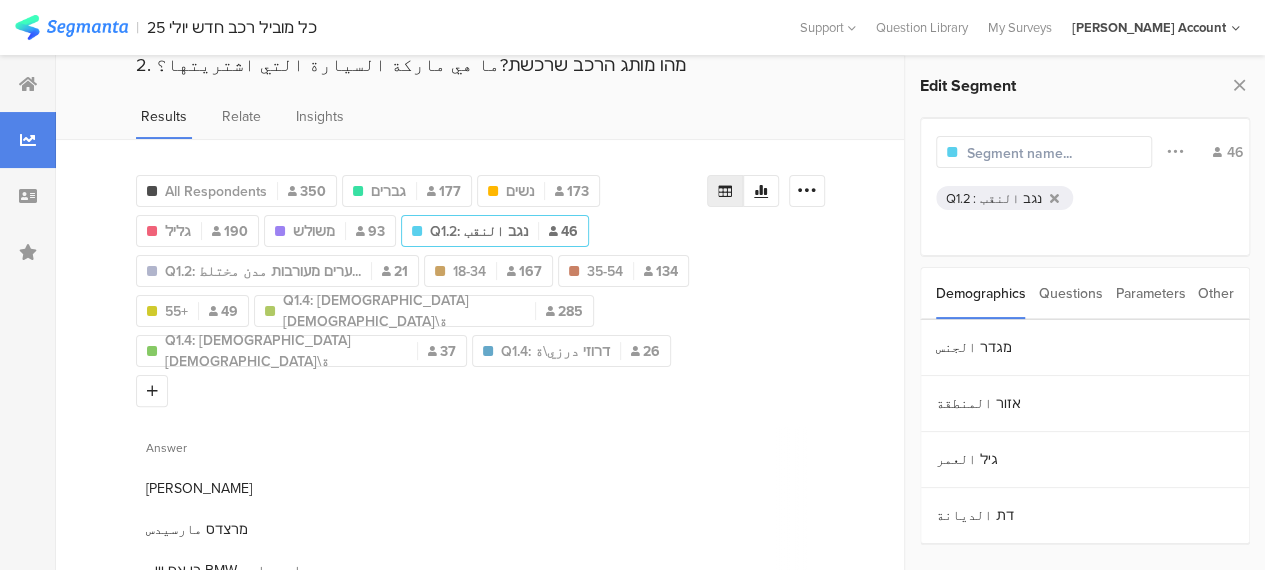 click at bounding box center (1054, 153) 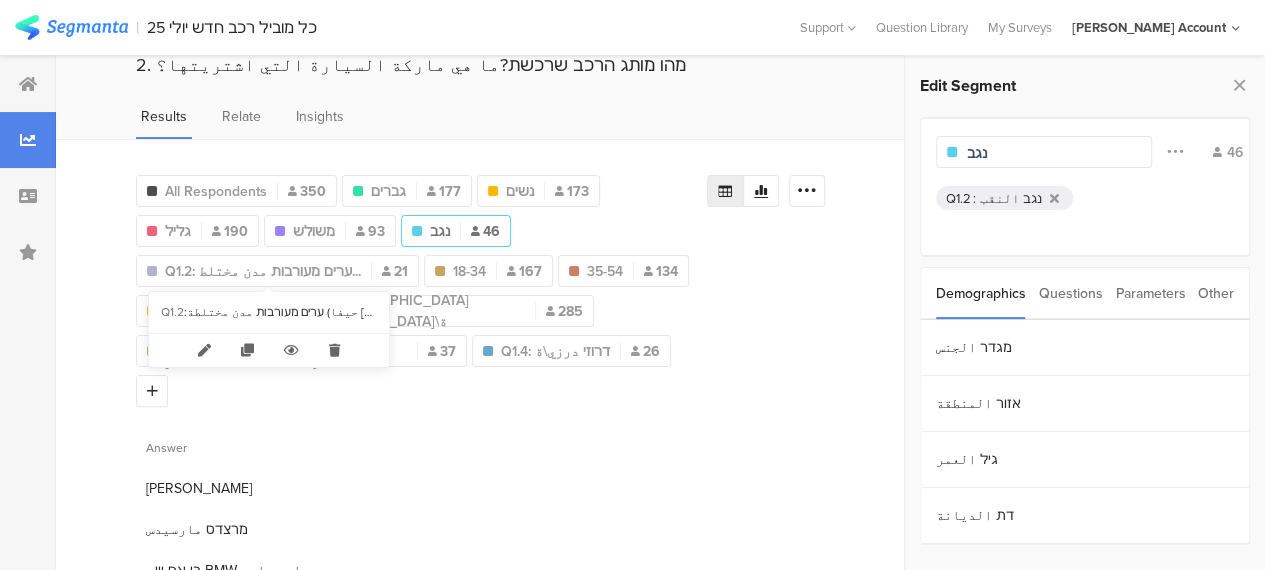 type on "נגב" 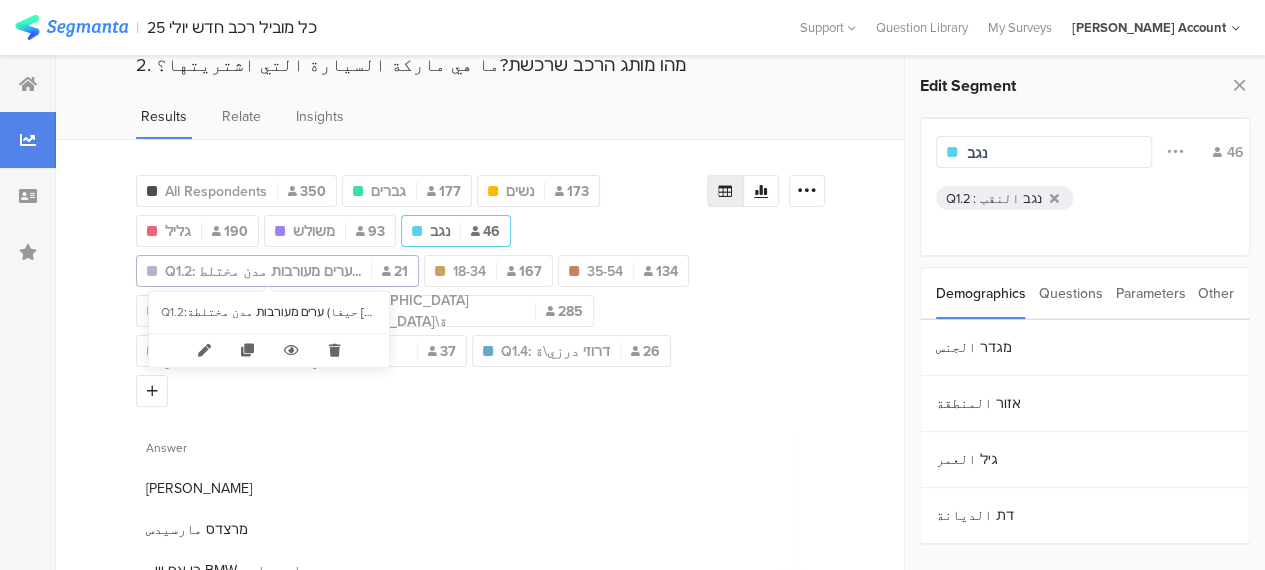 click on "Q1.2: ערים מעורבות مدن مختلط..." at bounding box center [263, 271] 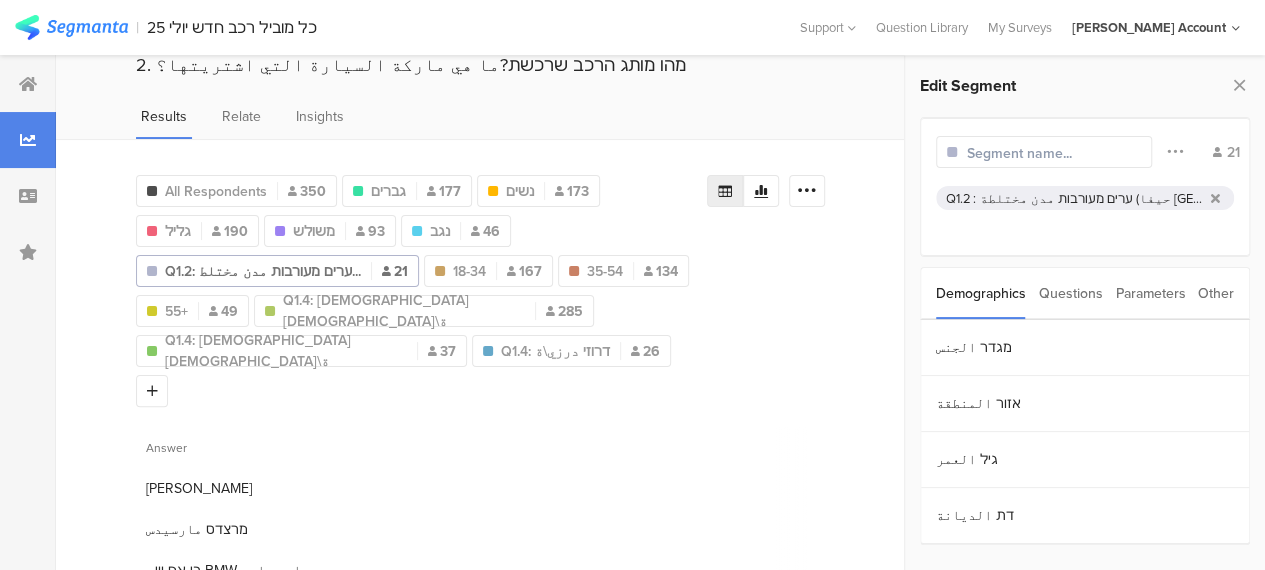 click at bounding box center [1054, 153] 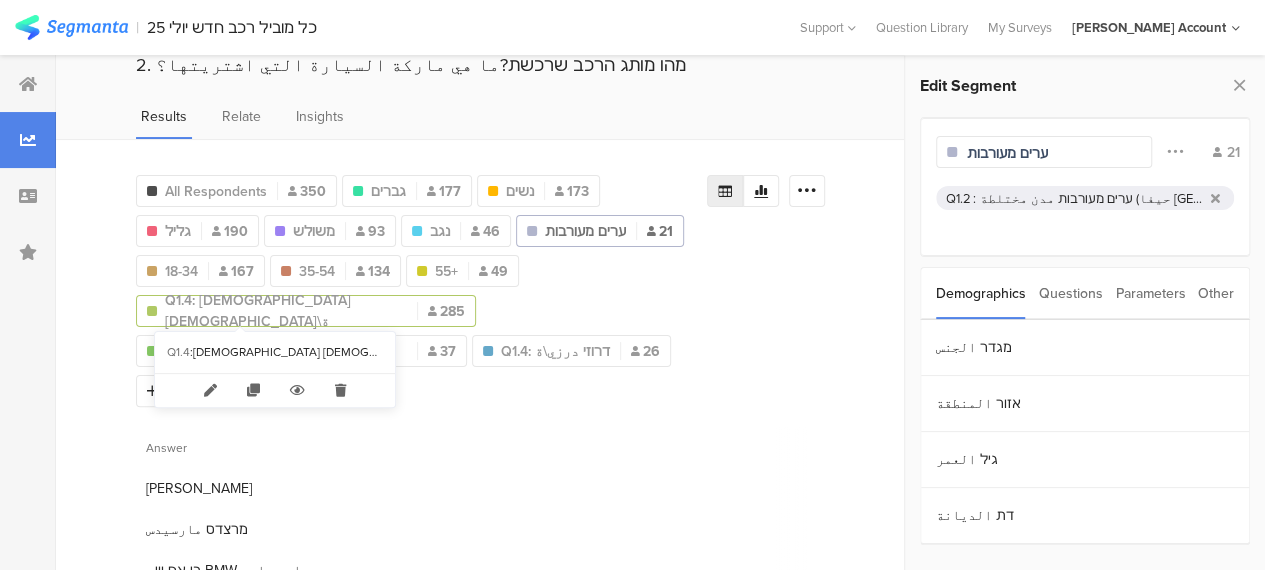 type on "ערים מעורבות" 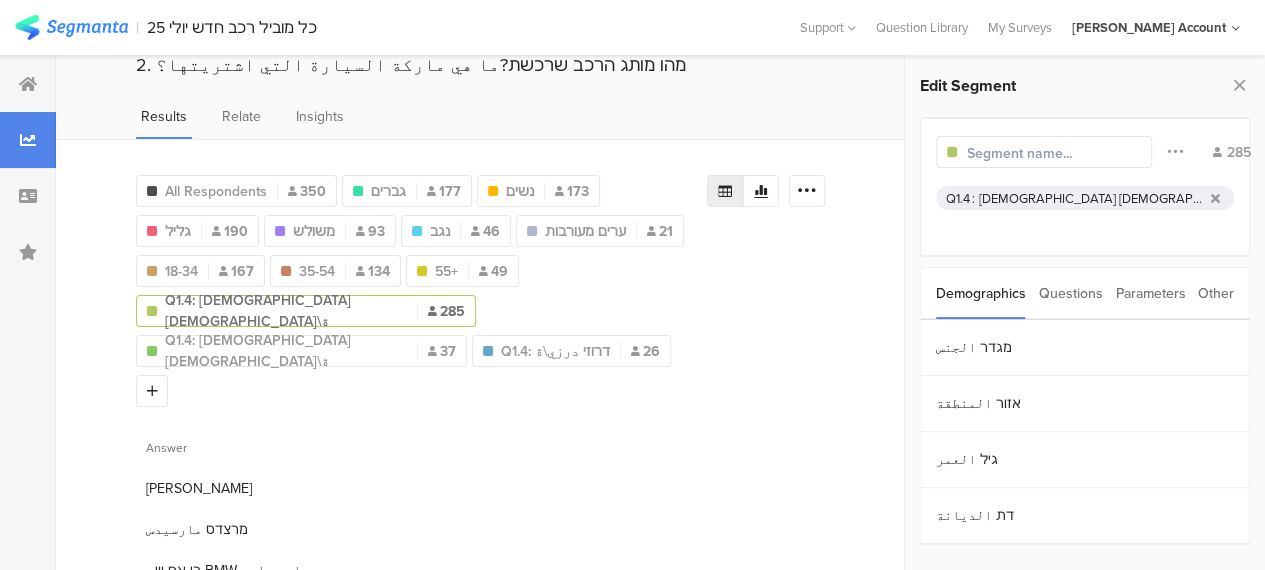 click at bounding box center [1054, 153] 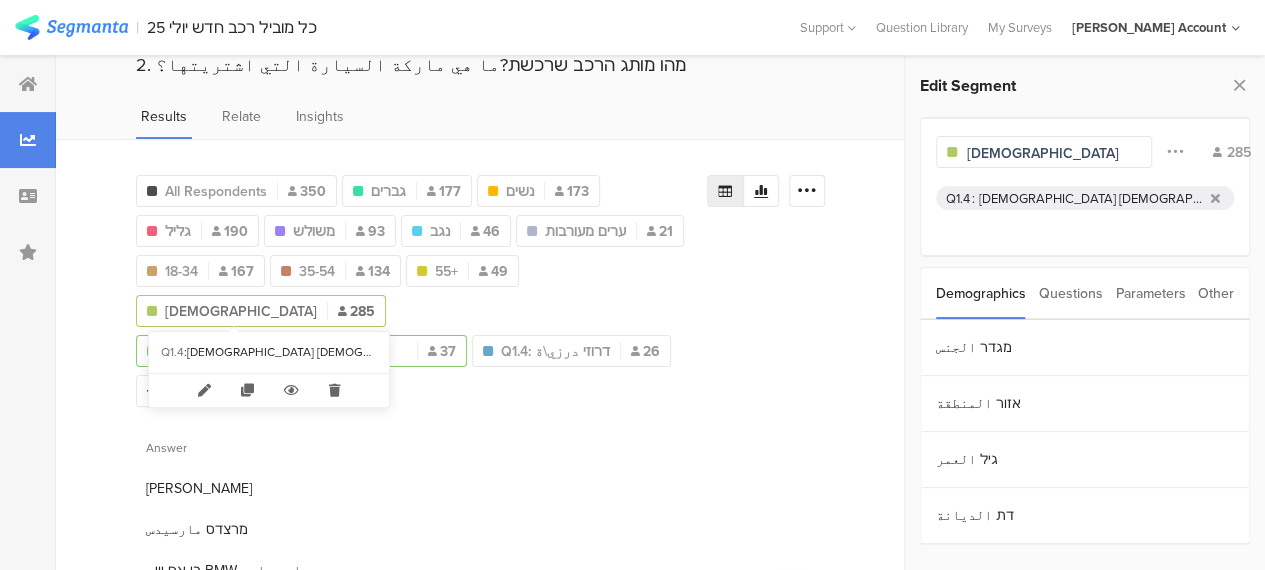 type on "מוסלמים" 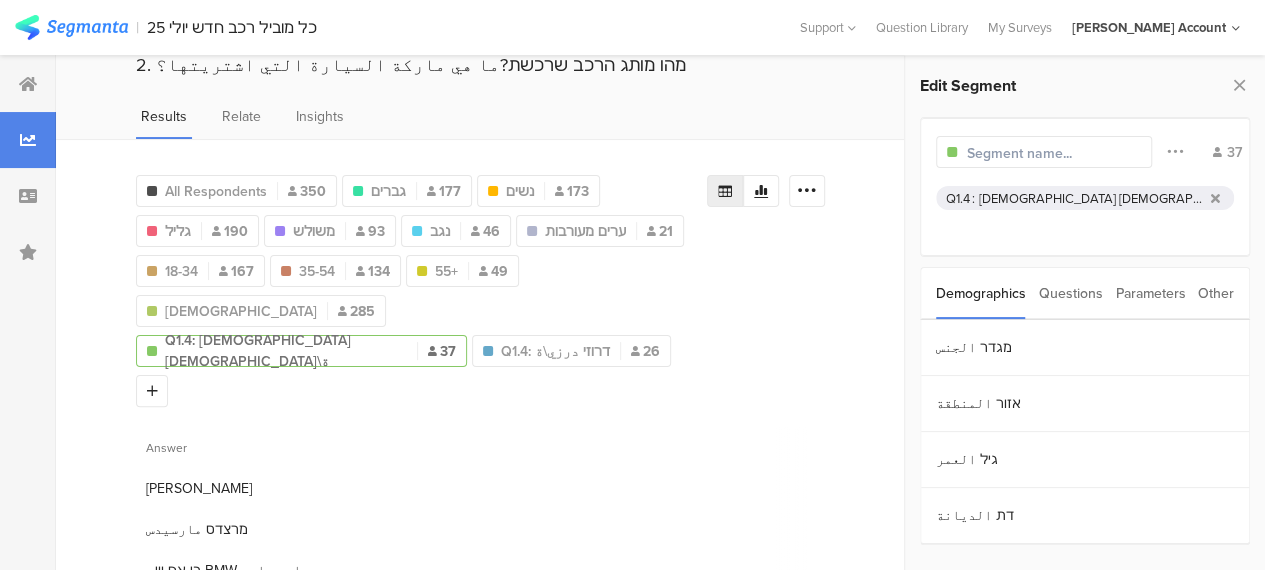 click at bounding box center [1054, 153] 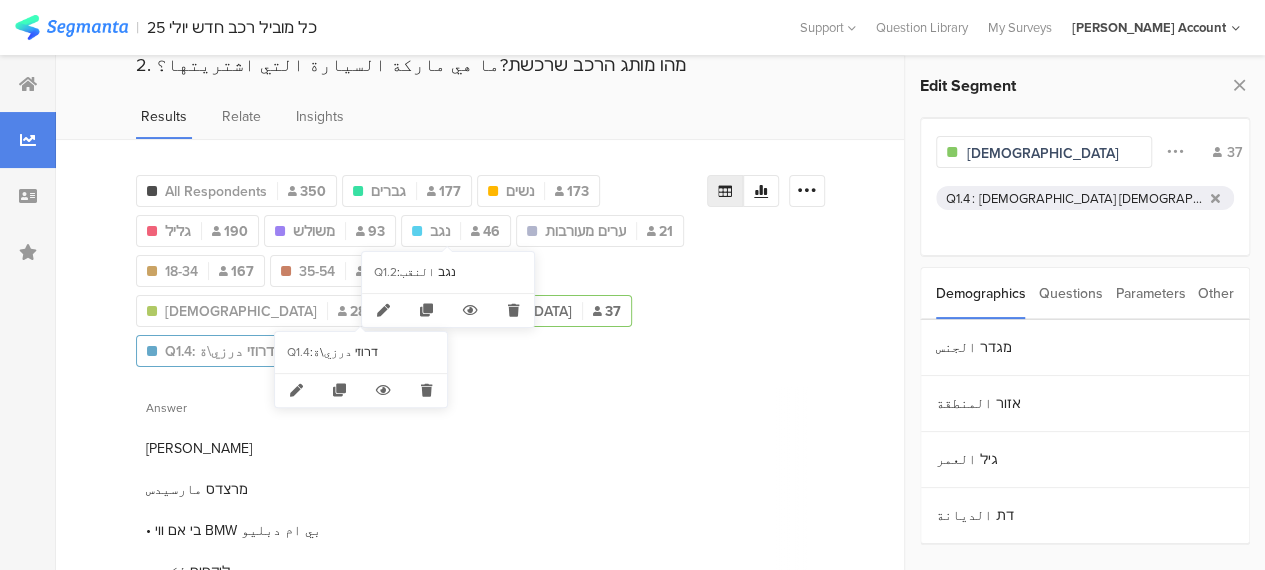 type on "נוצרים" 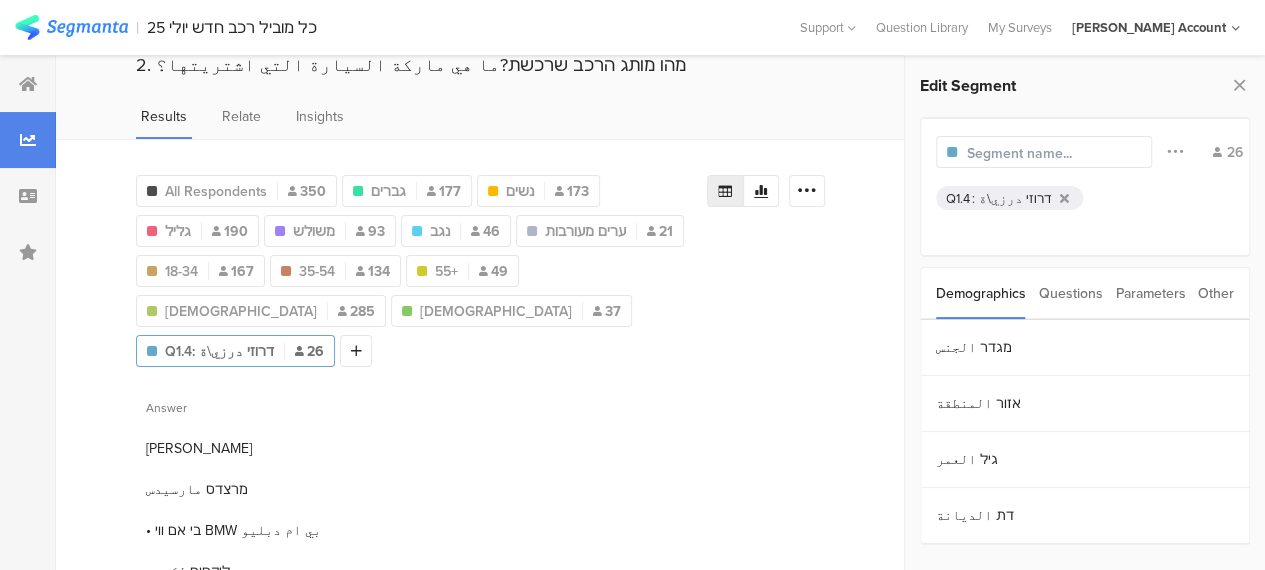 click at bounding box center (1054, 153) 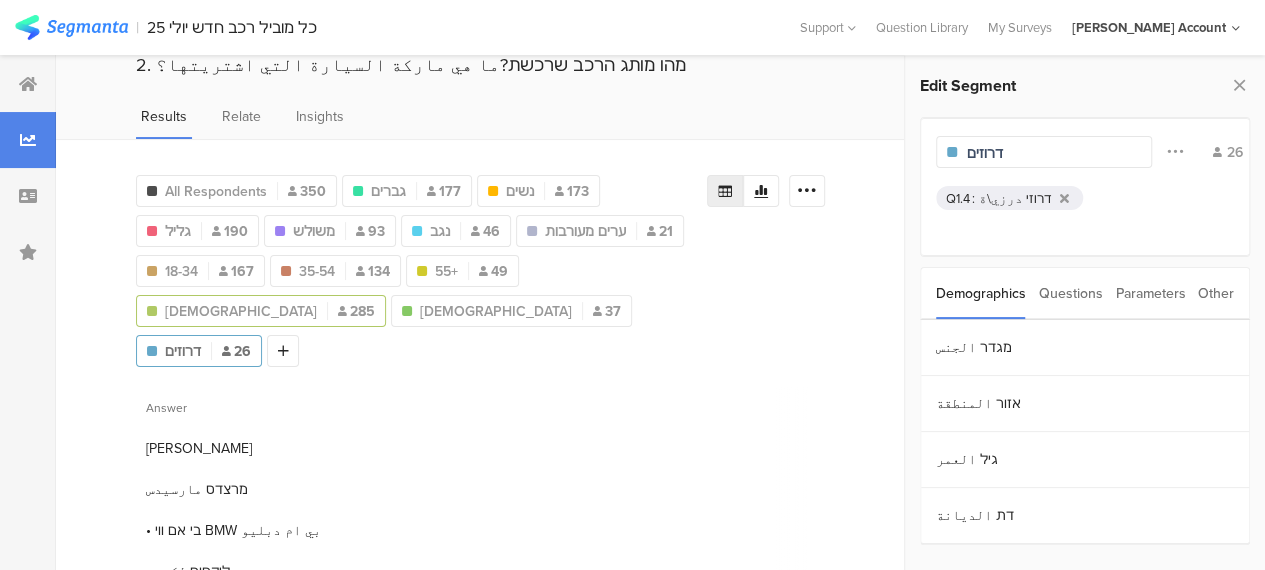 type on "דרוזים" 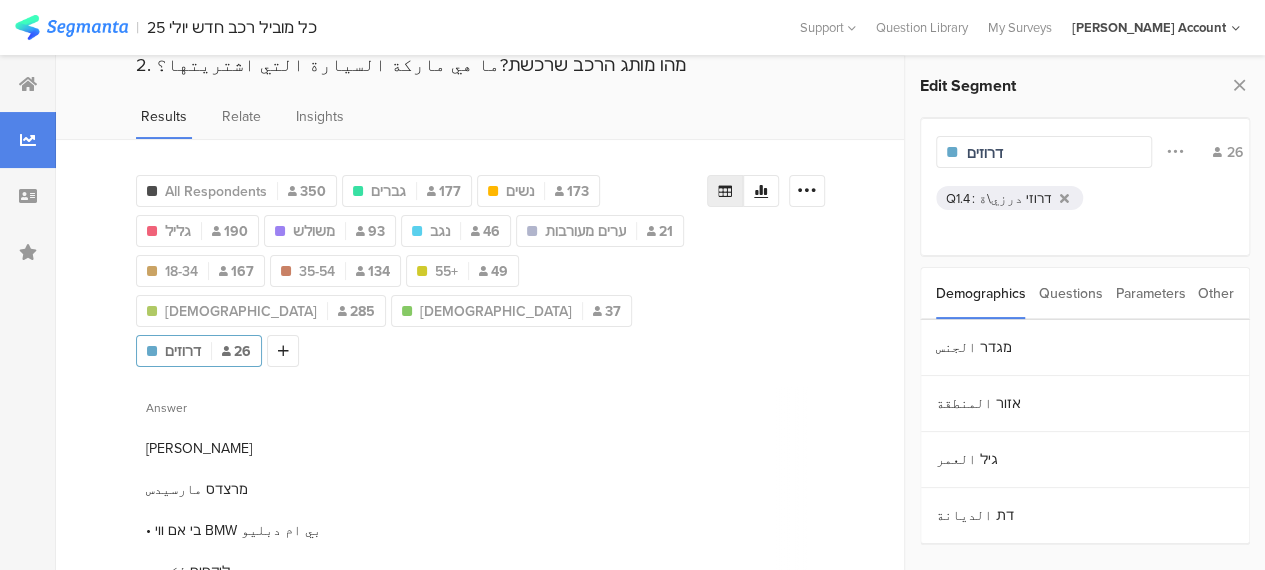 click on "All Respondents       350
גברים       177
נשים       173
גליל       190
משולש       93
נגב       46
ערים מעורבות       21
18-34       167
35-54       134
55+       49
מוסלמים       285
נוצרים       37
דרוזים       26
Add Segment" at bounding box center (421, 267) 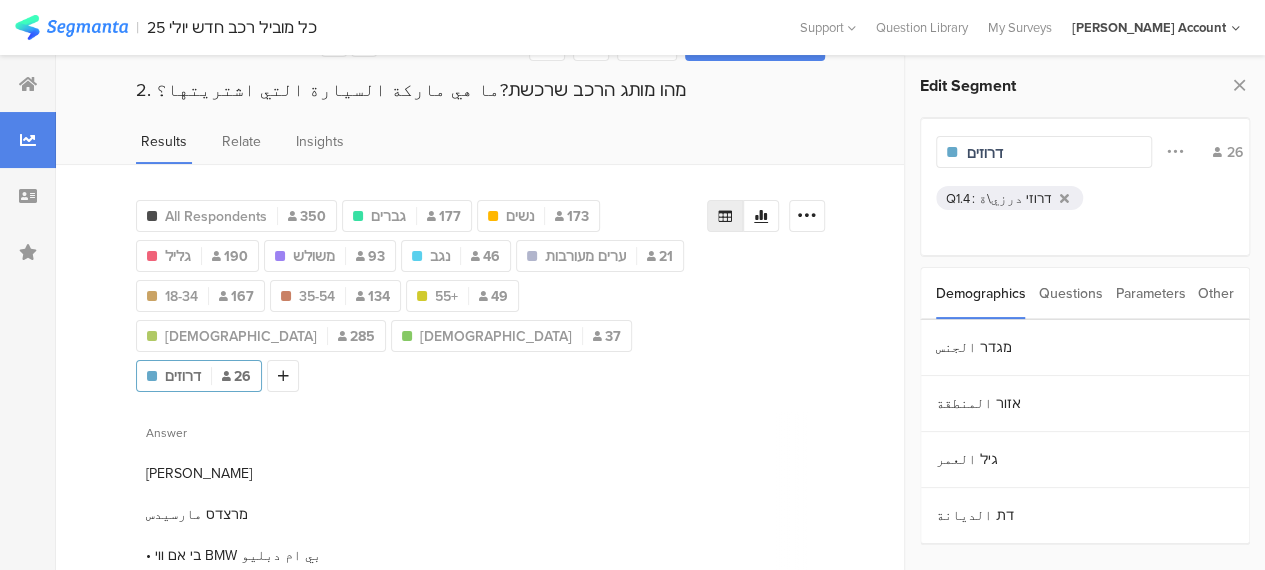 scroll, scrollTop: 0, scrollLeft: 0, axis: both 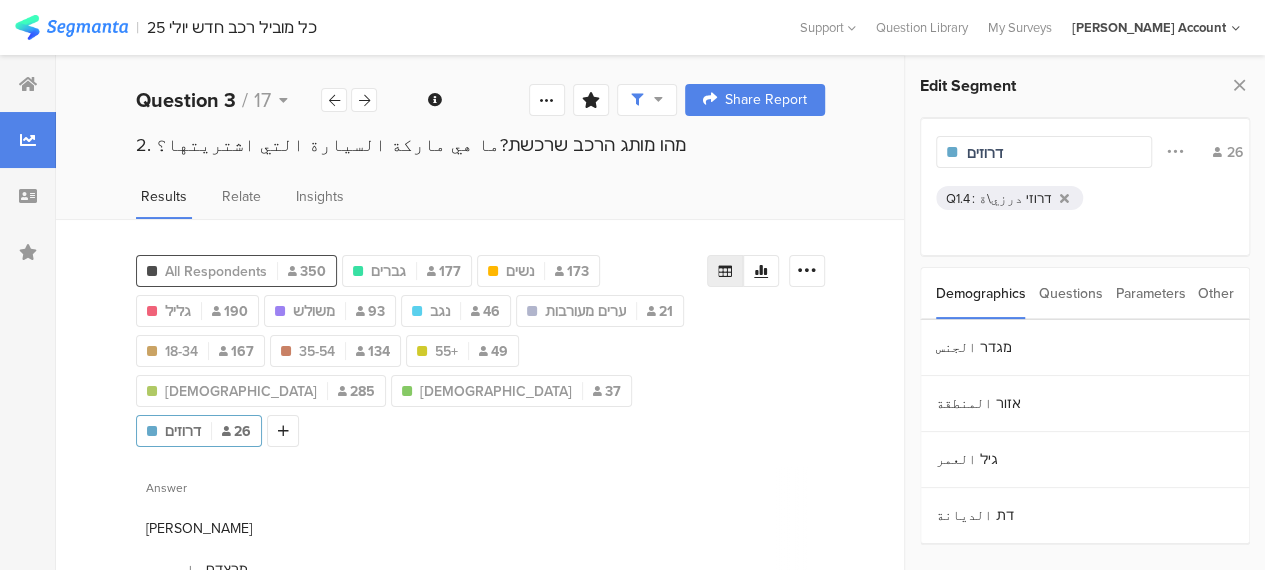 click on "All Respondents" at bounding box center [216, 271] 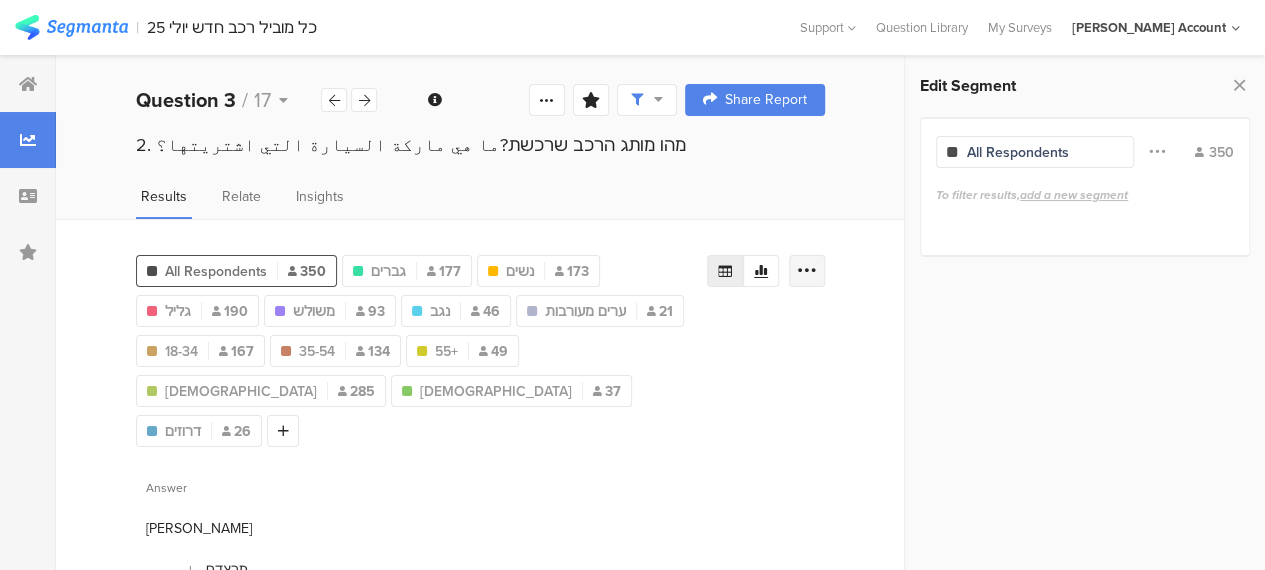 click at bounding box center (807, 271) 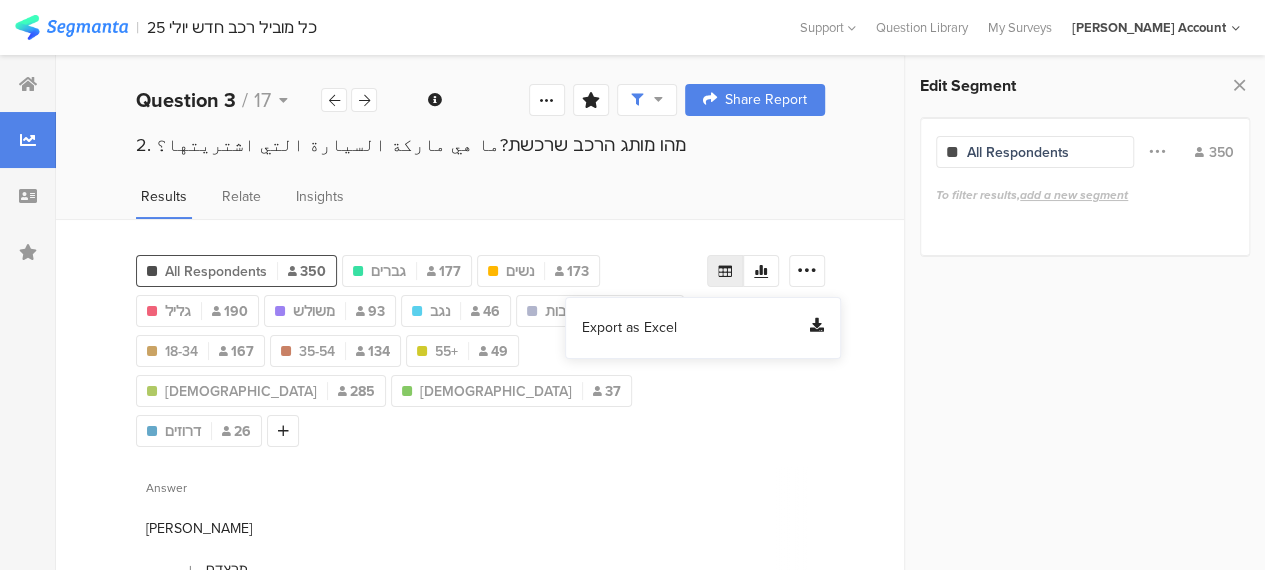 click on "Export as Excel" at bounding box center (629, 328) 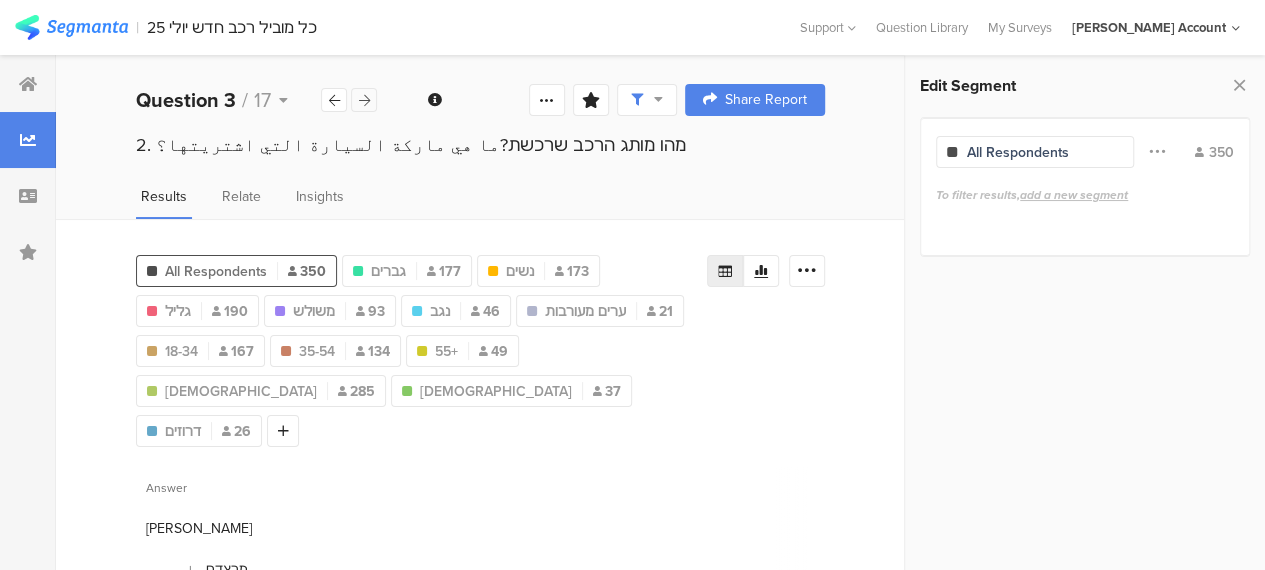click at bounding box center [364, 100] 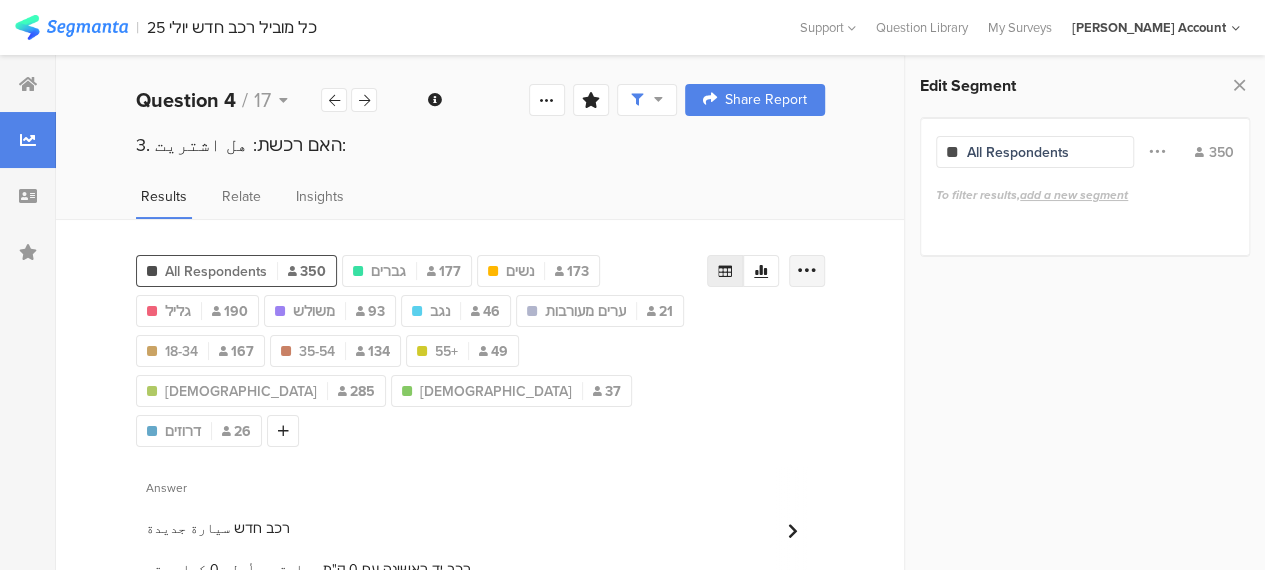 click at bounding box center (807, 271) 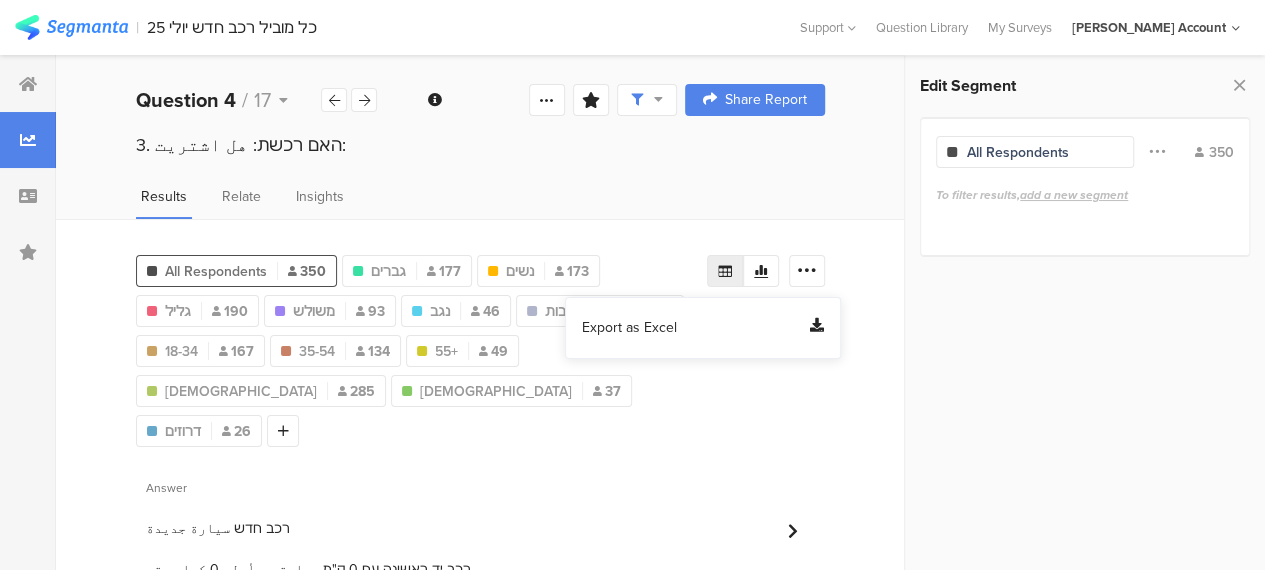 click on "Export as Excel" at bounding box center (629, 328) 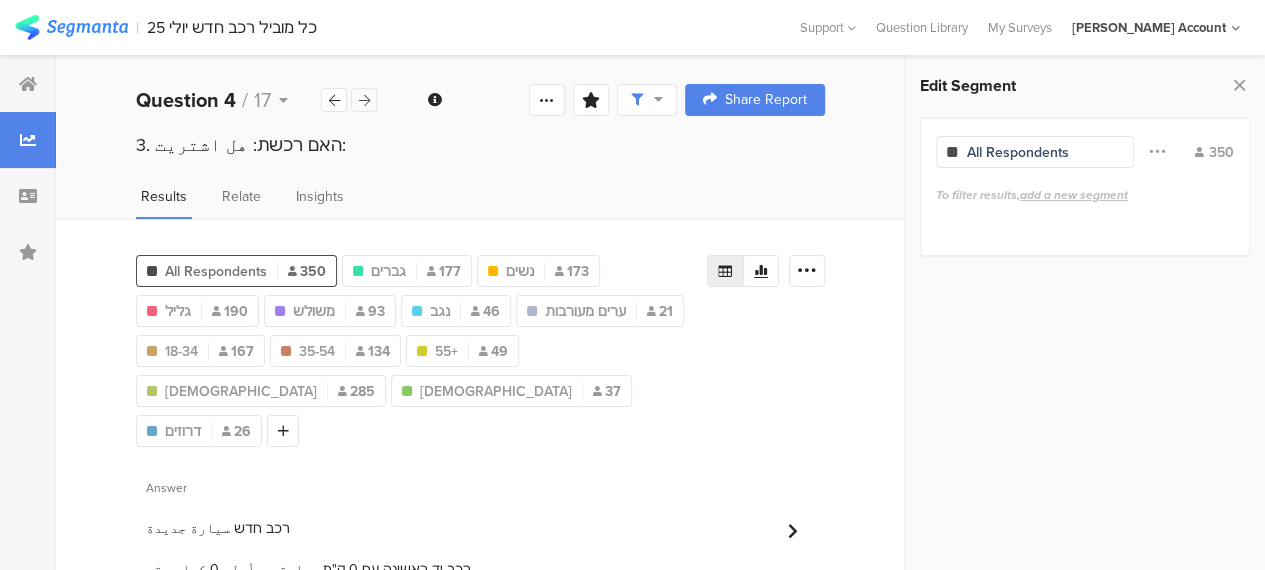 click at bounding box center [364, 100] 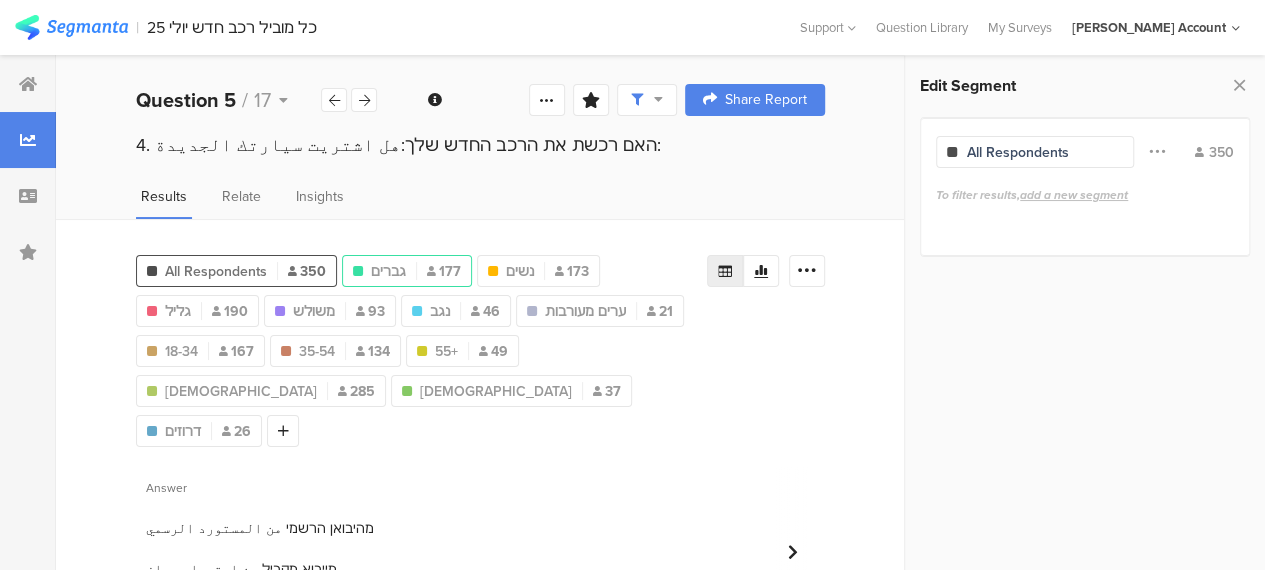 scroll, scrollTop: 67, scrollLeft: 0, axis: vertical 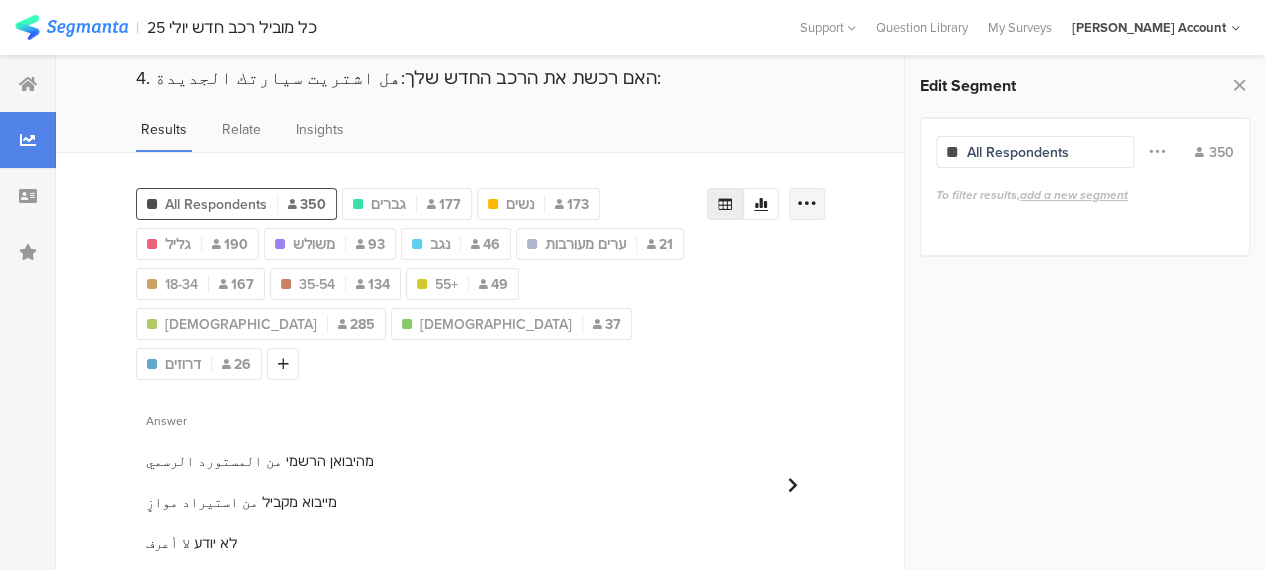 click at bounding box center (807, 204) 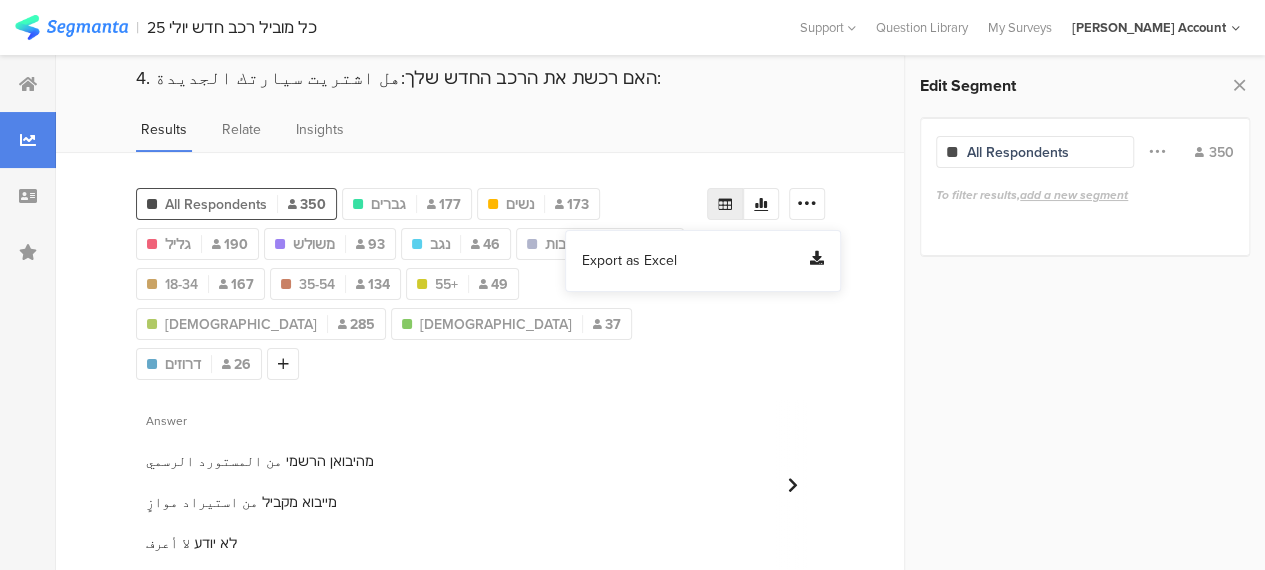 click on "Export as Excel" at bounding box center (629, 261) 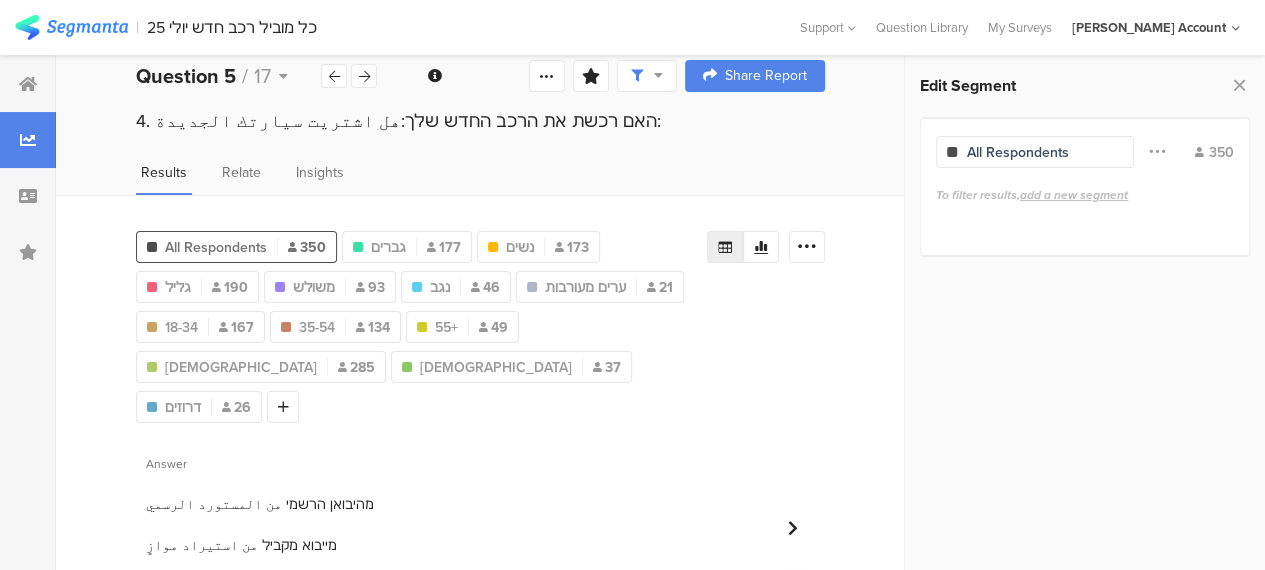 scroll, scrollTop: 0, scrollLeft: 0, axis: both 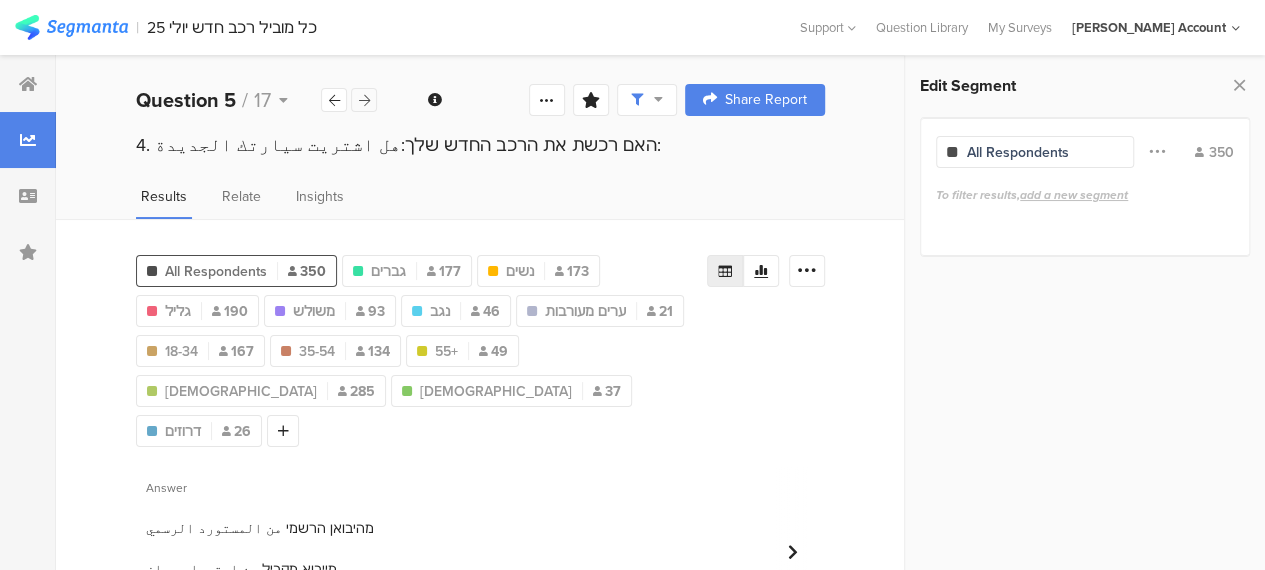 click at bounding box center [364, 100] 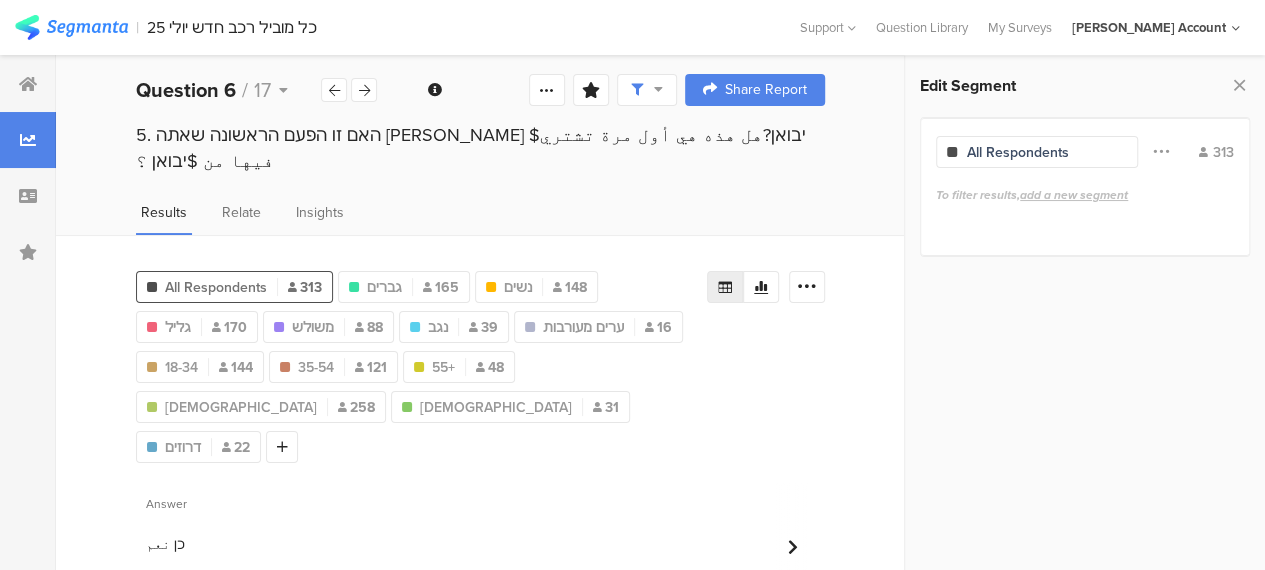 scroll, scrollTop: 26, scrollLeft: 0, axis: vertical 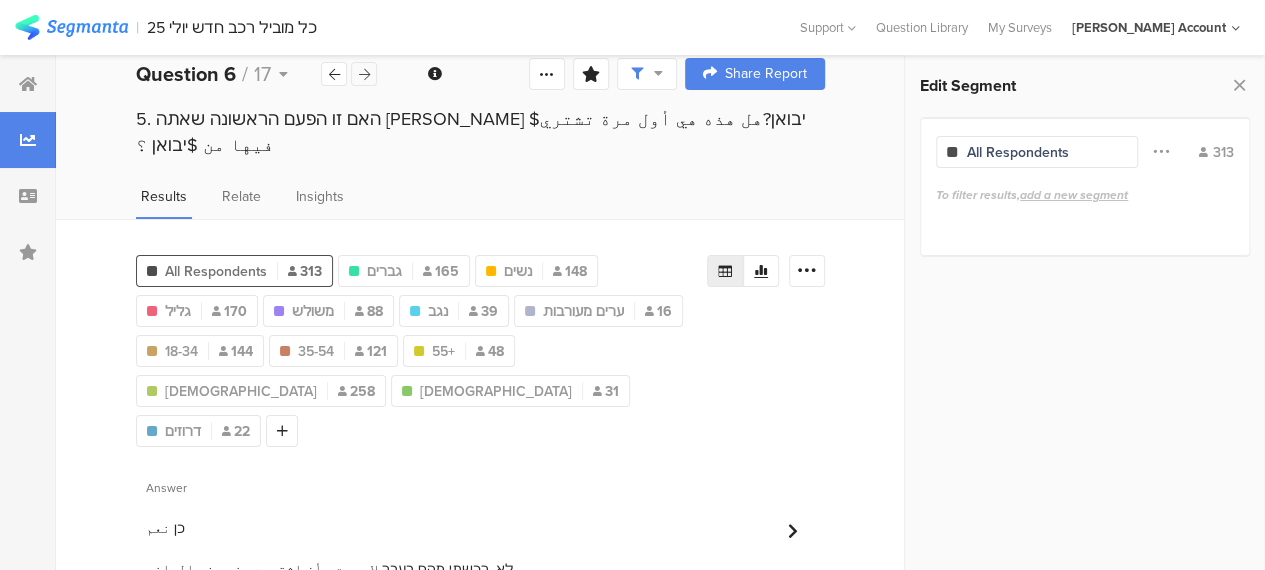 click at bounding box center [364, 74] 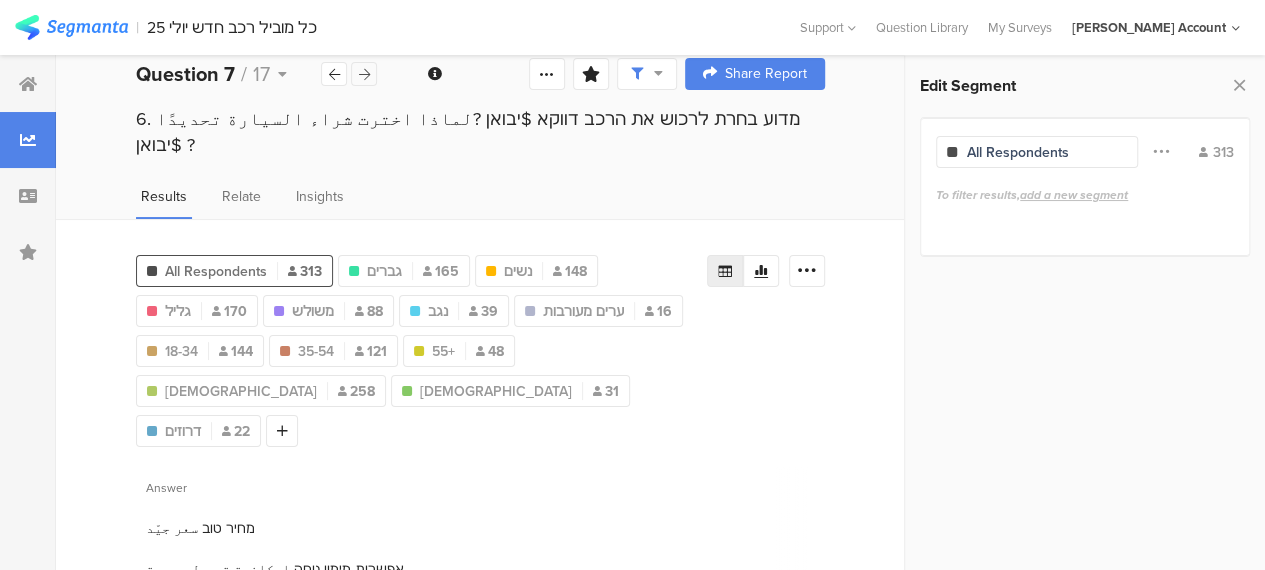 scroll, scrollTop: 0, scrollLeft: 0, axis: both 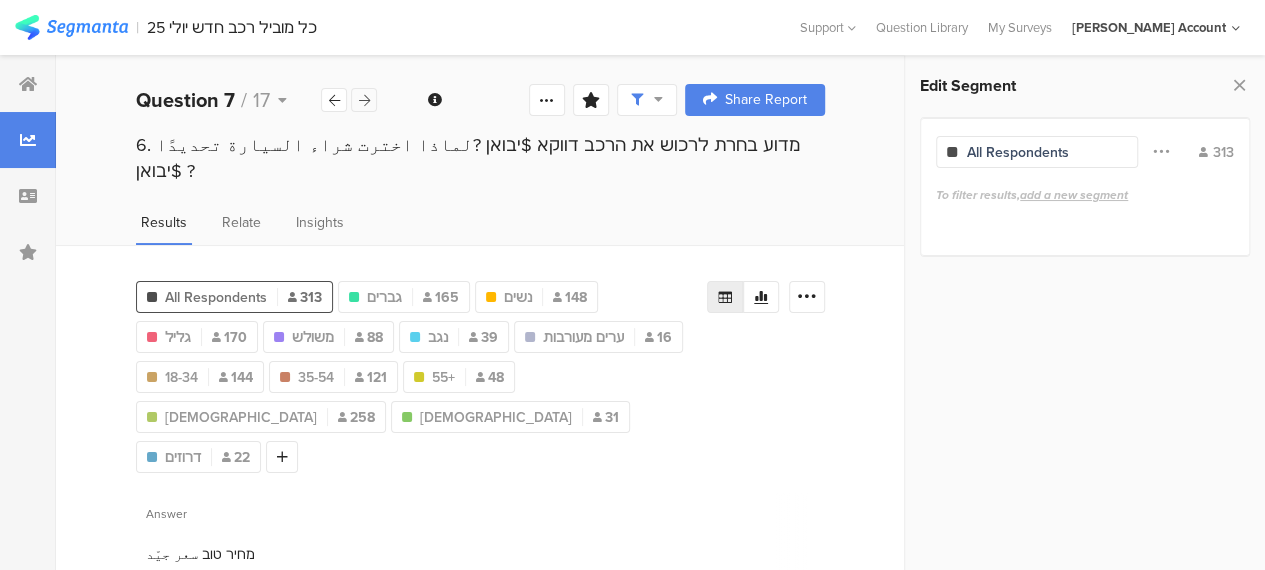 click at bounding box center [364, 100] 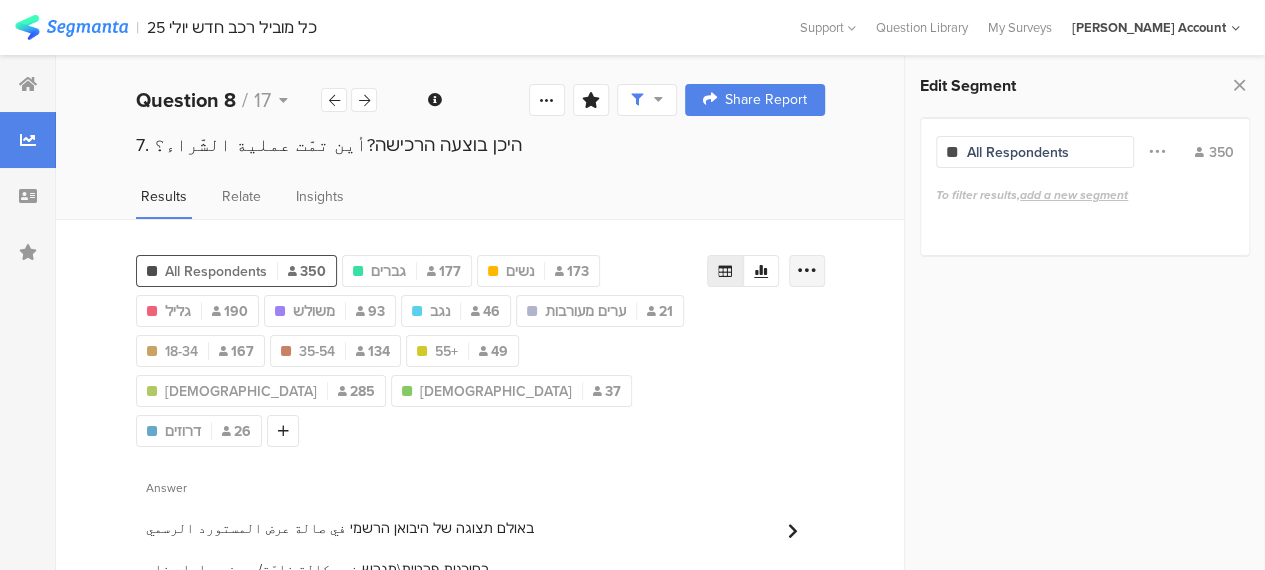 click at bounding box center (807, 271) 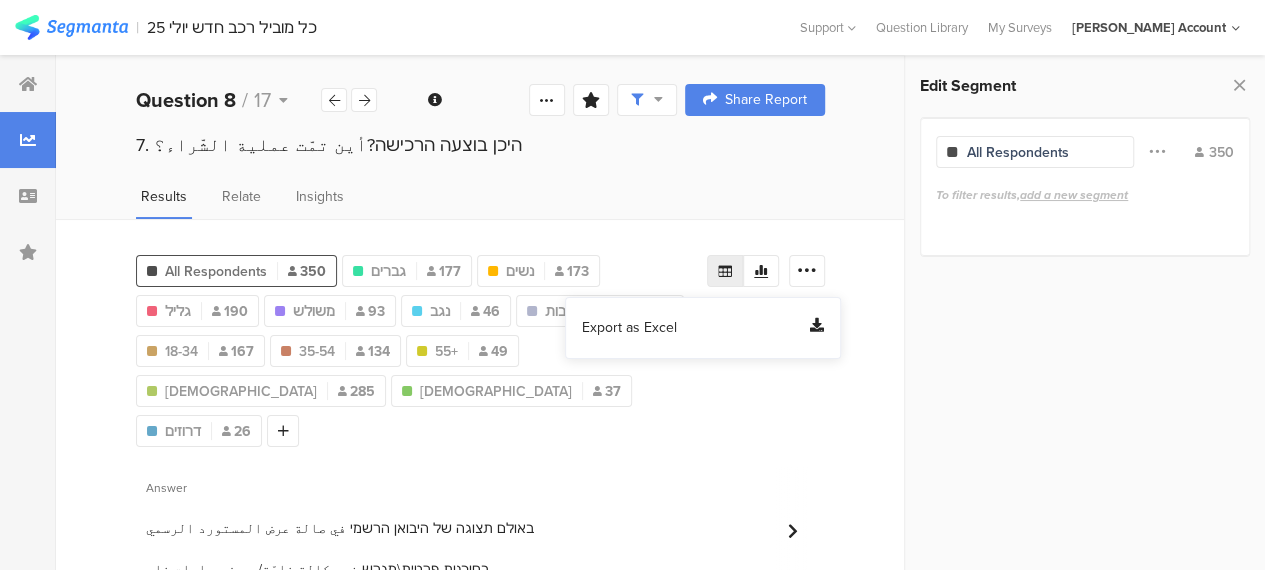 click on "Export as Excel" at bounding box center (629, 328) 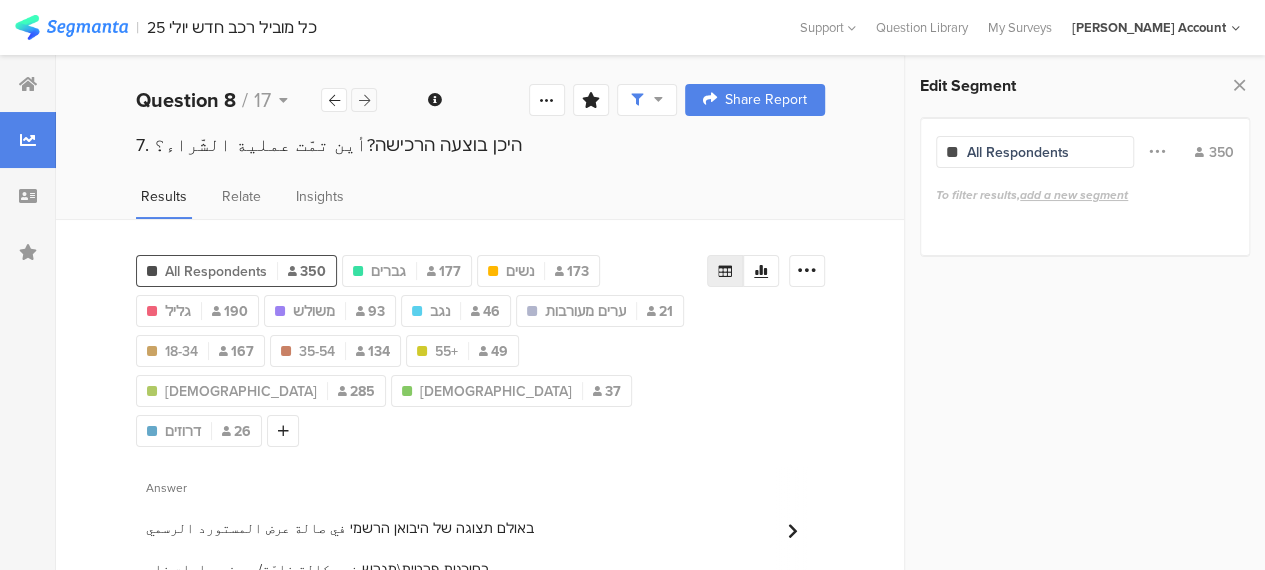 click at bounding box center [364, 100] 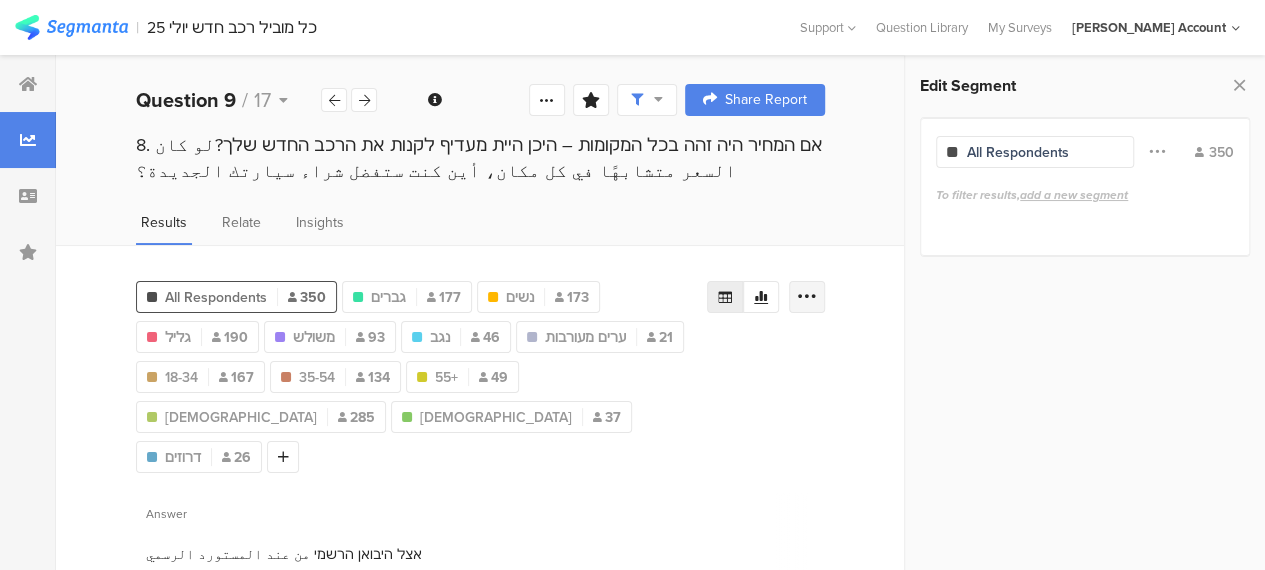 click at bounding box center (807, 297) 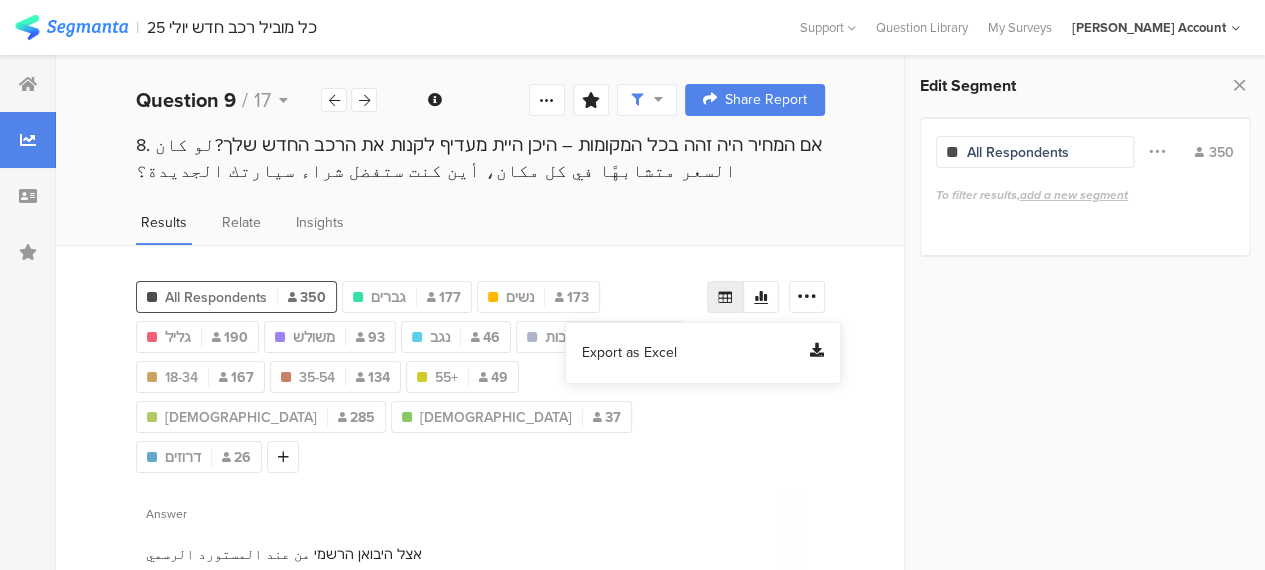 click on "Export as Excel" at bounding box center (629, 353) 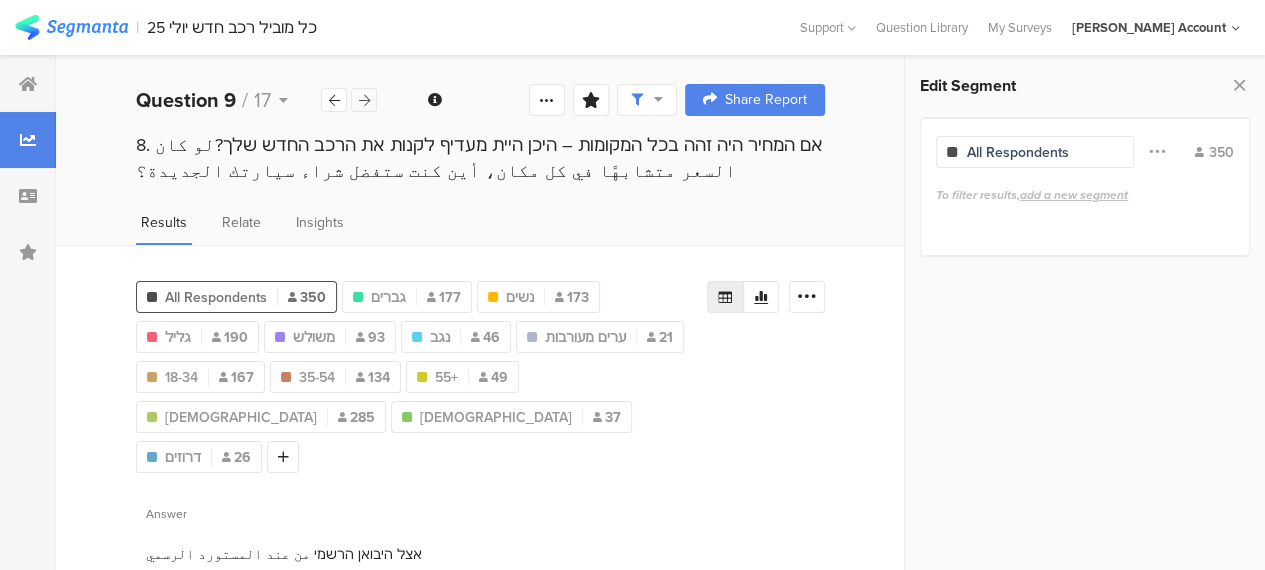 click at bounding box center (364, 100) 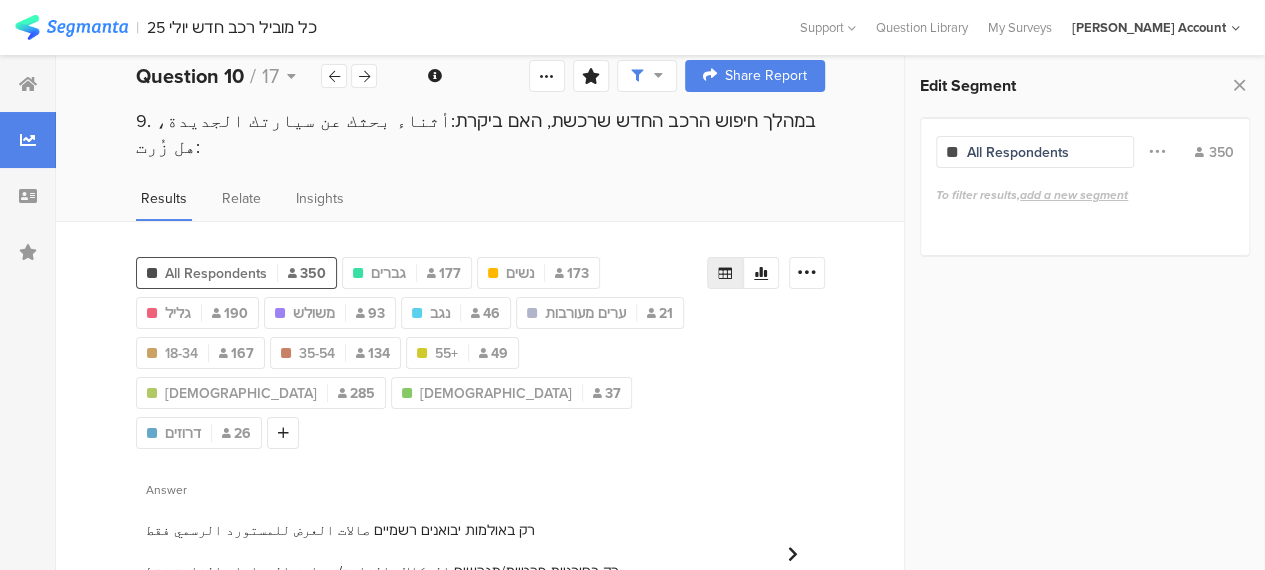 scroll, scrollTop: 0, scrollLeft: 0, axis: both 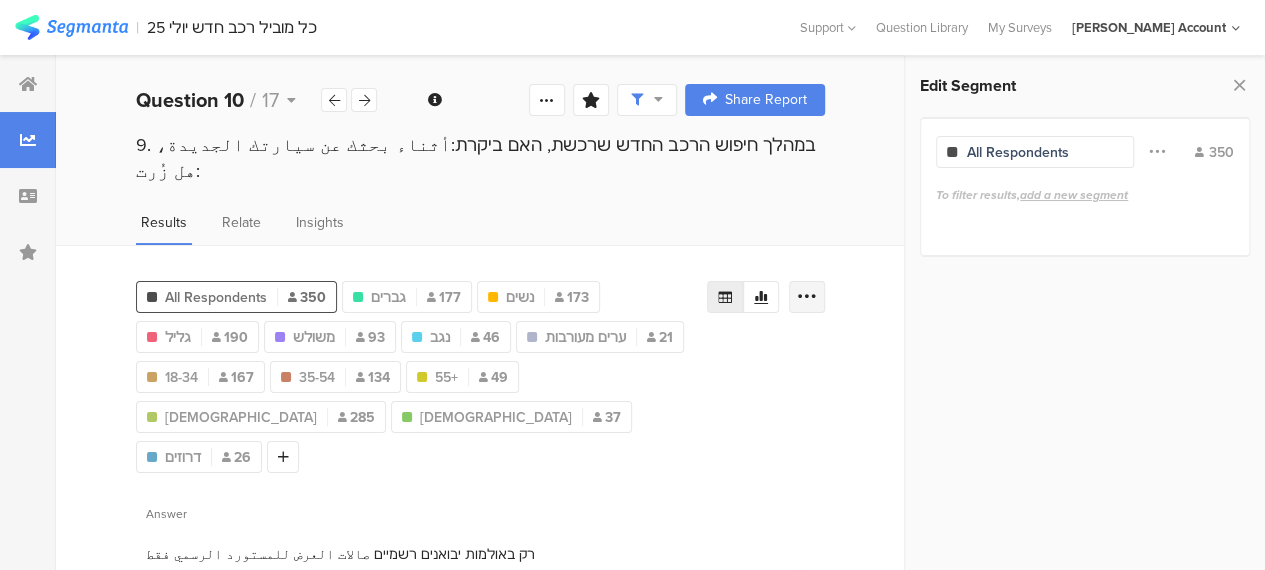 click at bounding box center (807, 297) 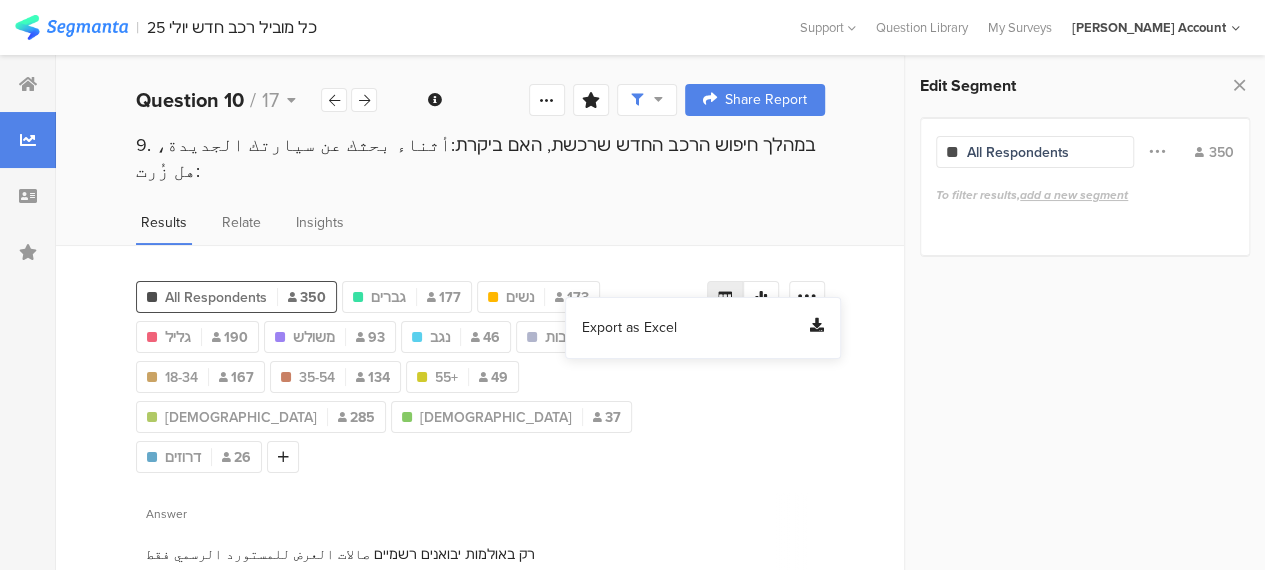 click on "Export as Excel" at bounding box center (629, 328) 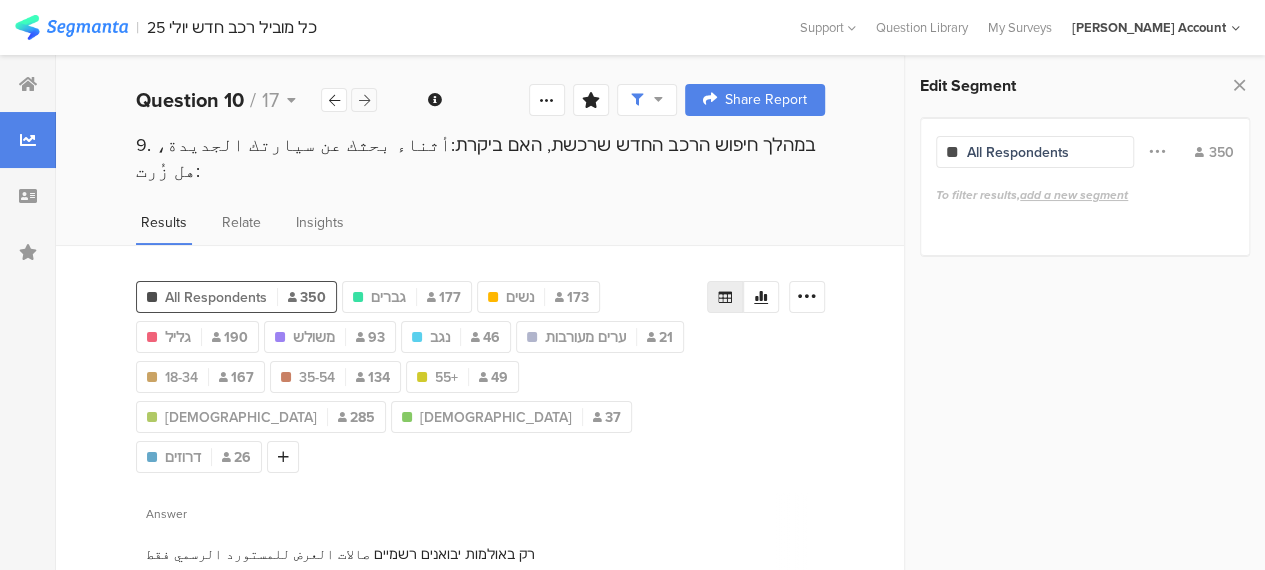 click at bounding box center (364, 100) 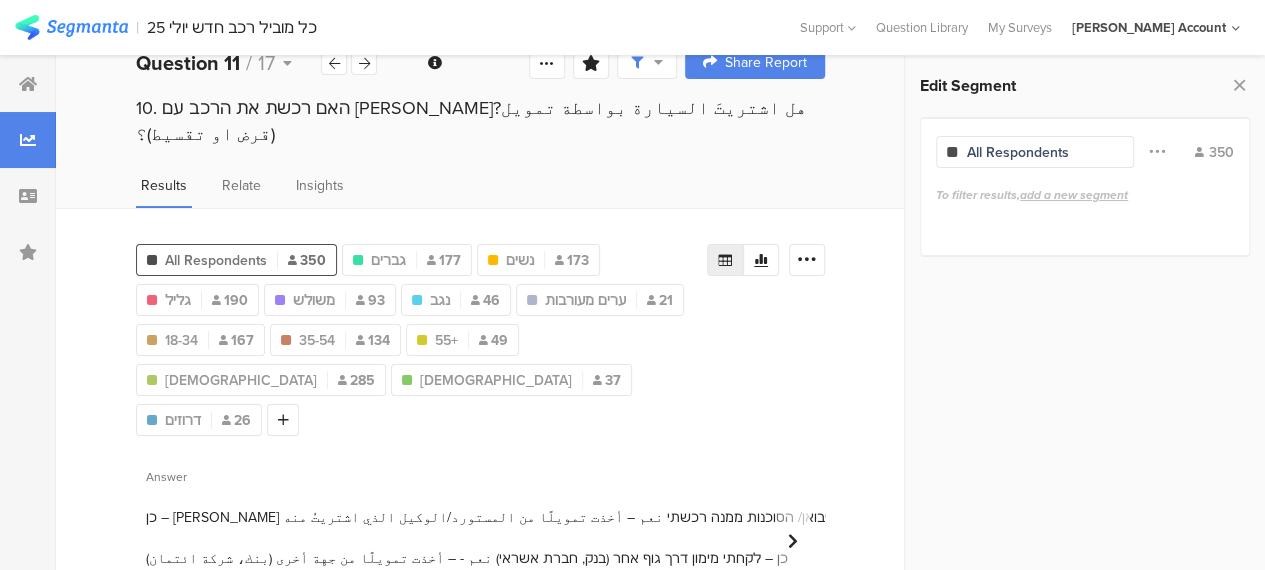 scroll, scrollTop: 67, scrollLeft: 0, axis: vertical 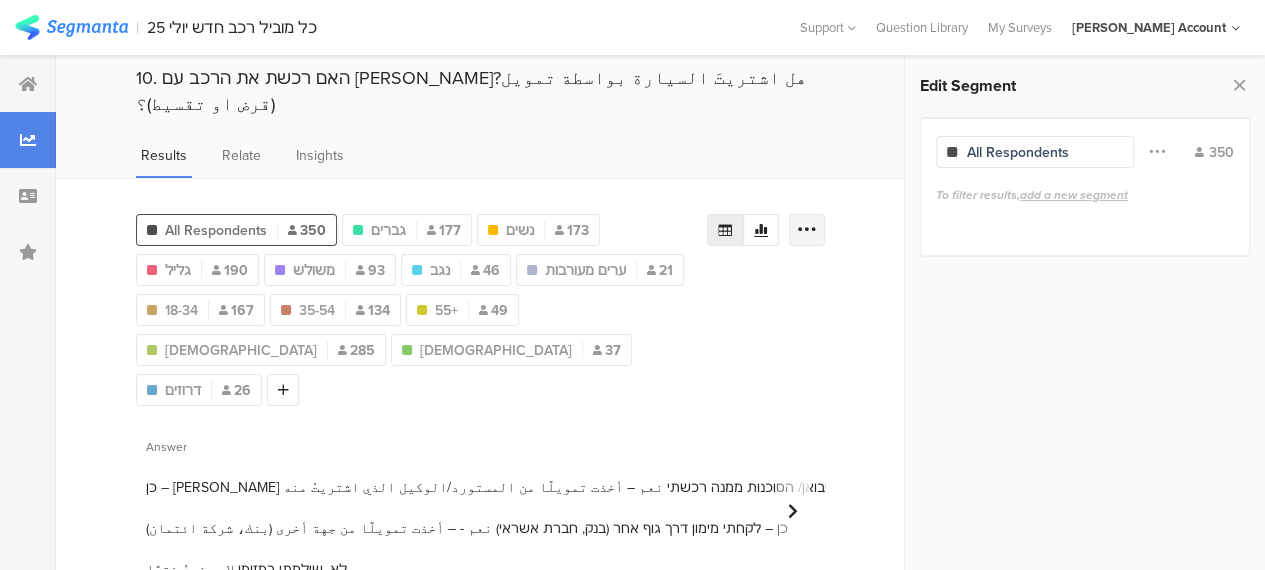 click at bounding box center (807, 230) 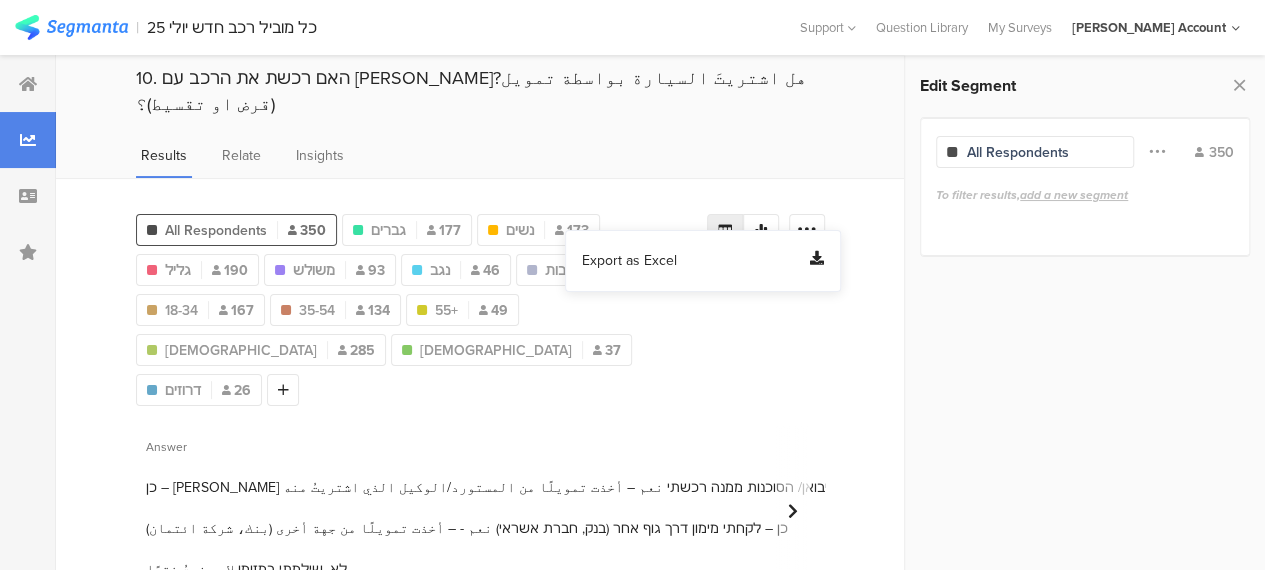 click on "Export as Excel" at bounding box center [629, 261] 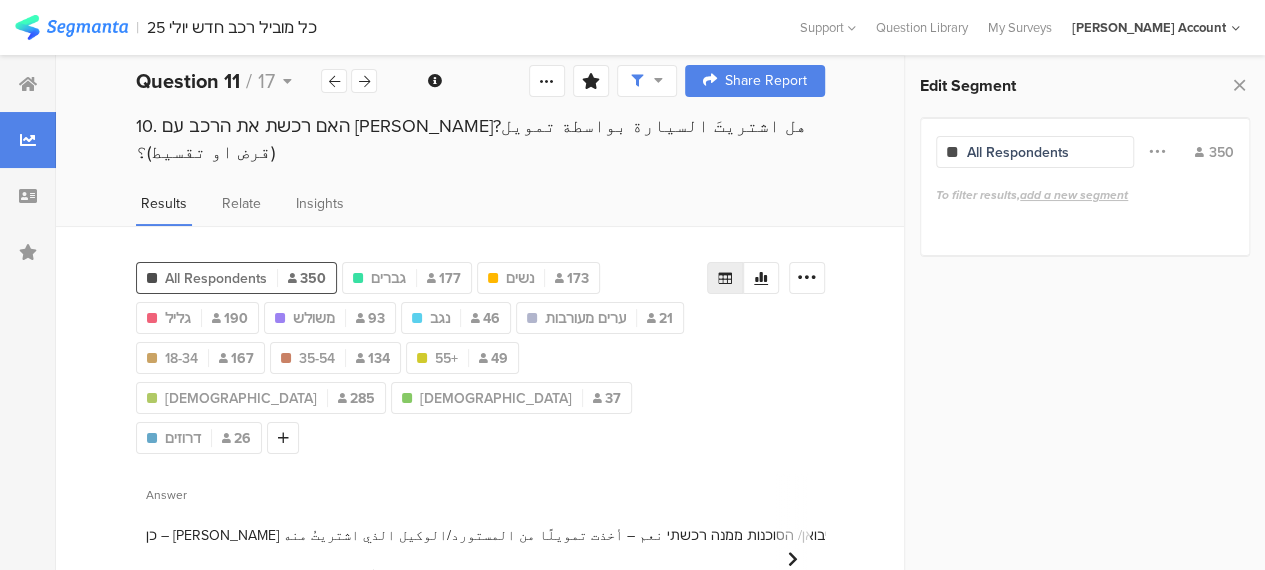 scroll, scrollTop: 0, scrollLeft: 0, axis: both 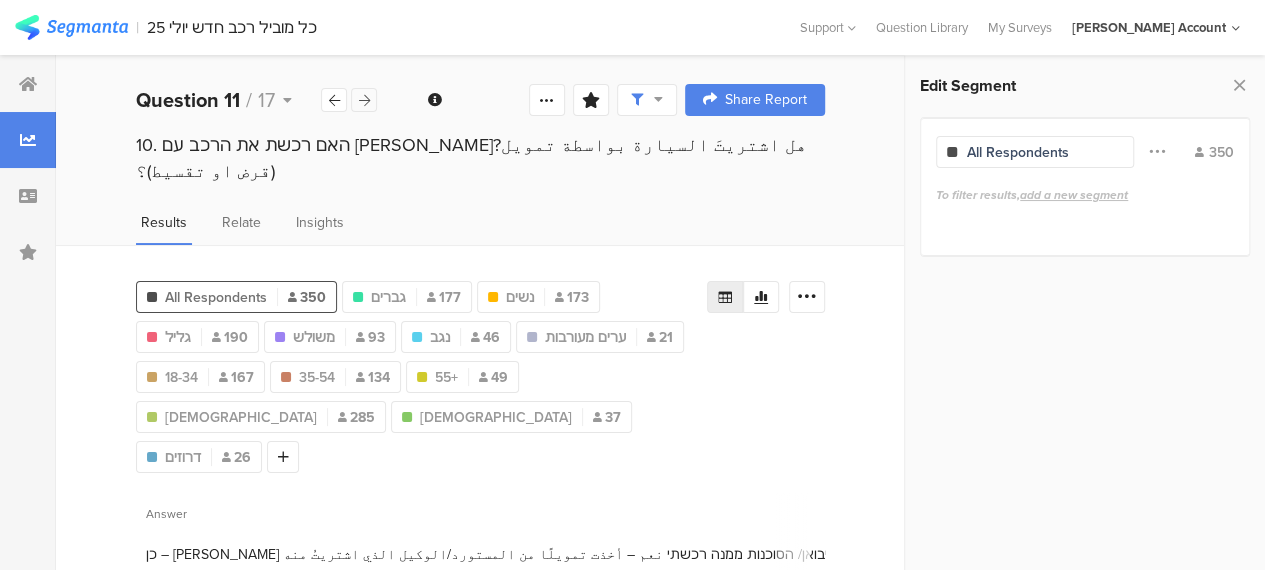click at bounding box center [364, 100] 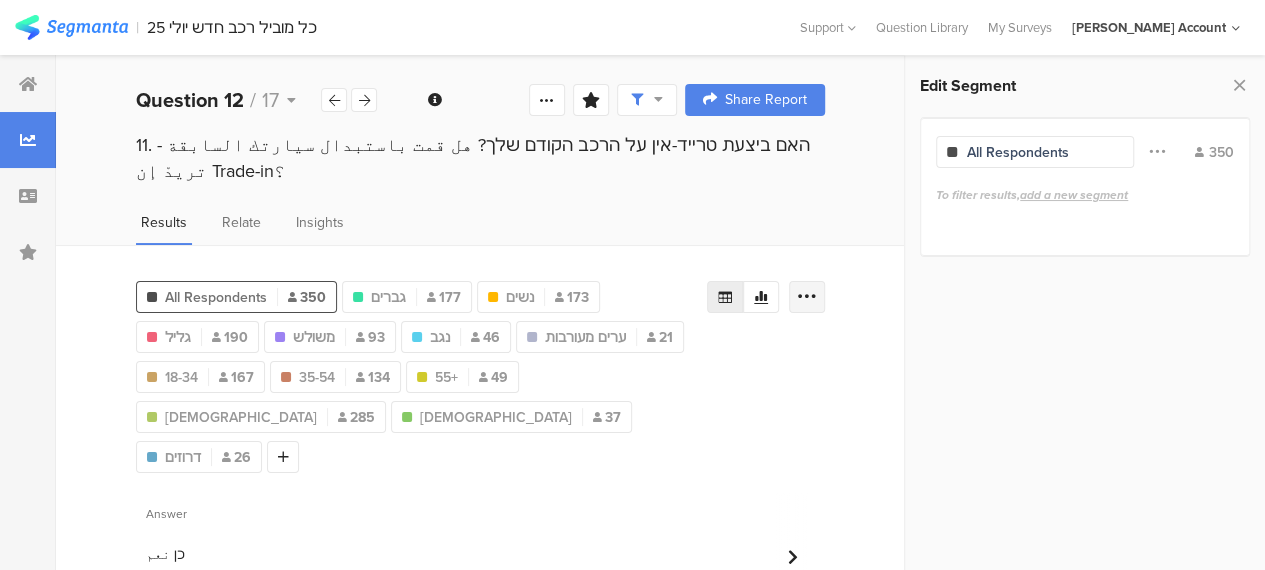 click at bounding box center (807, 297) 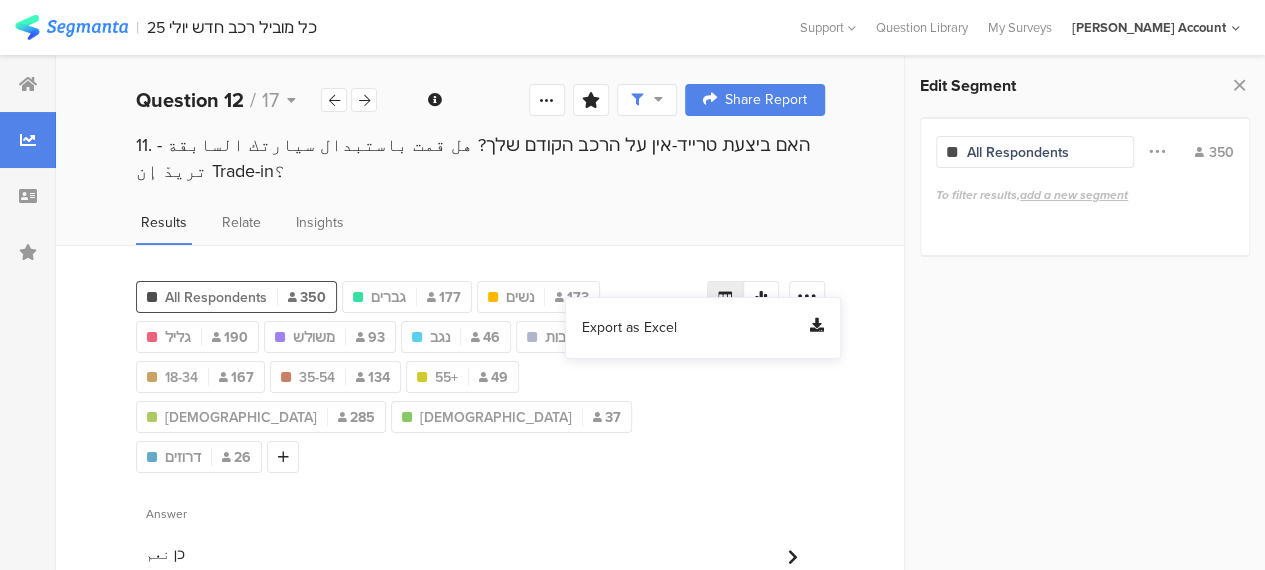 click on "Export as Excel" at bounding box center (629, 328) 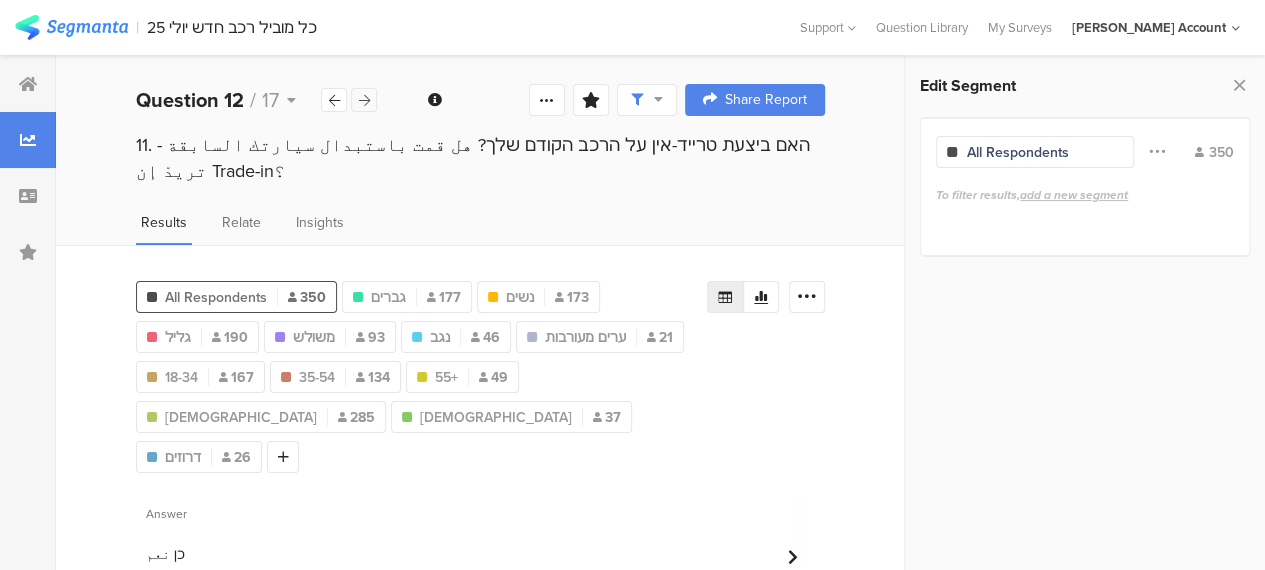 click at bounding box center [364, 100] 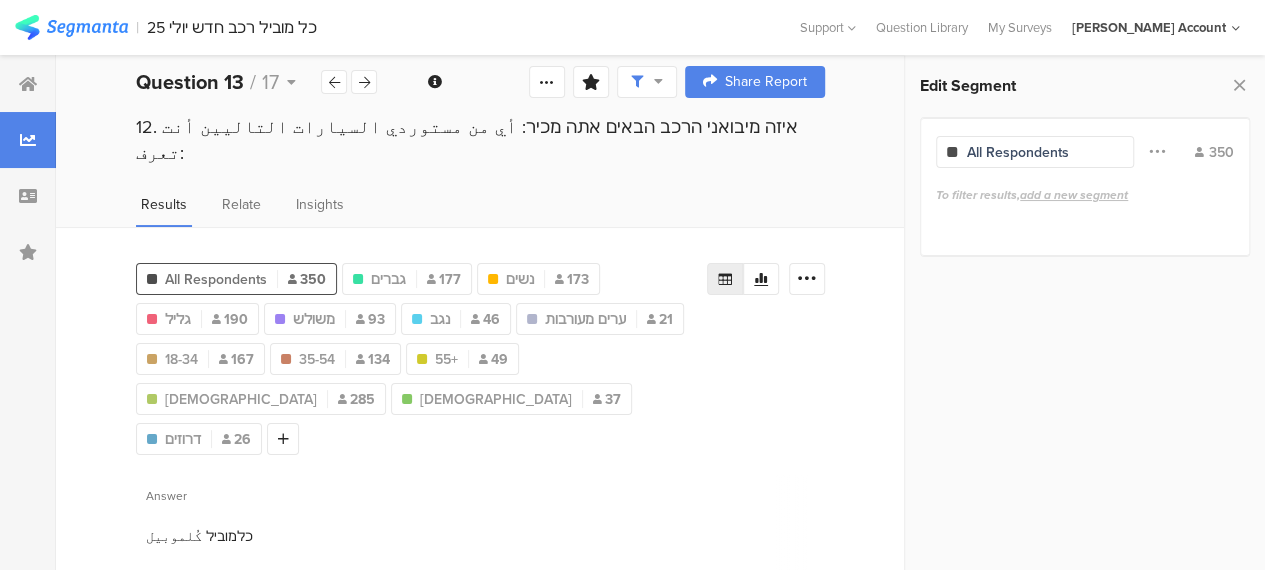 scroll, scrollTop: 0, scrollLeft: 0, axis: both 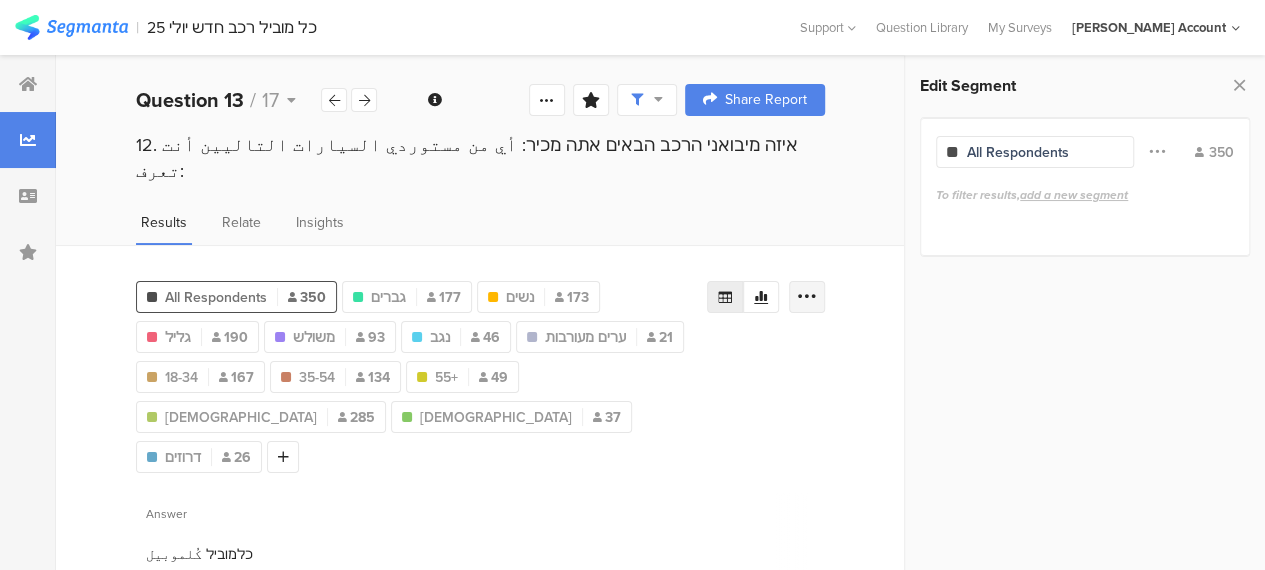 click at bounding box center (807, 297) 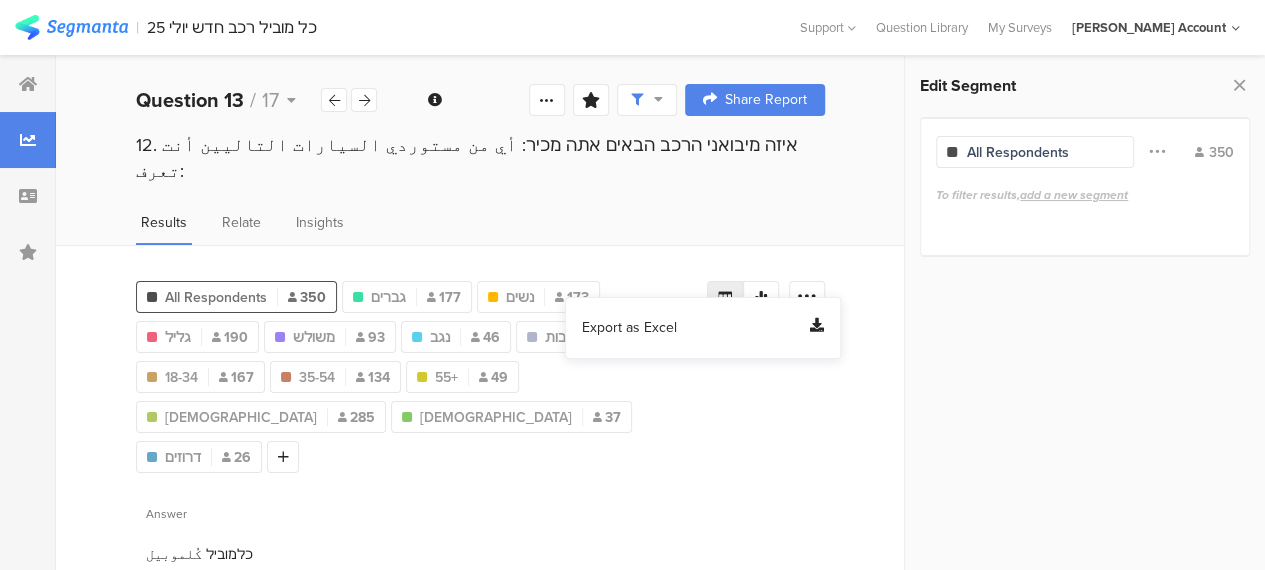 click on "Export as Excel" at bounding box center (629, 328) 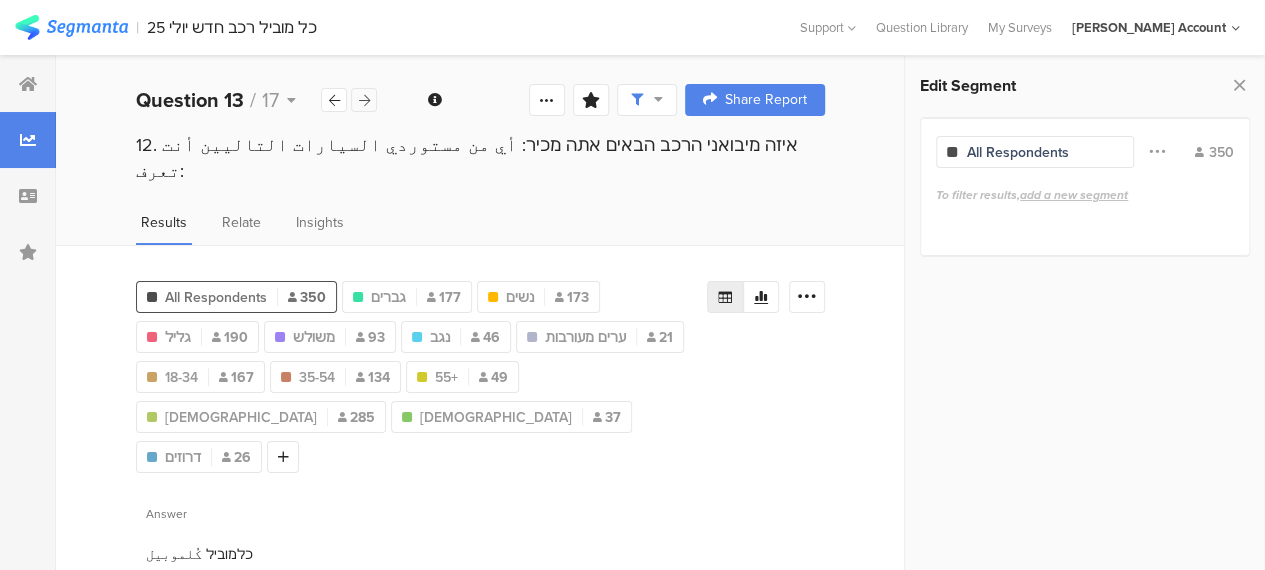 click at bounding box center (364, 100) 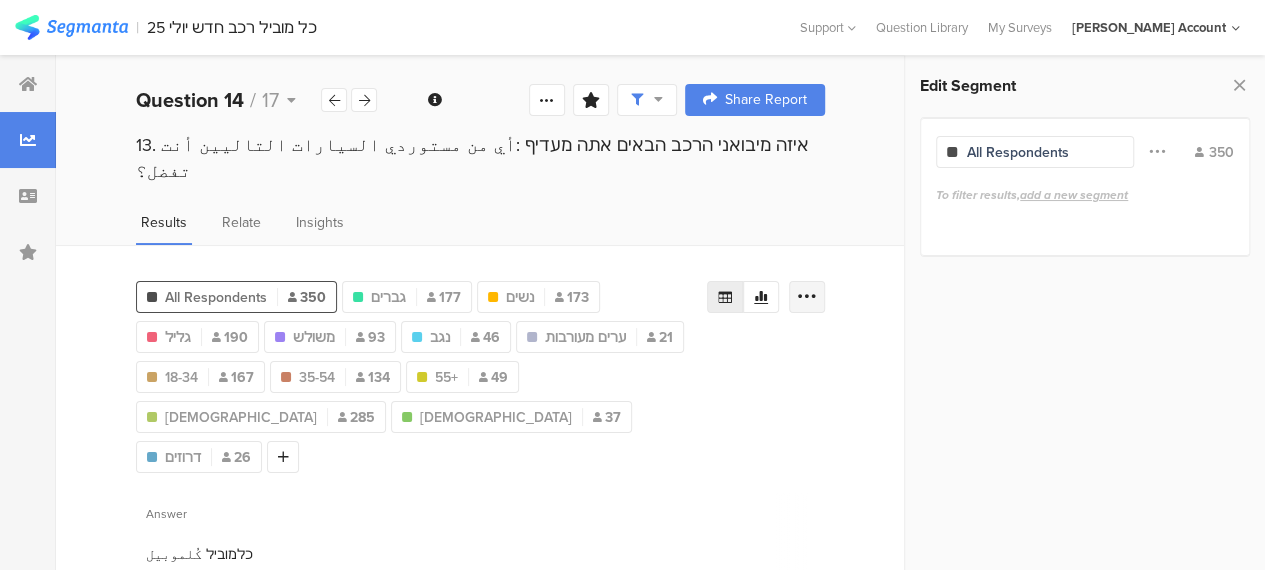 click at bounding box center [807, 297] 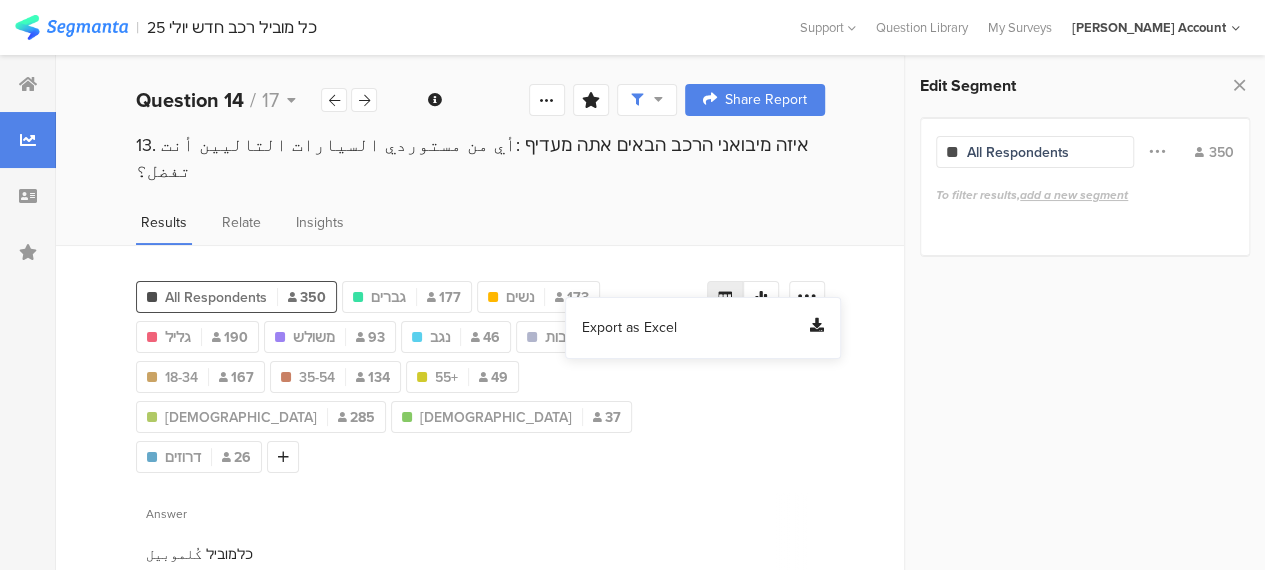 click on "Export as Excel" at bounding box center [629, 328] 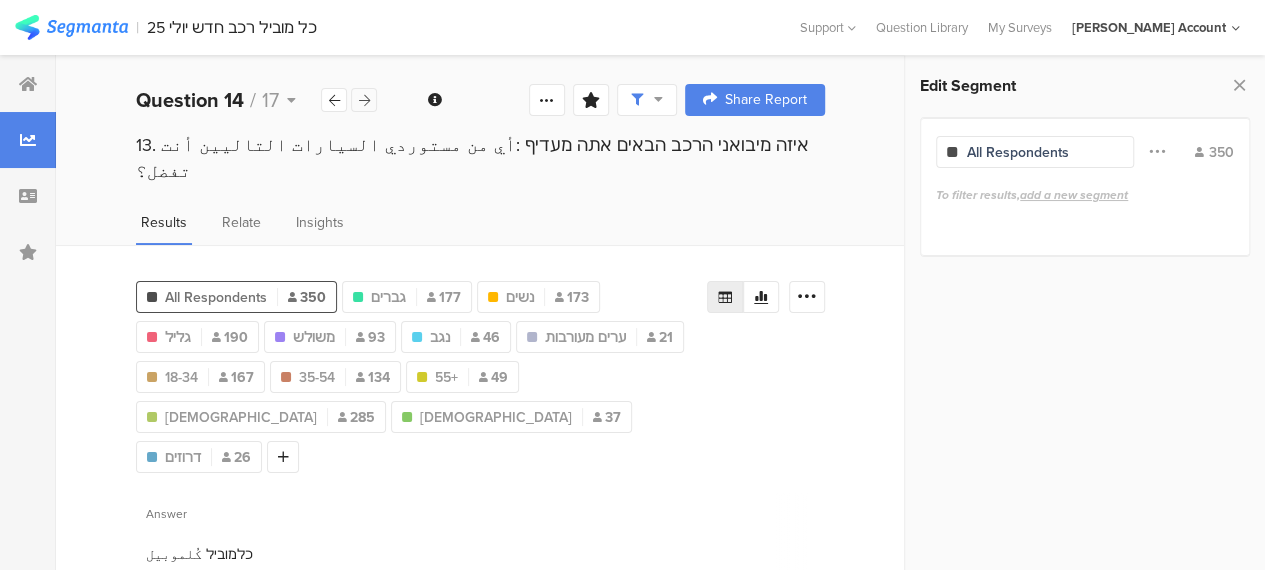 click at bounding box center (364, 100) 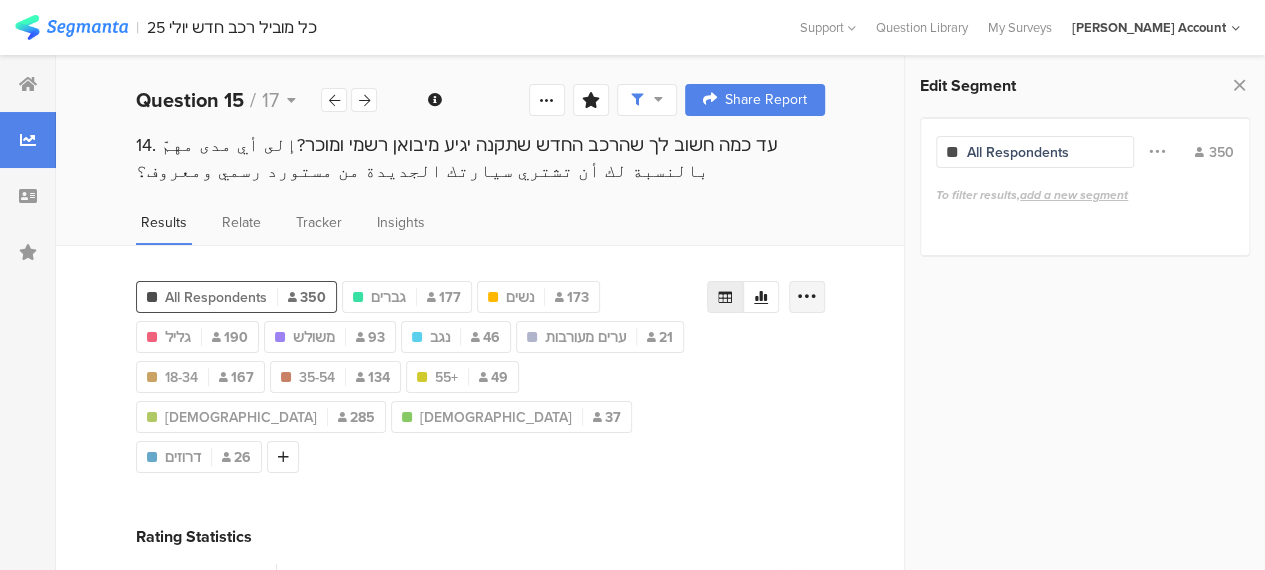 click at bounding box center (807, 297) 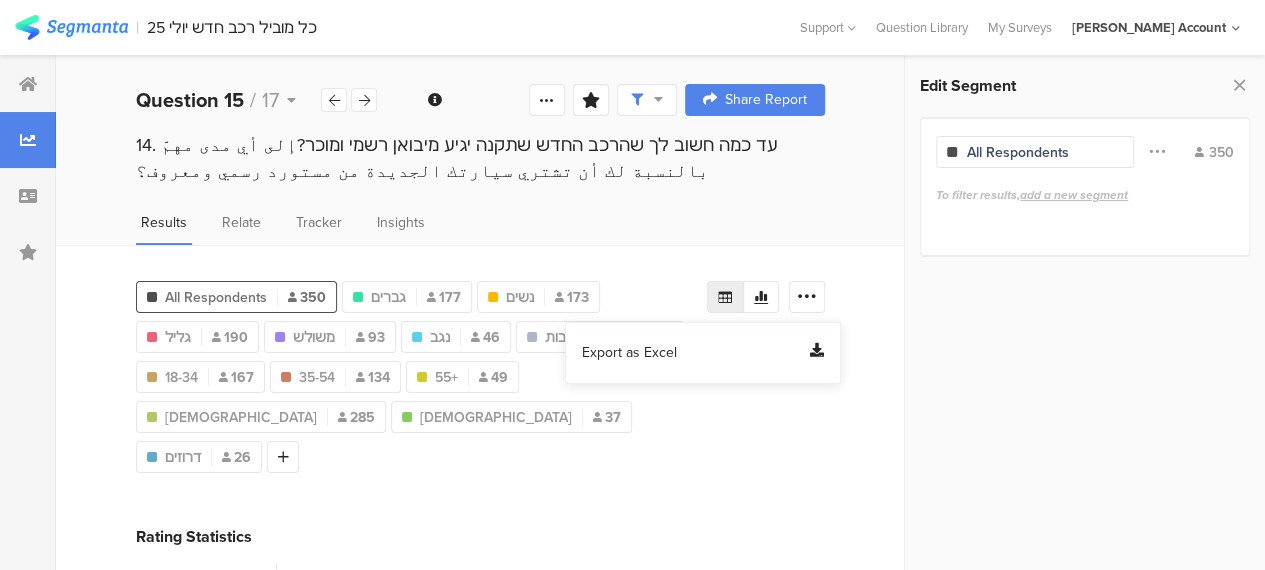 click on "Export as Excel" at bounding box center [629, 353] 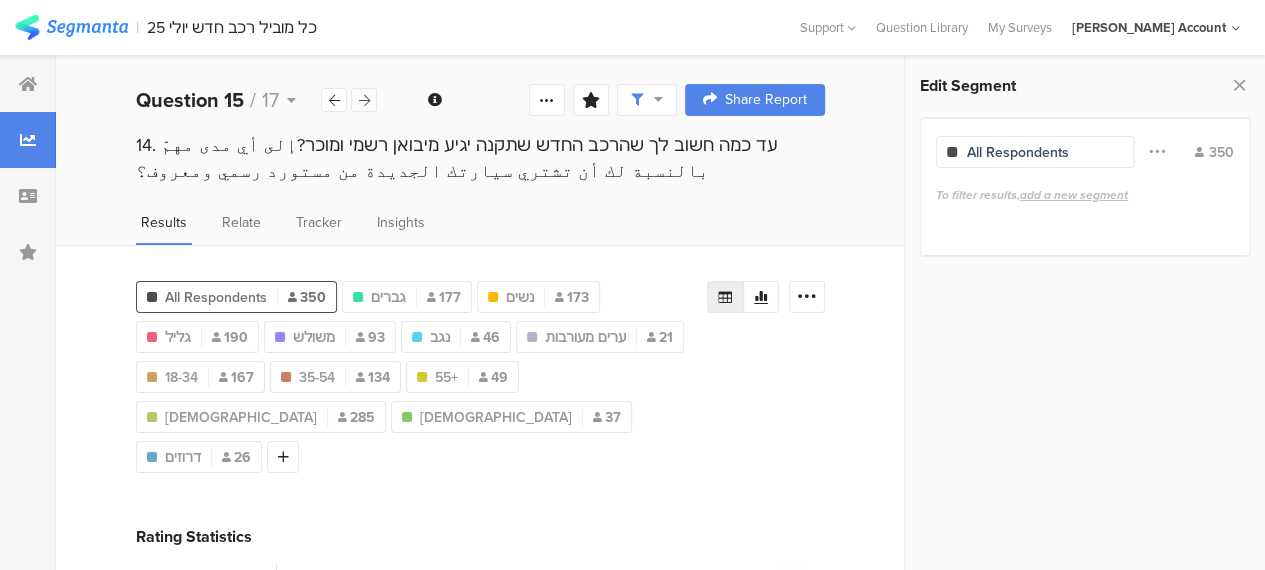 click at bounding box center [364, 100] 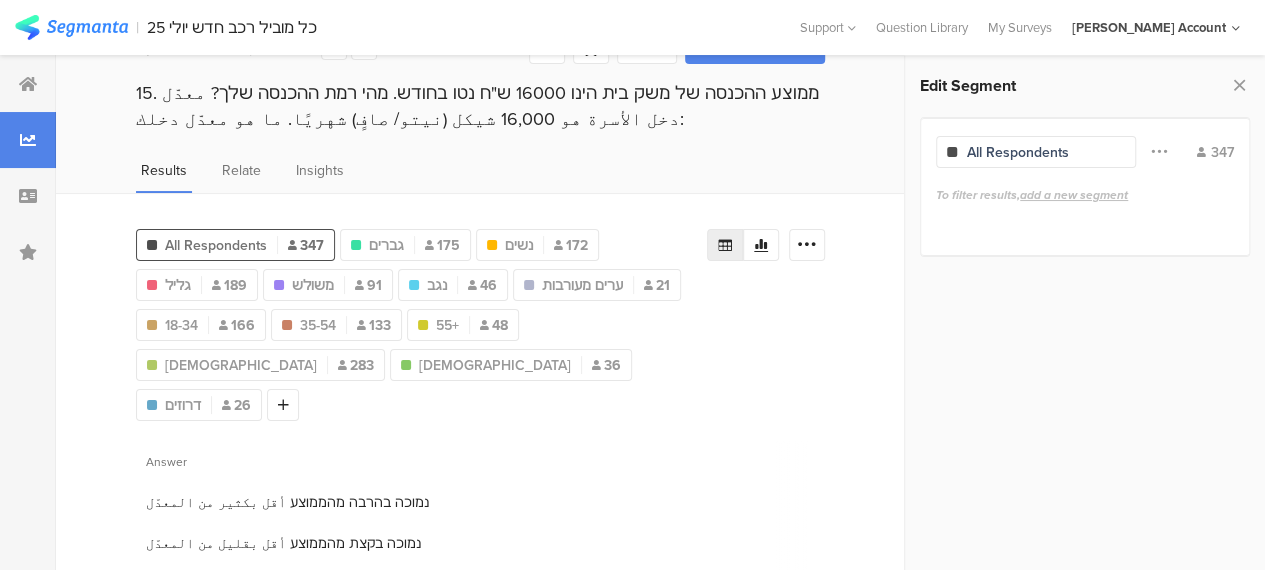 scroll, scrollTop: 0, scrollLeft: 0, axis: both 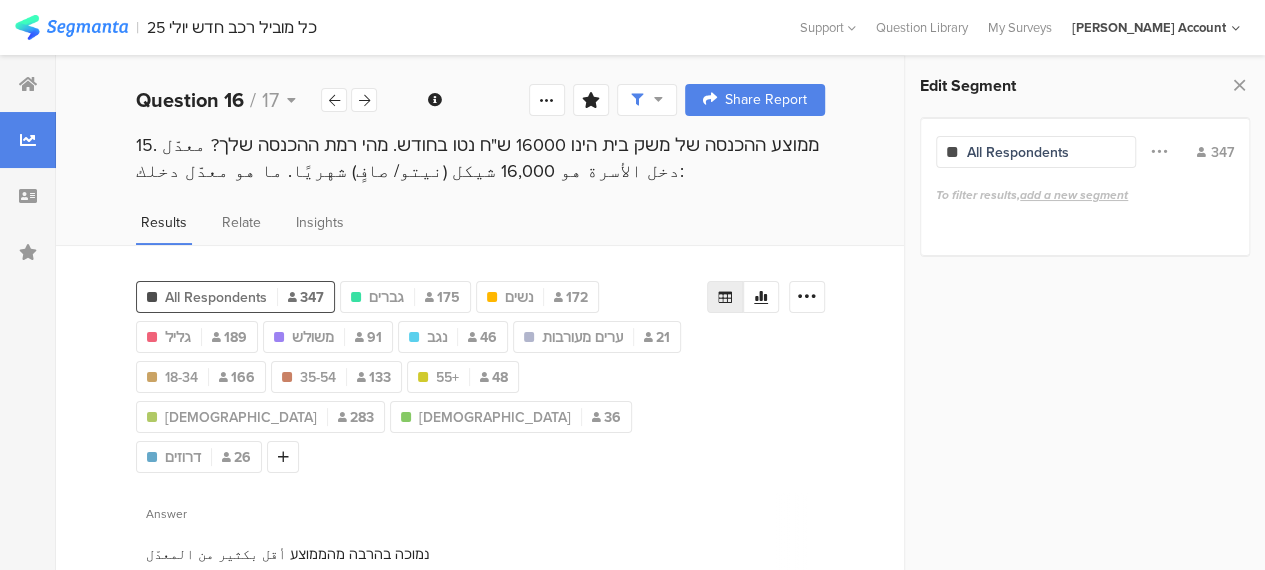 click on "15.	ממוצע ההכנסה של משק בית הינו 16000 ש"ח נטו בחודש. מהי רמת ההכנסה שלך? معدّل دخل الأسرة هو 16,000 شيكل (نيتو/ صافٍ) شهريًا. ما هو معدّل دخلك:" at bounding box center [480, 177] 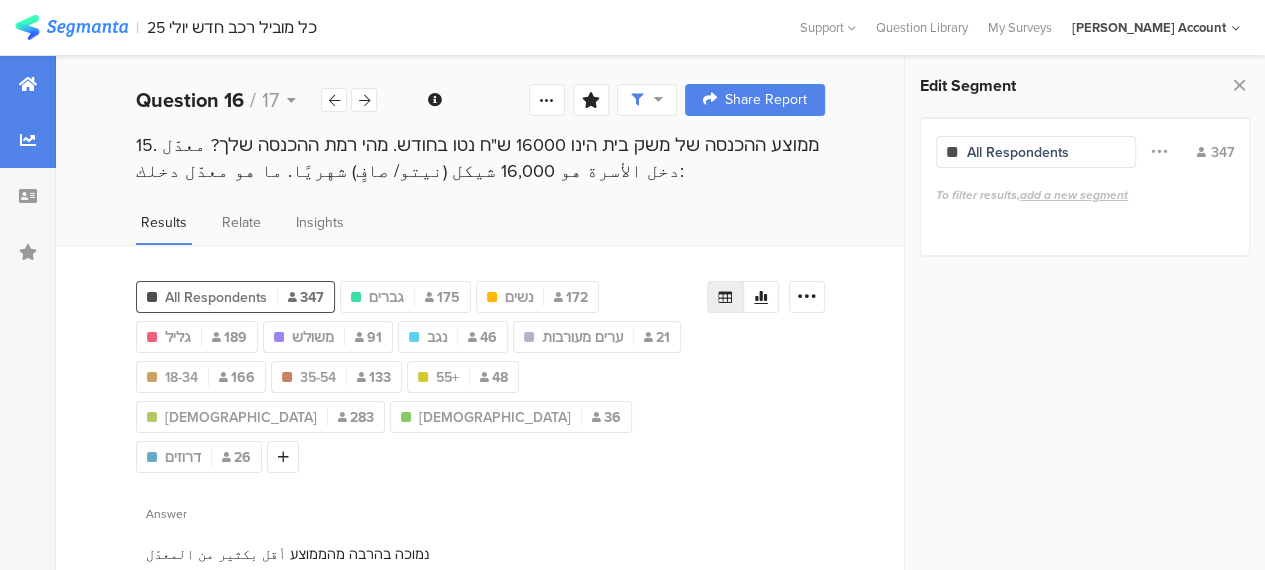 click at bounding box center [28, 84] 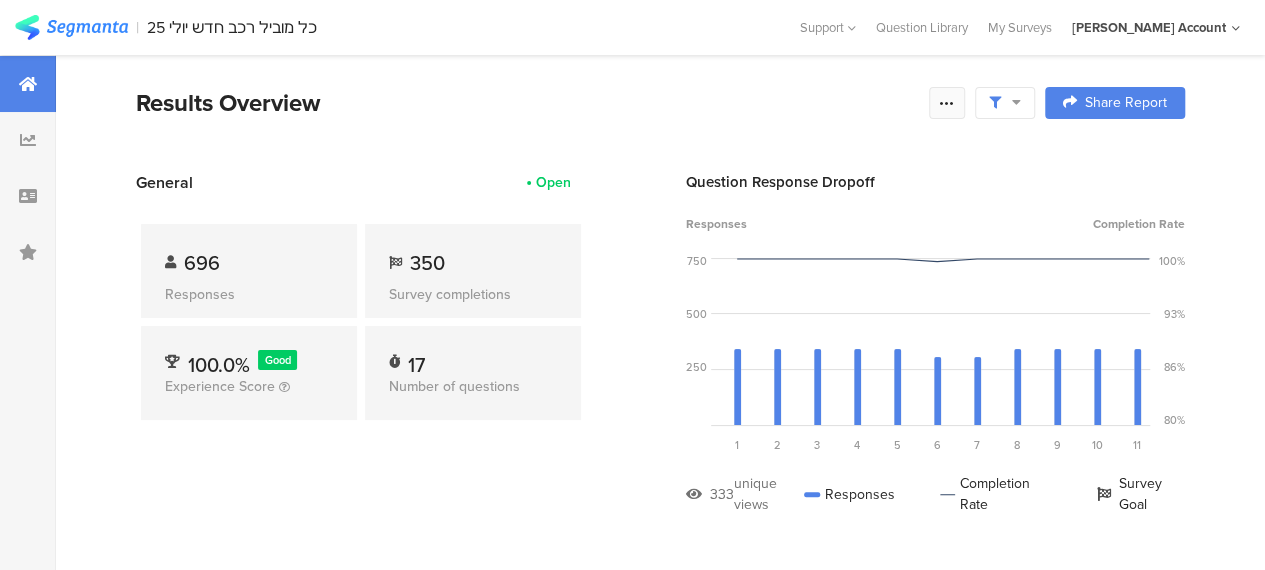 click at bounding box center (947, 103) 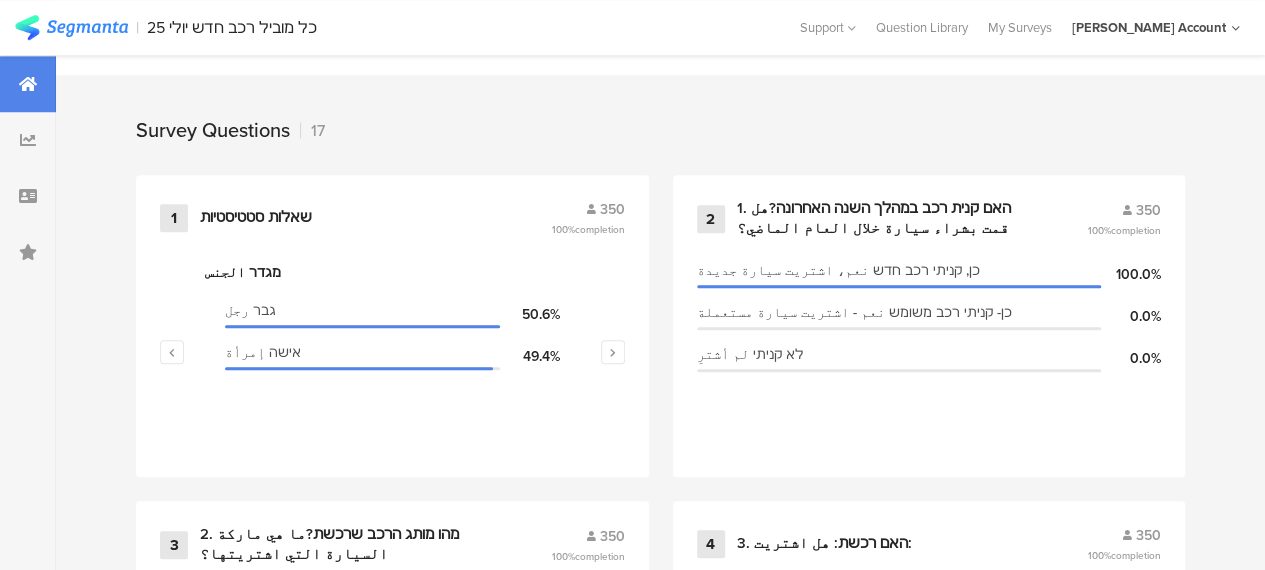 scroll, scrollTop: 900, scrollLeft: 0, axis: vertical 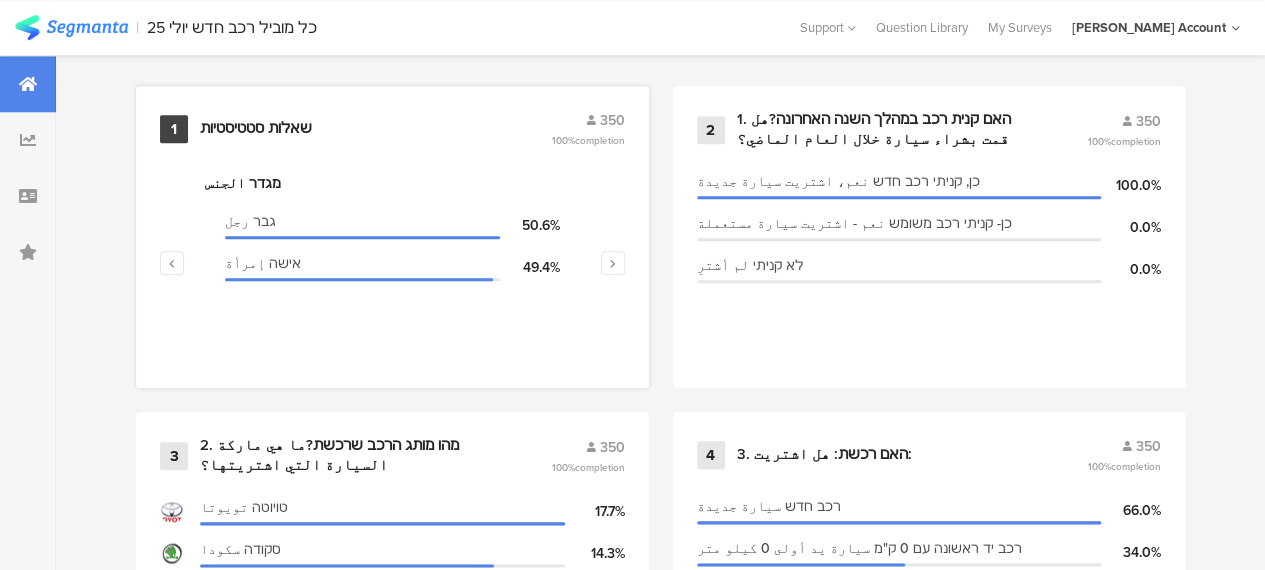 click on "שאלות סטטיסטיות" at bounding box center (256, 129) 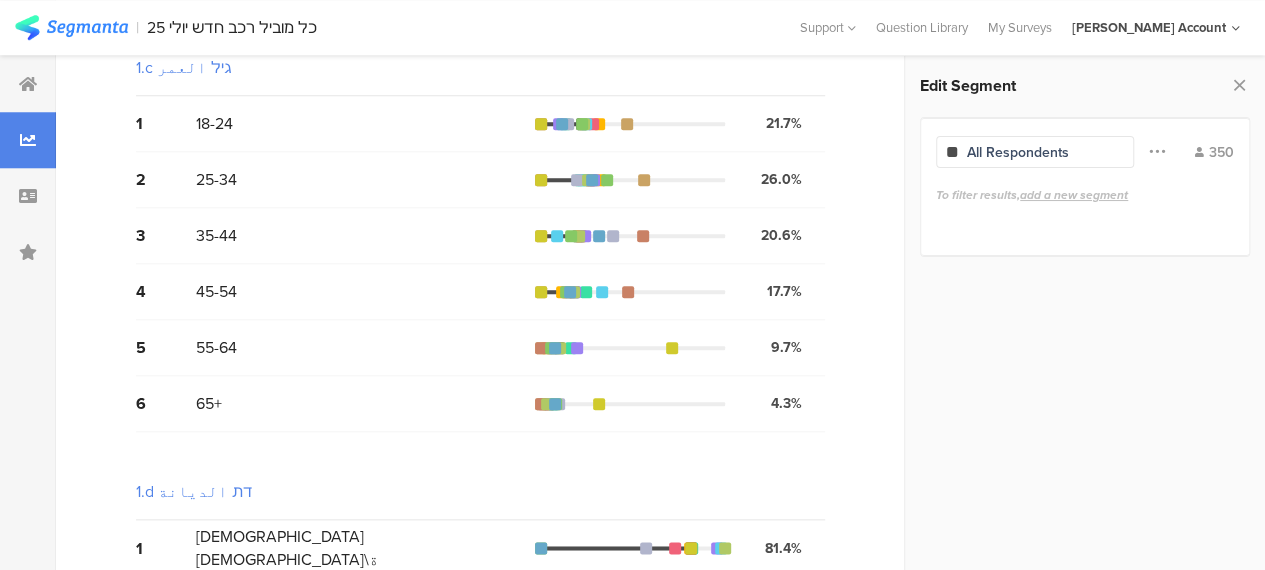 scroll, scrollTop: 0, scrollLeft: 0, axis: both 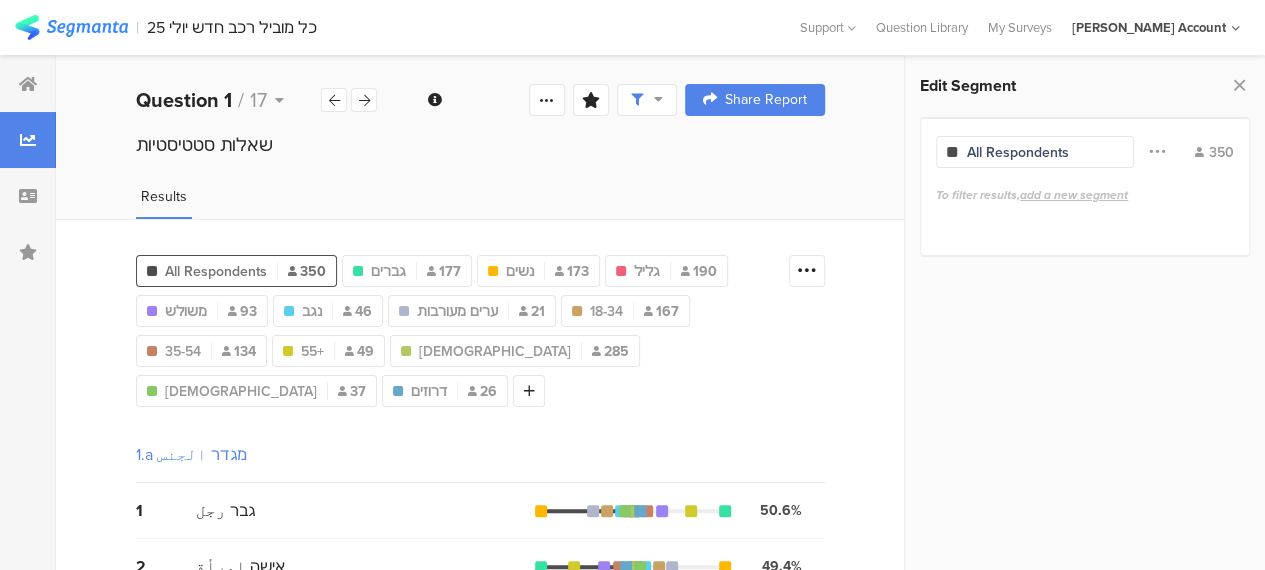 click on "All Respondents" at bounding box center (216, 271) 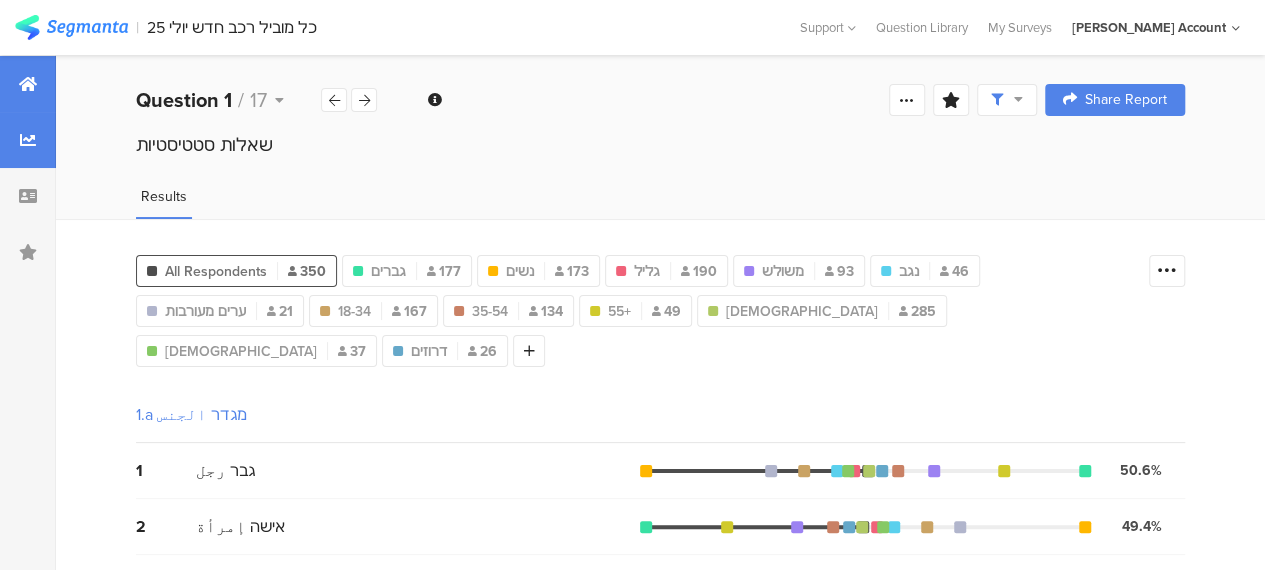 click at bounding box center [28, 84] 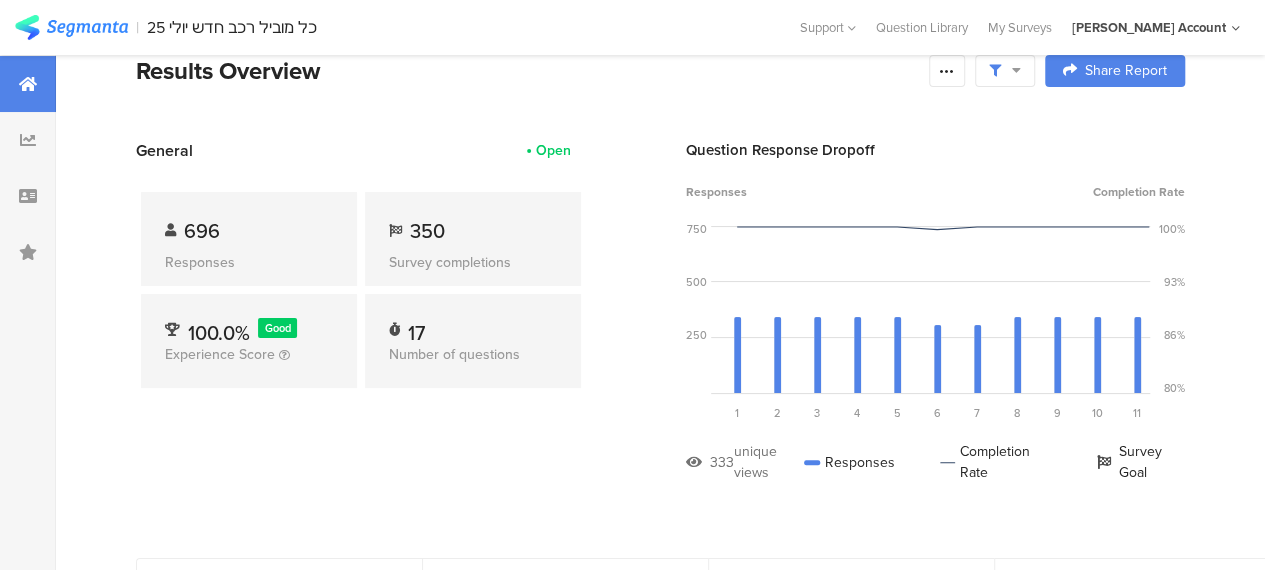 scroll, scrollTop: 0, scrollLeft: 0, axis: both 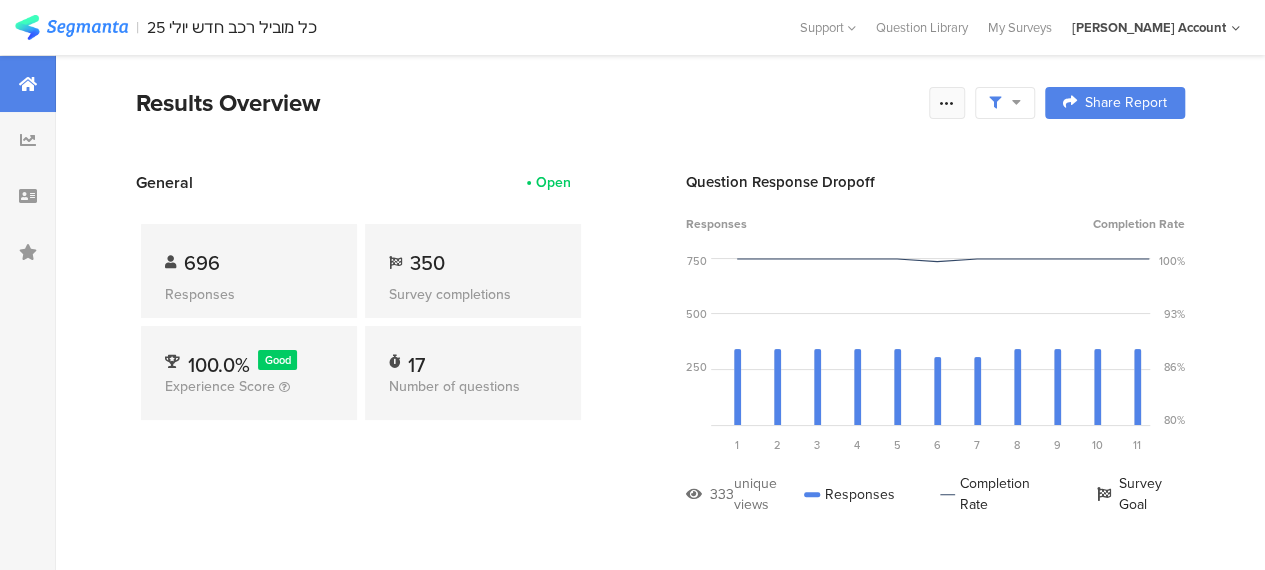 click at bounding box center (947, 103) 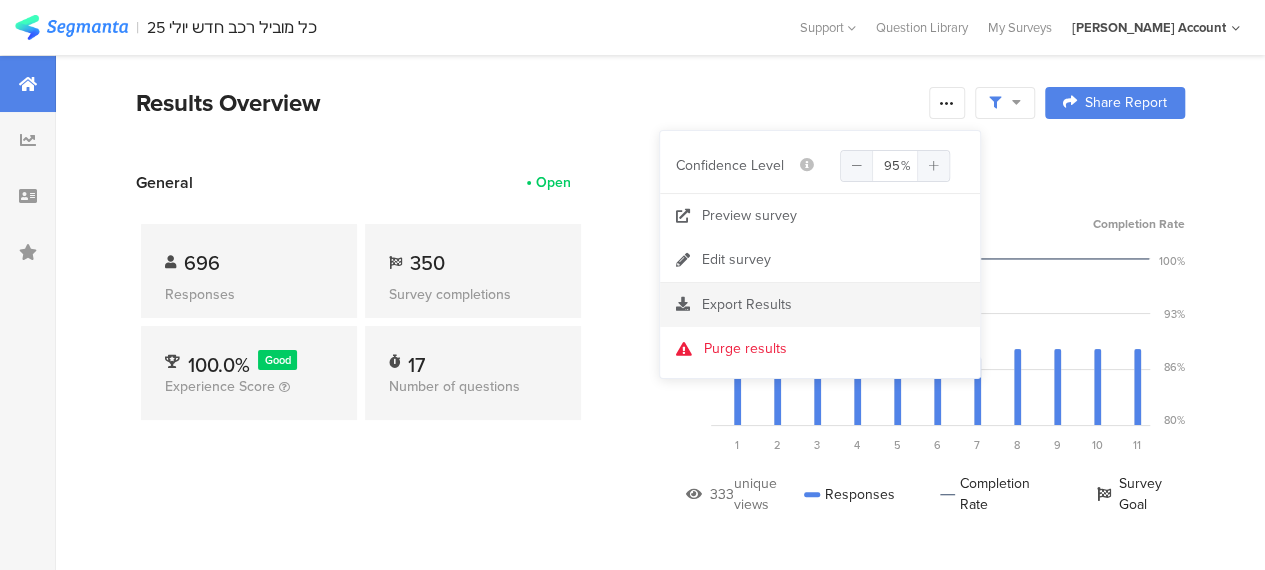 click on "Export Results" at bounding box center (747, 304) 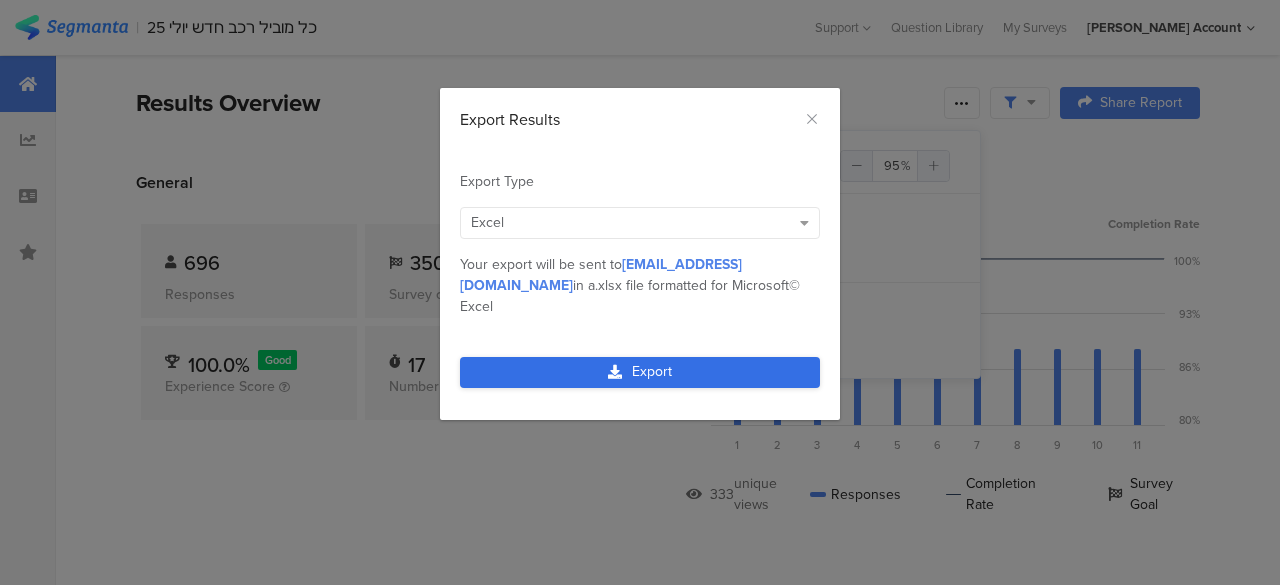click on "Export" at bounding box center [640, 372] 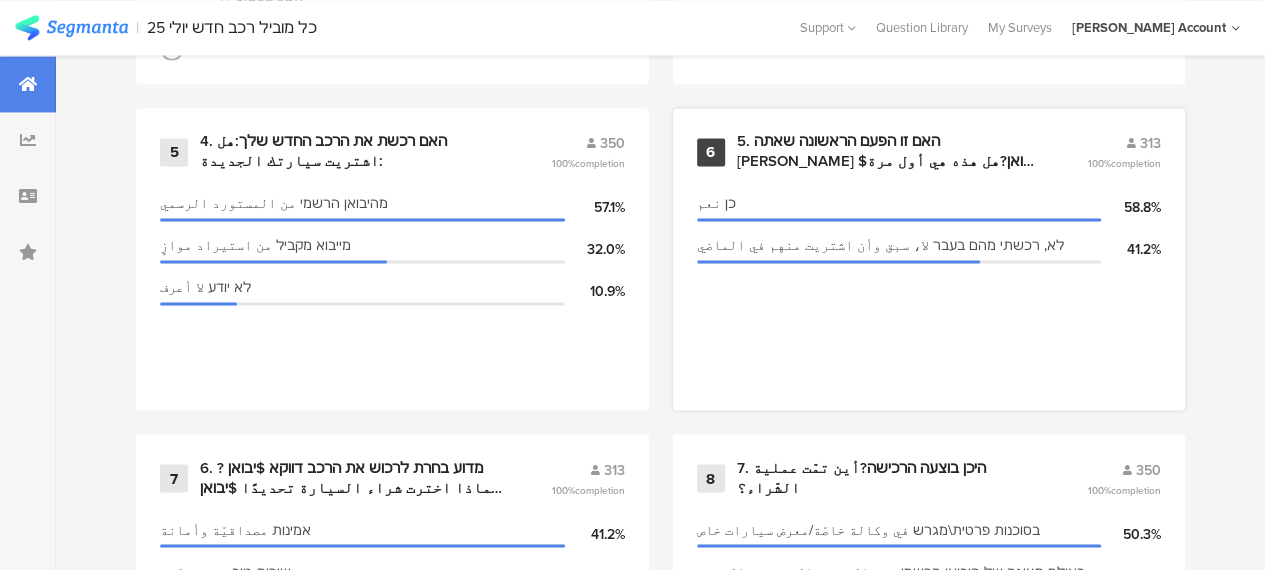 scroll, scrollTop: 1500, scrollLeft: 0, axis: vertical 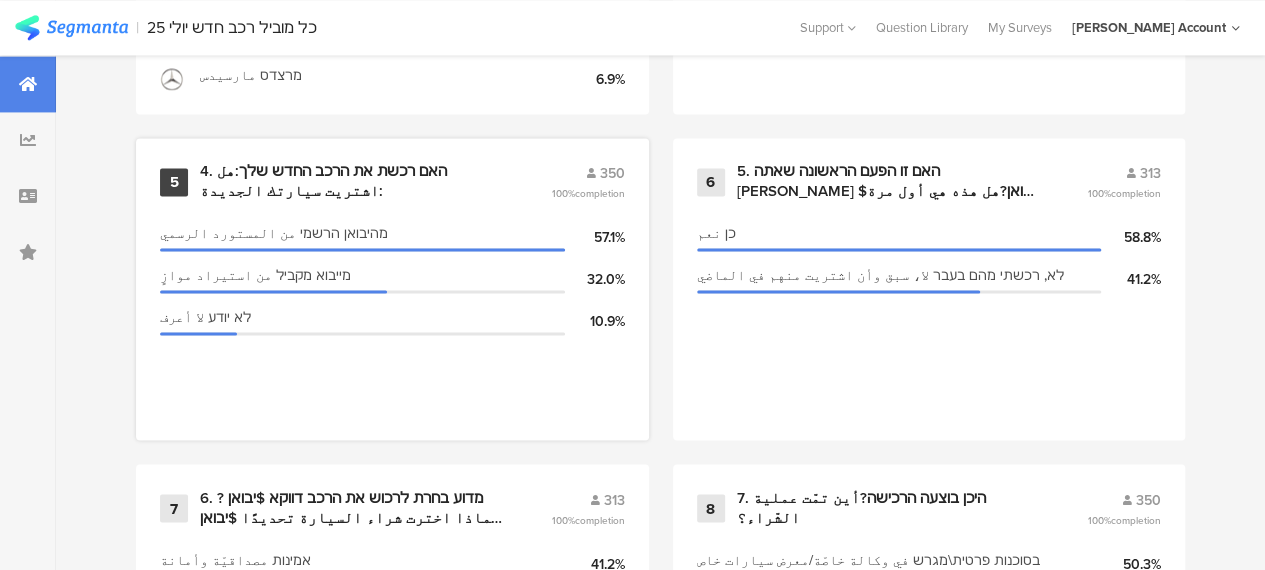 click on "4.	האם רכשת את הרכב החדש שלך:هل اشتريت سيارتك الجديدة:" at bounding box center [351, 181] 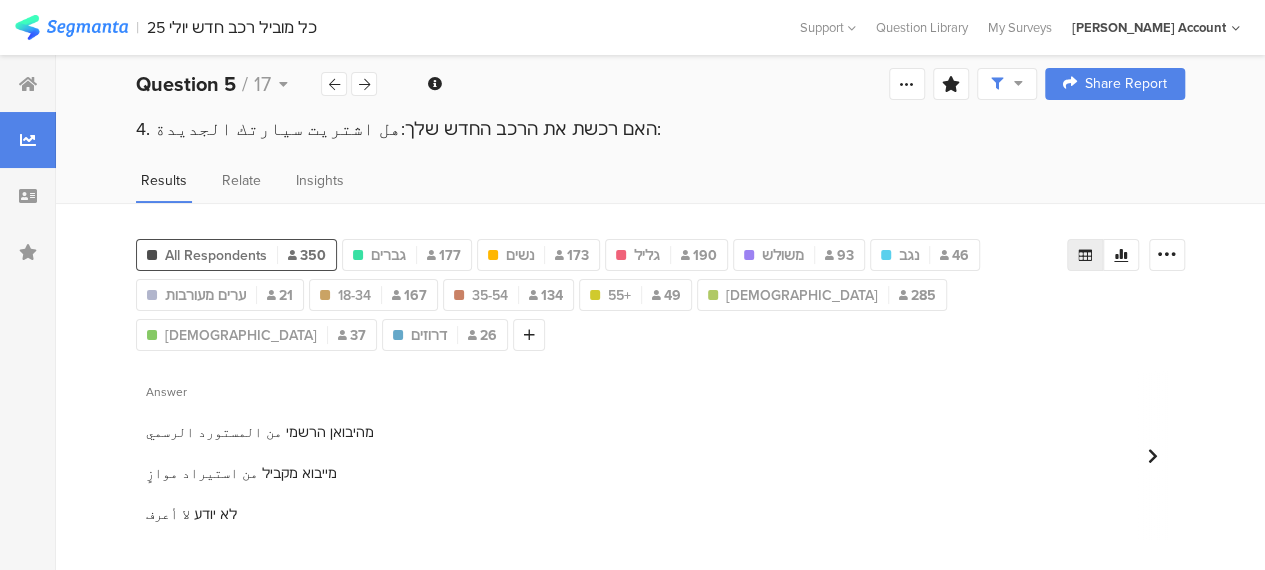 scroll, scrollTop: 0, scrollLeft: 0, axis: both 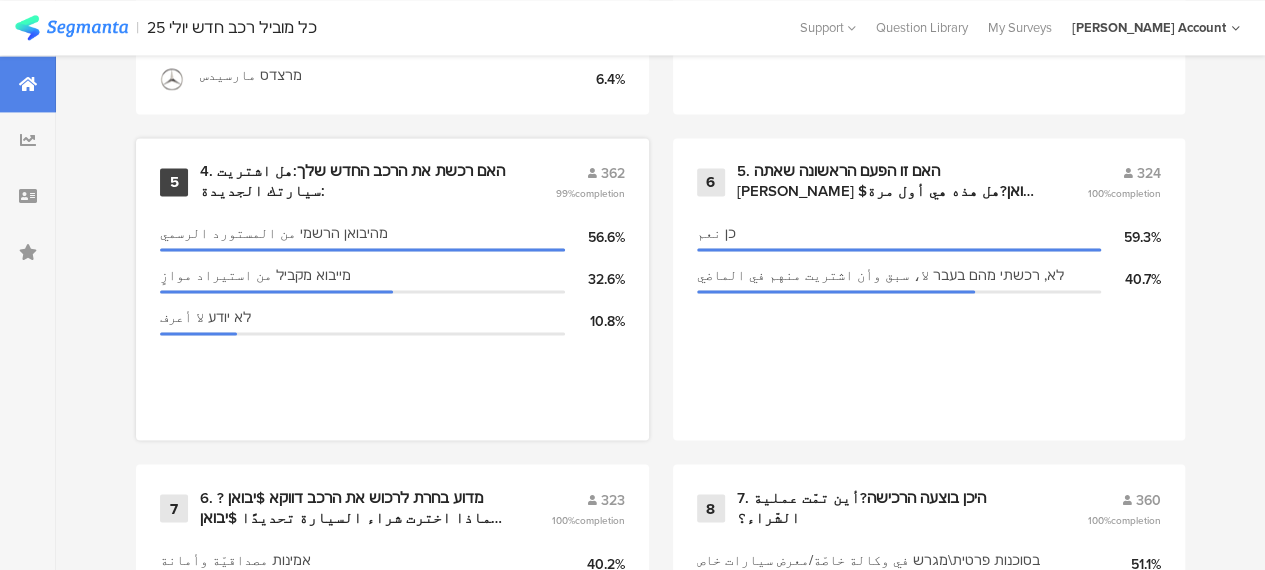 click on "4.	האם רכשת את הרכב החדש שלך:هل اشتريت سيارتك الجديدة:" at bounding box center [353, 181] 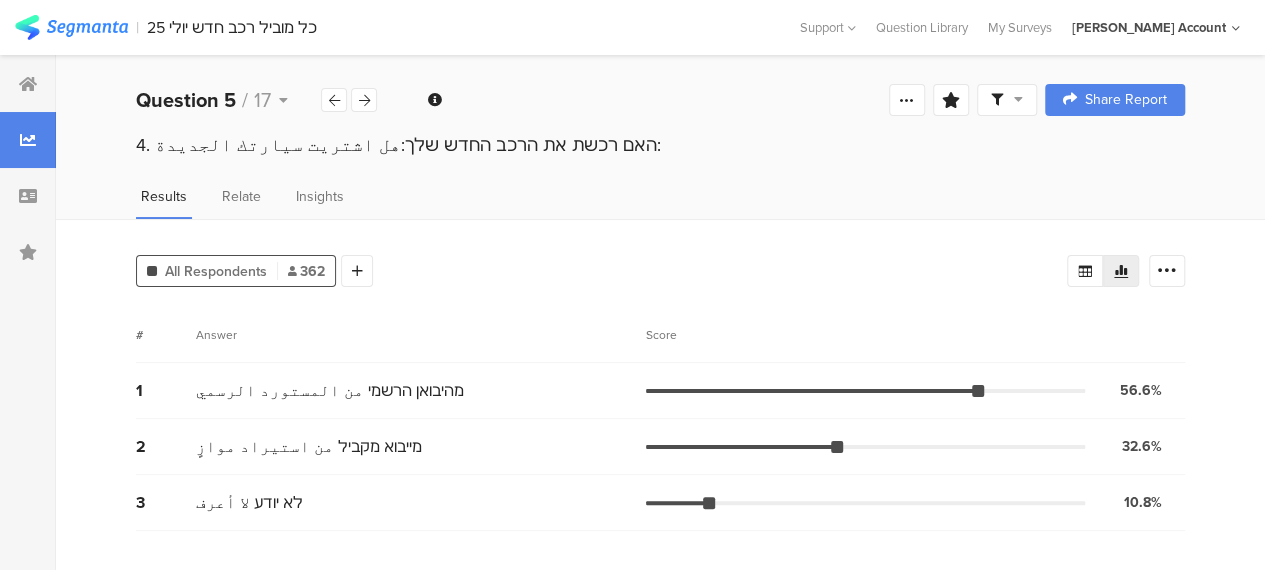 scroll, scrollTop: 0, scrollLeft: 0, axis: both 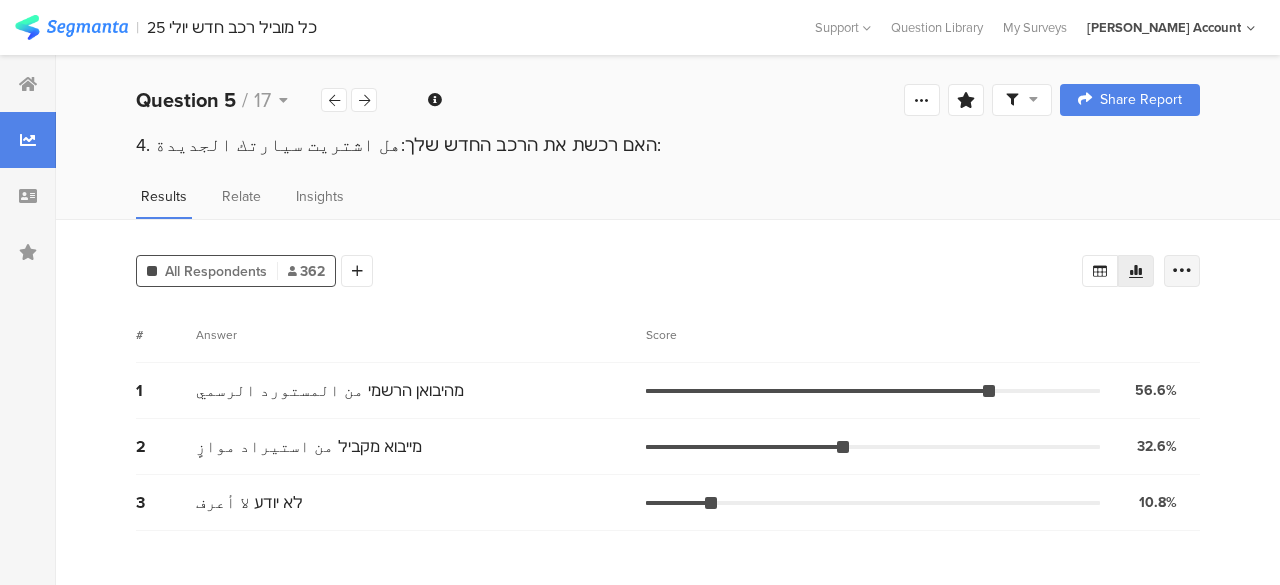 click at bounding box center (1182, 271) 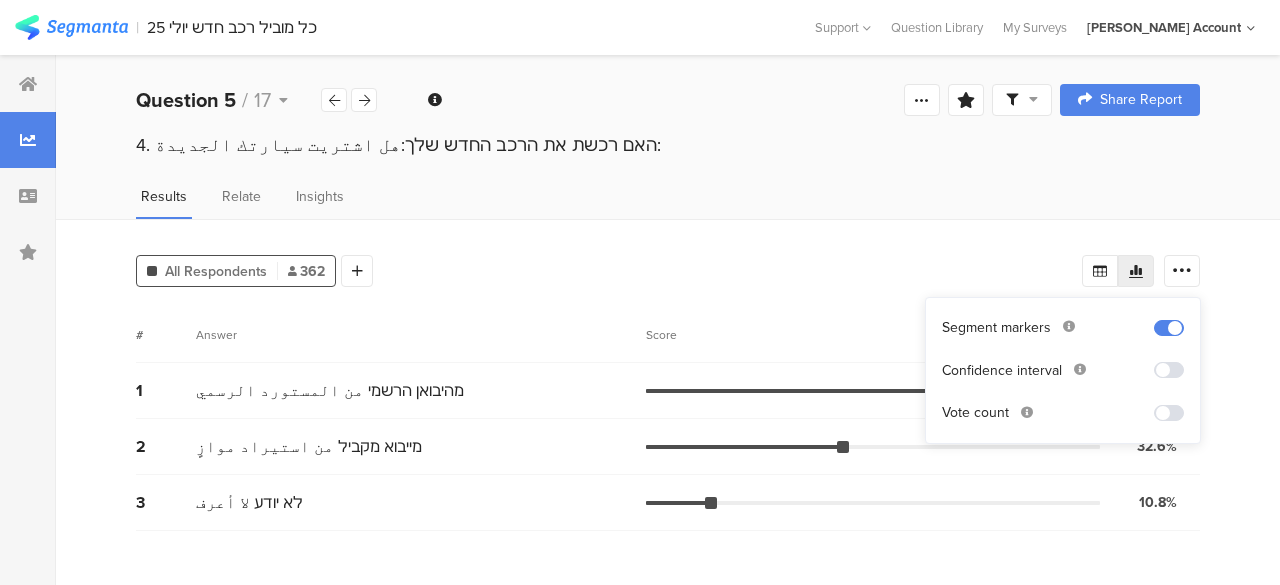 click on "All Respondents       362
Add Segment                 #   Answer   Score   1     מהיבואן הרשמי من المستورد الرسمي             56.6%   205 votes 2     מייבוא מקביל من استيراد موازٍ             32.6%   118 votes 3     לא יודע لا أعرف             10.8%   39 votes" at bounding box center [668, 402] 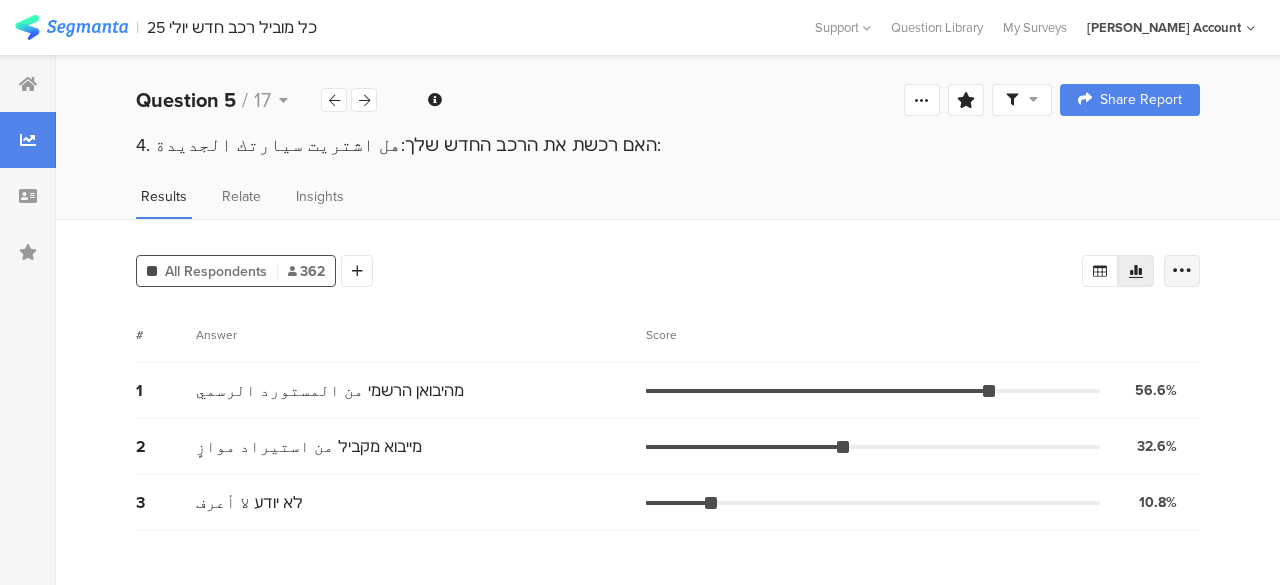 click at bounding box center [1182, 271] 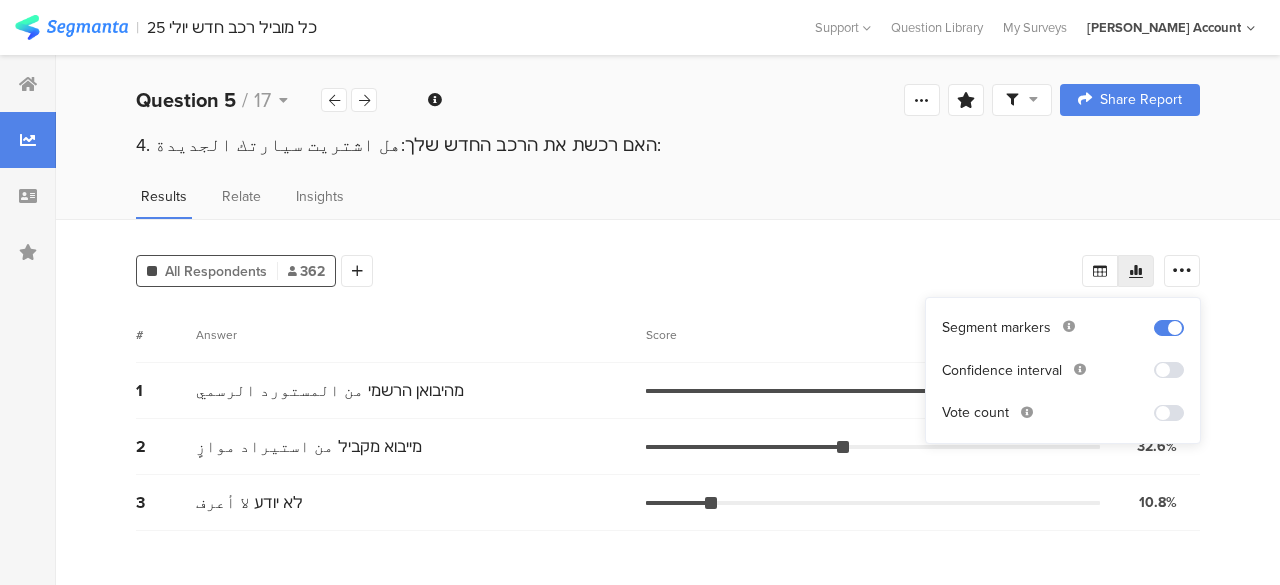 click at bounding box center (1169, 370) 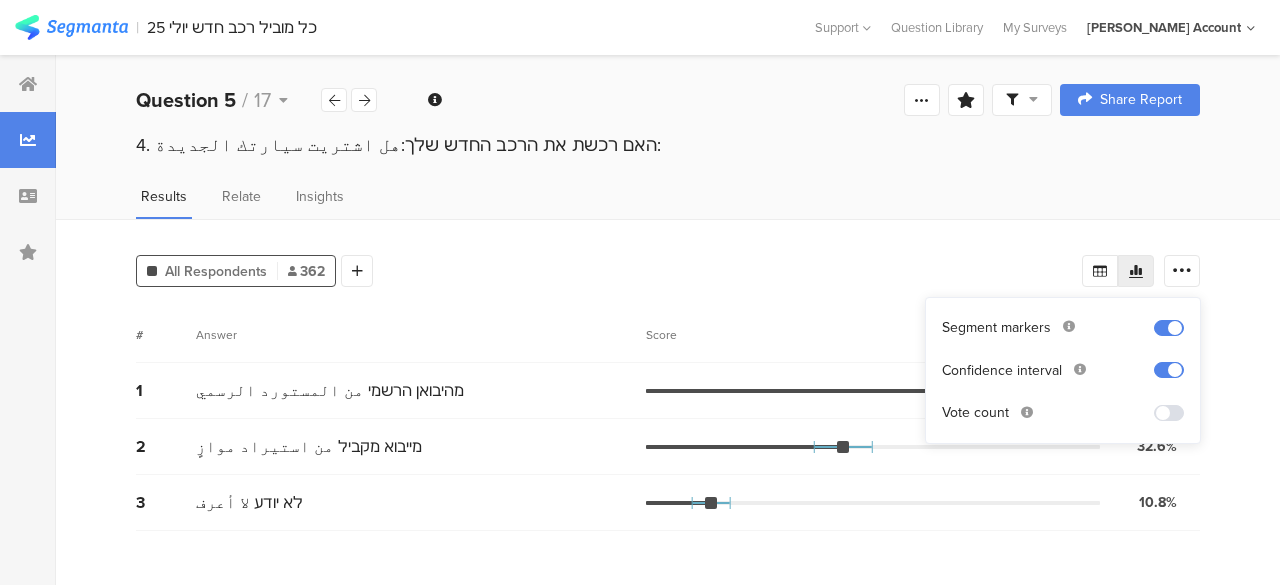click at bounding box center [1169, 370] 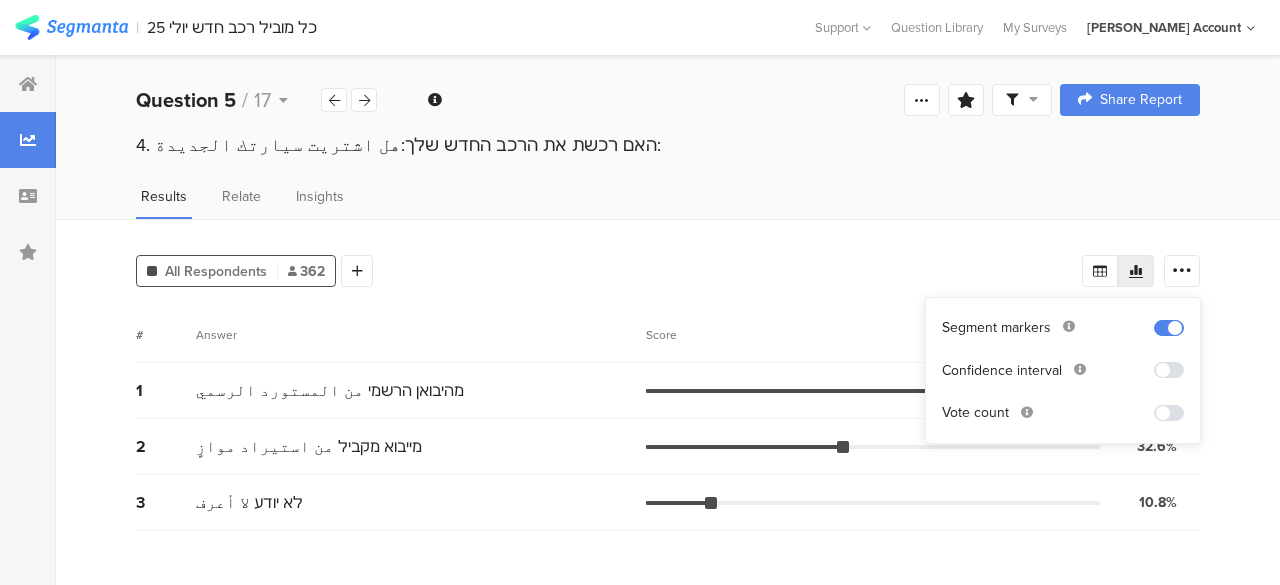 click at bounding box center (1169, 413) 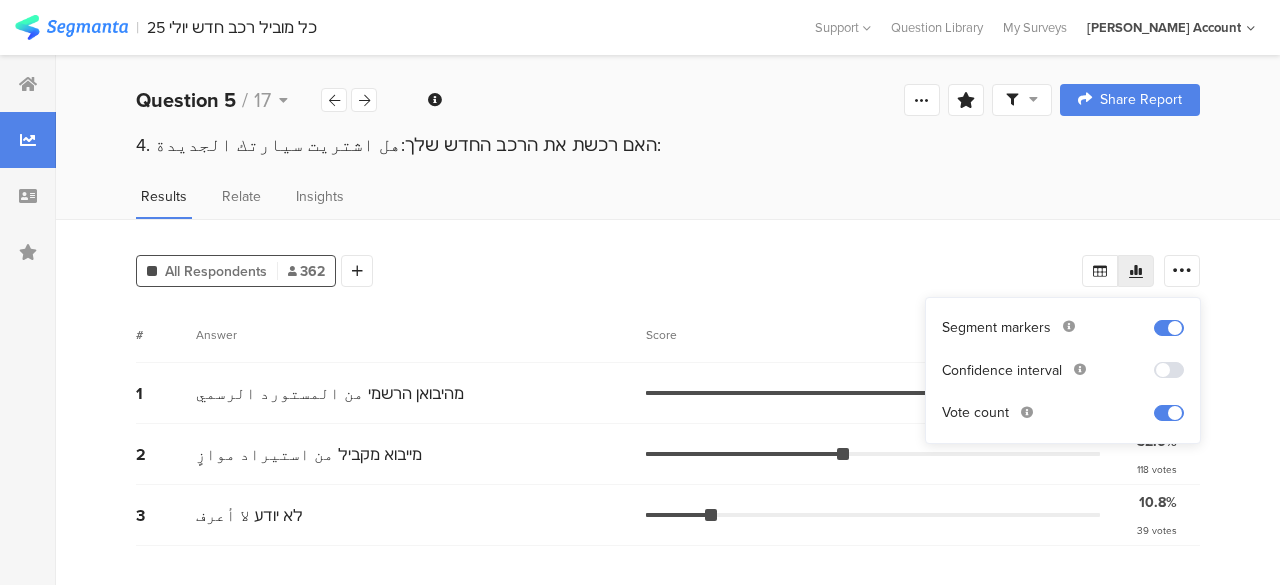 click on "2     מייבוא מקביל من استيراد موازٍ             32.6%   118 votes" at bounding box center [668, 454] 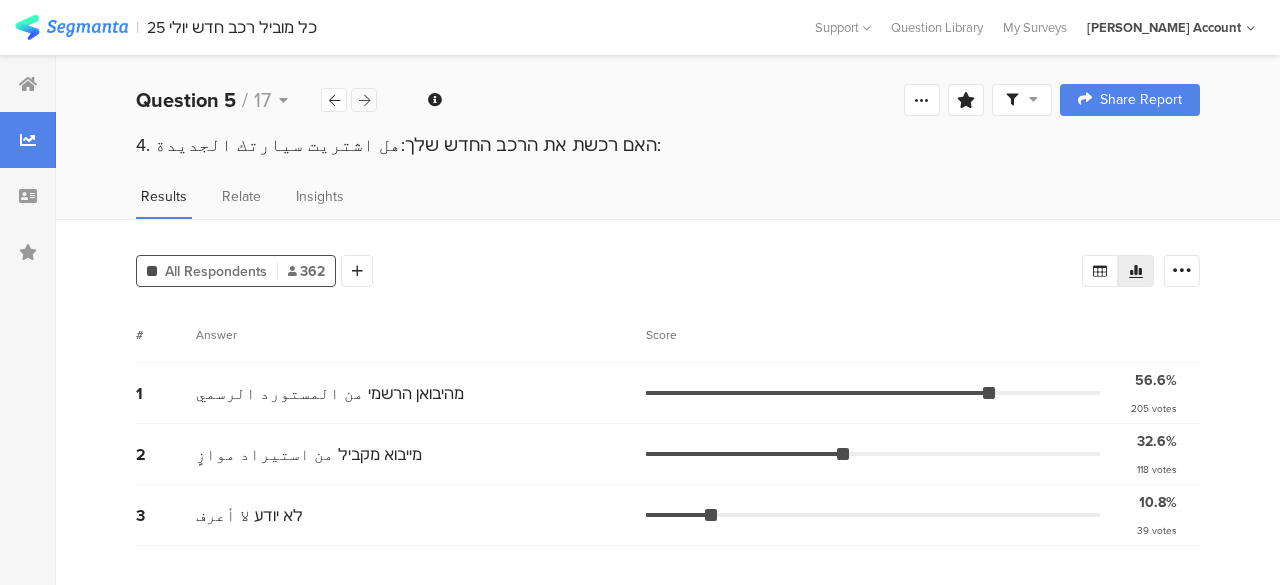 click at bounding box center [364, 100] 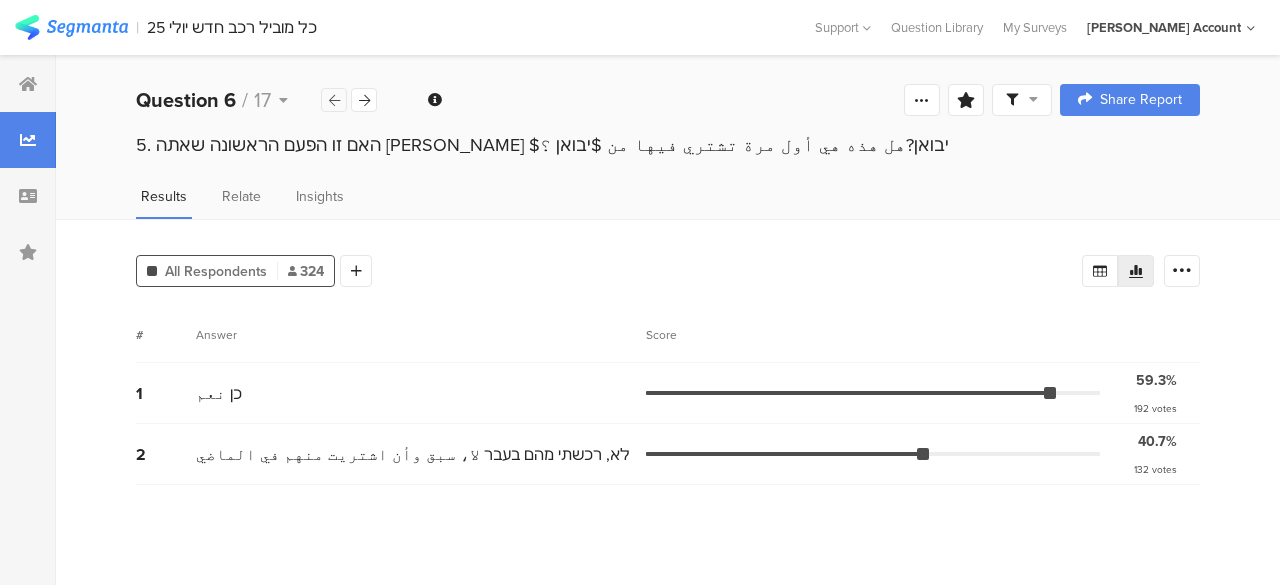 click at bounding box center (334, 100) 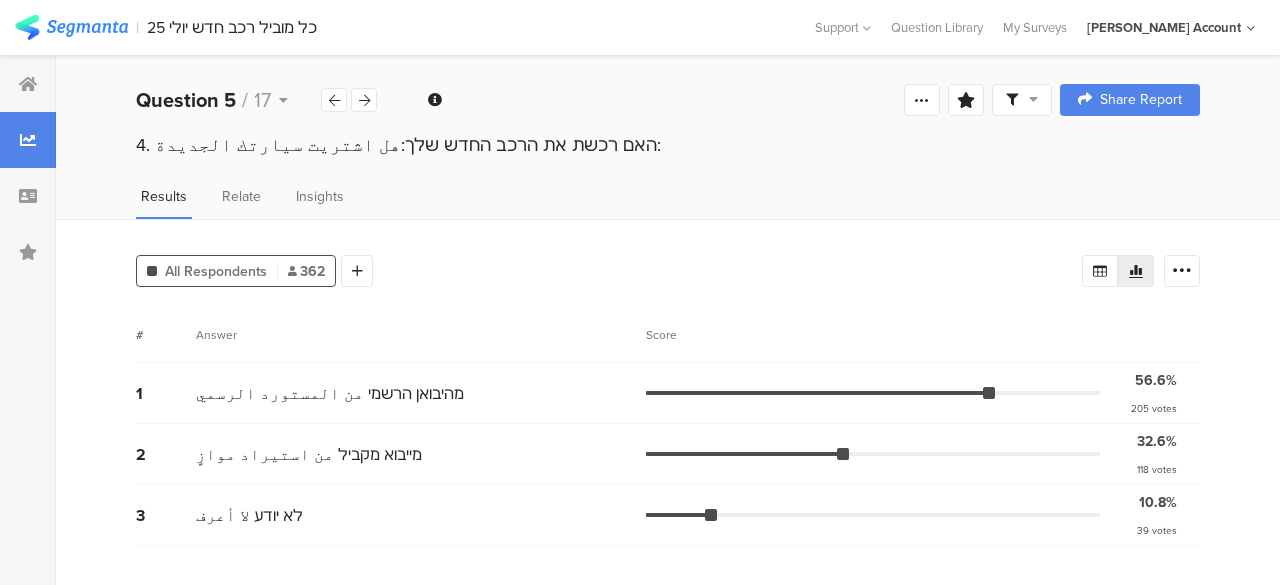 click at bounding box center (1033, 99) 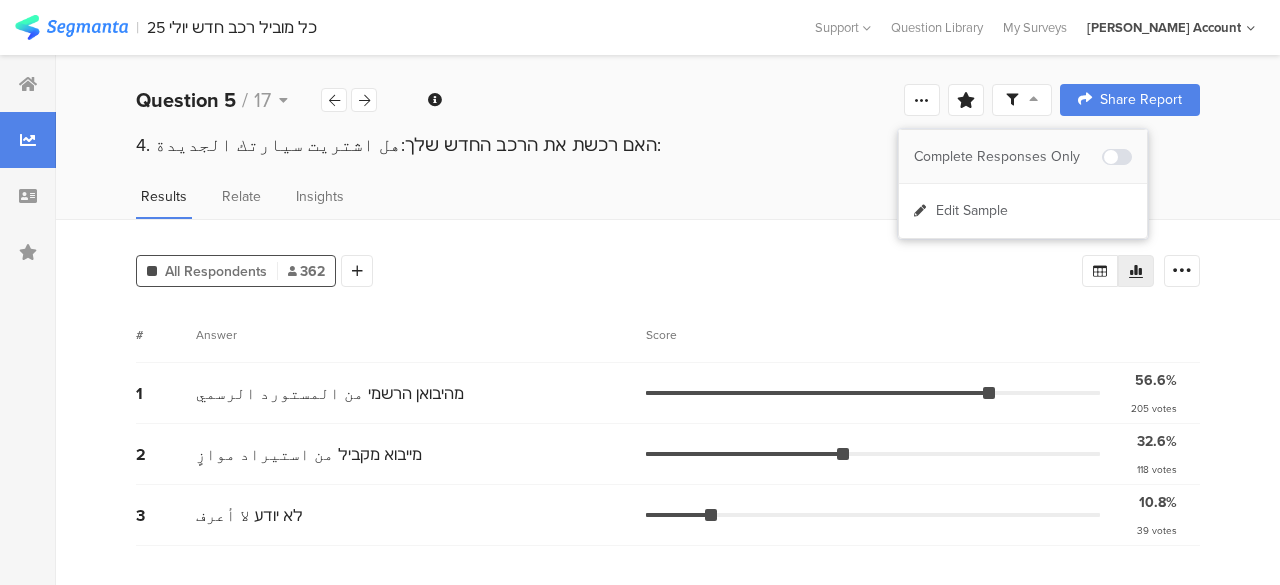click on "Complete Responses Only" at bounding box center (1008, 157) 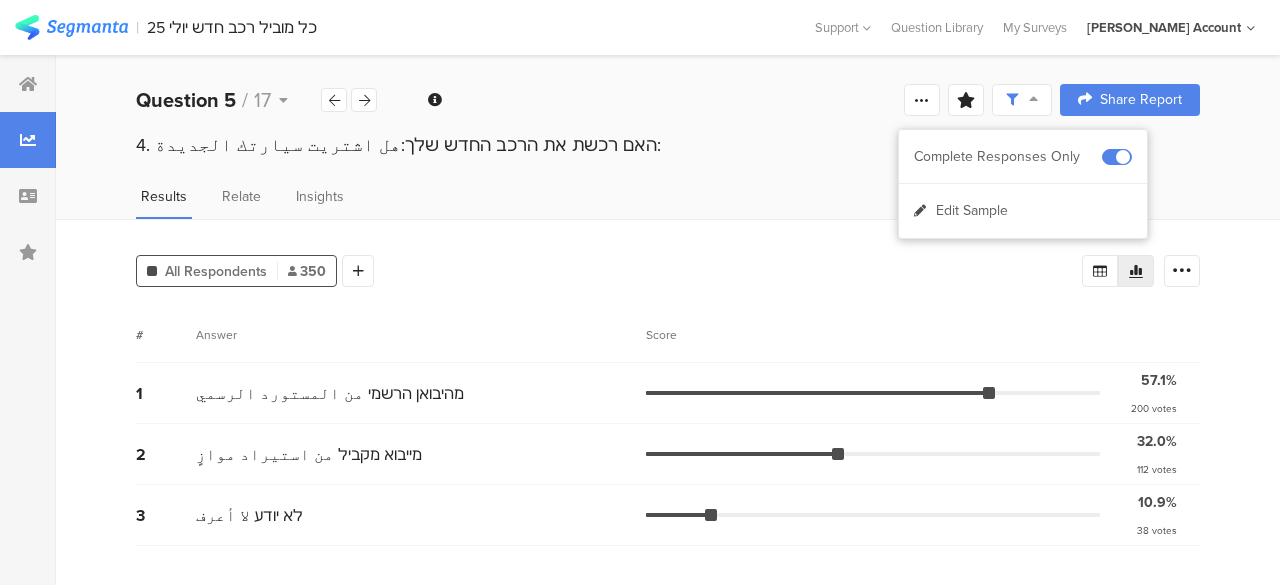 click on "3     לא יודע لا أعرف             10.9%   38 votes" at bounding box center (668, 515) 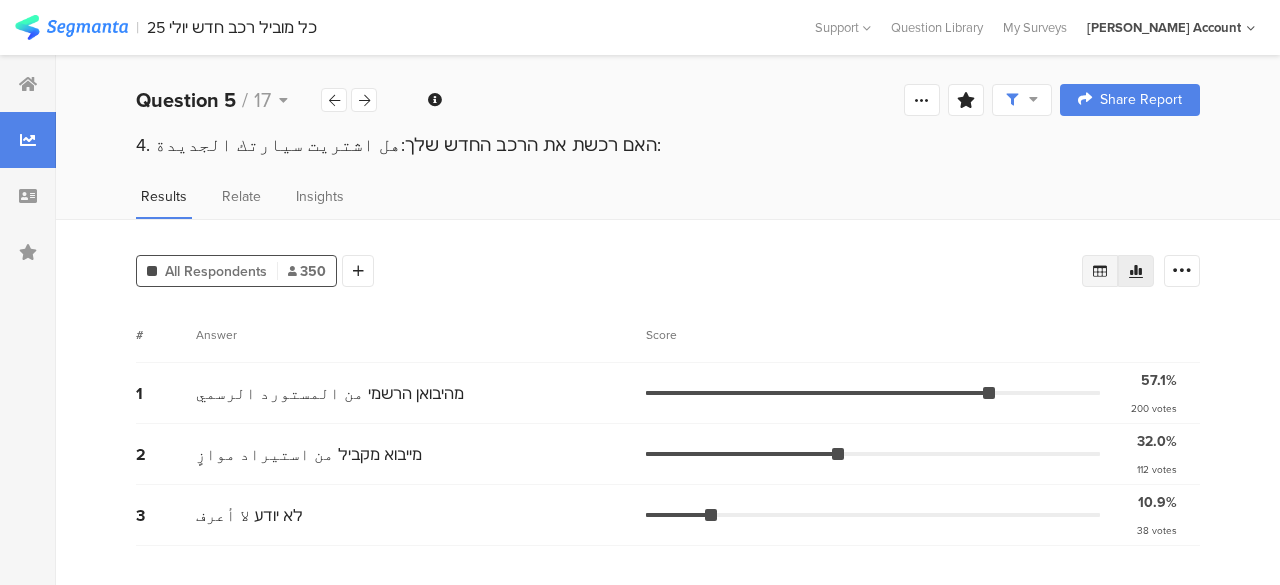 click 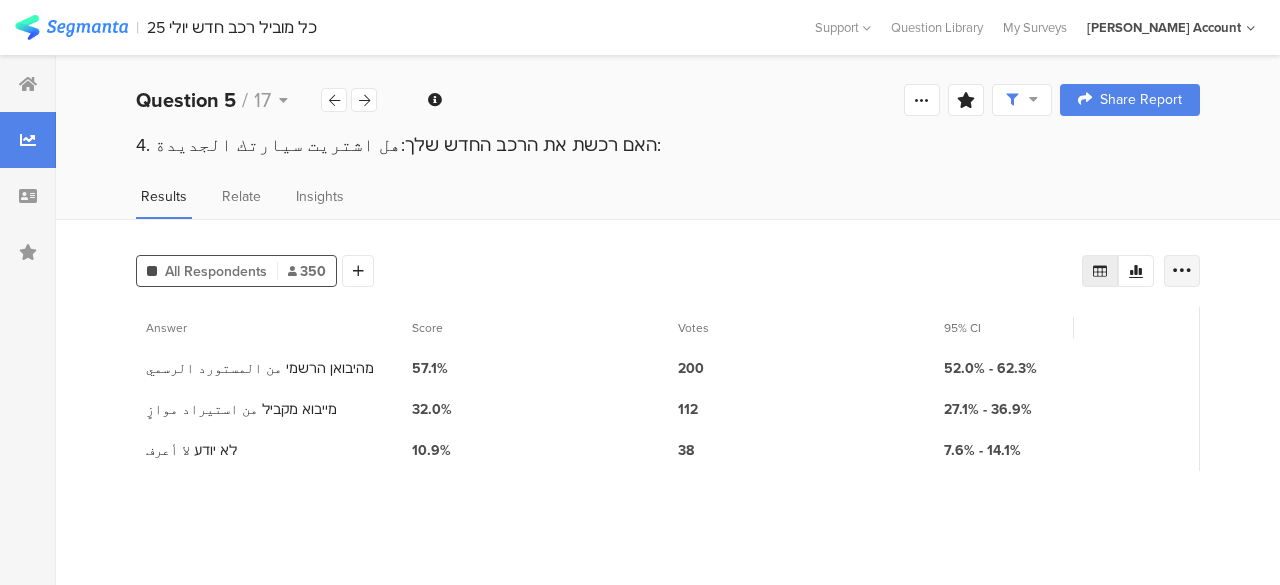 click at bounding box center (1182, 271) 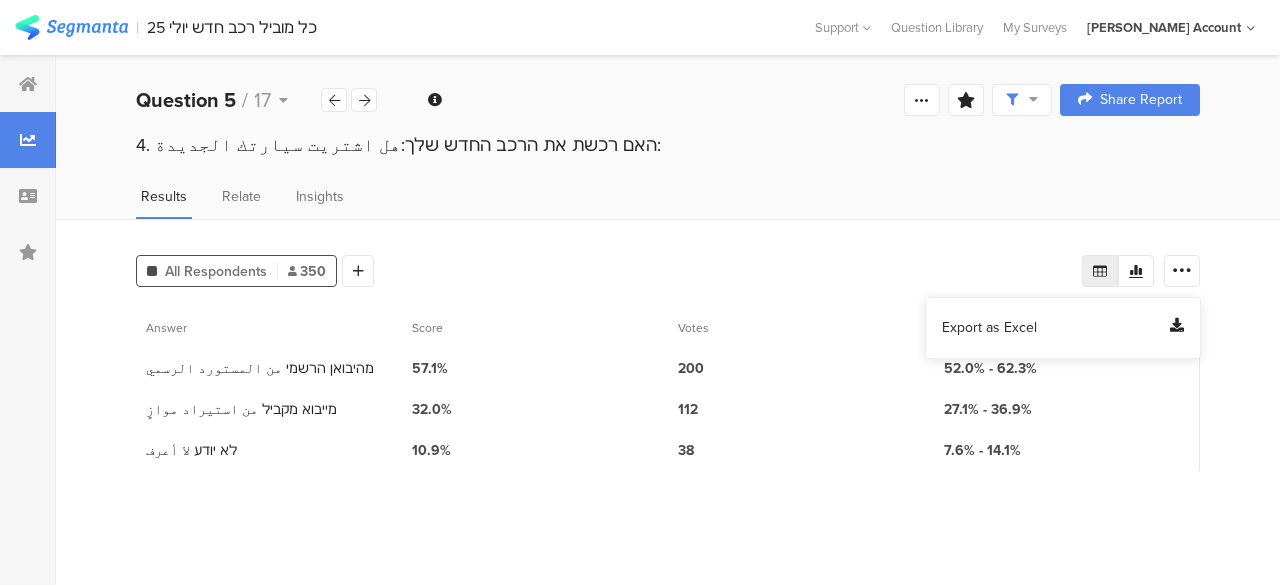 click on "Export as Excel" at bounding box center (989, 328) 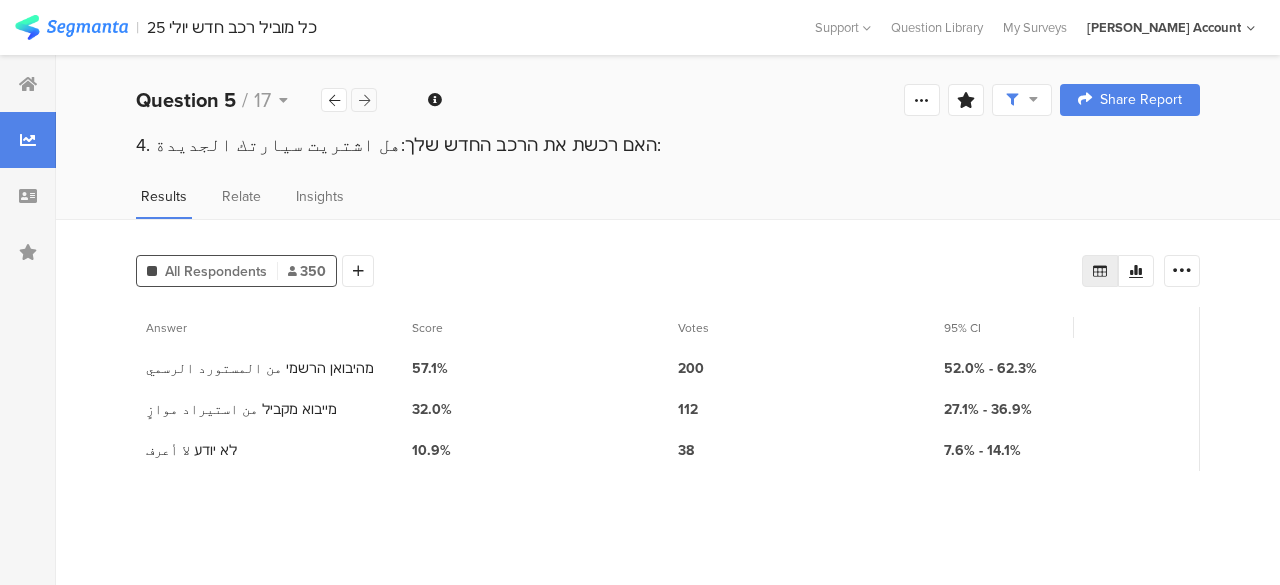 click at bounding box center (364, 100) 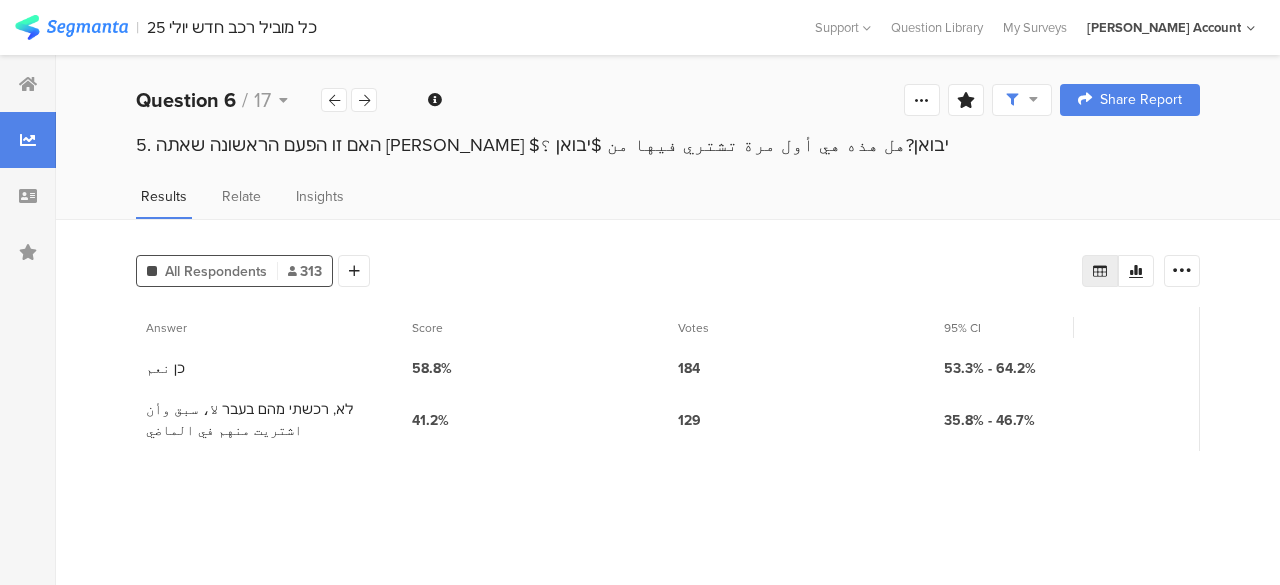 click on "5.	האם זו הפעם הראשונה שאתה [PERSON_NAME] $יבואן?هل هذه هي أول مرة تشتري فيها من $יבואן ؟" at bounding box center (668, 148) 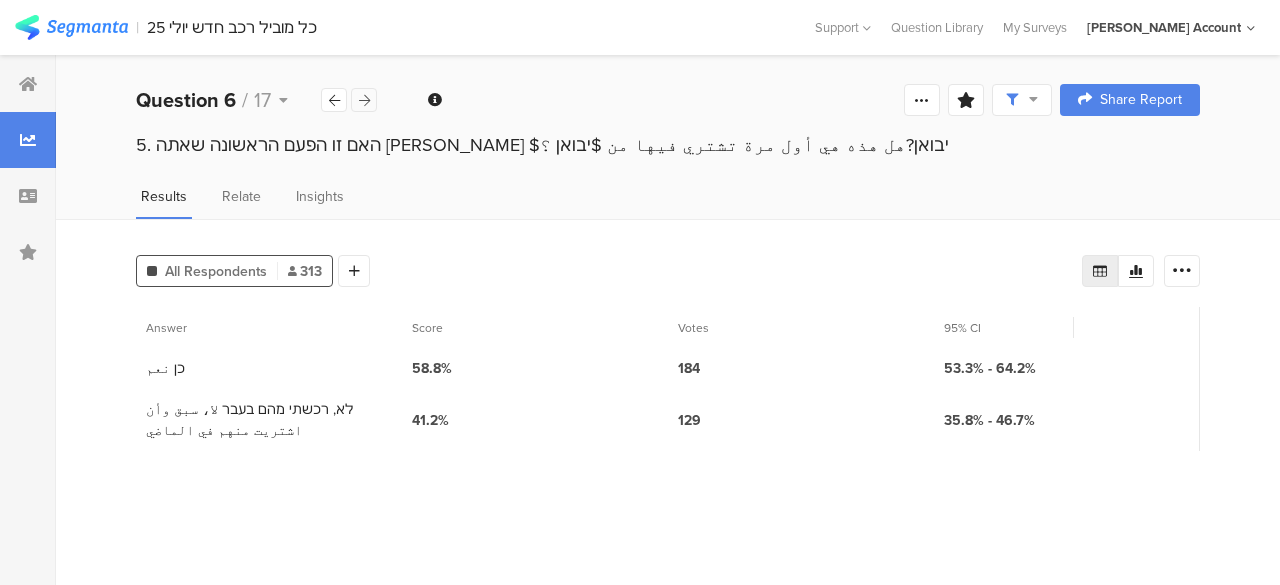 click at bounding box center (364, 100) 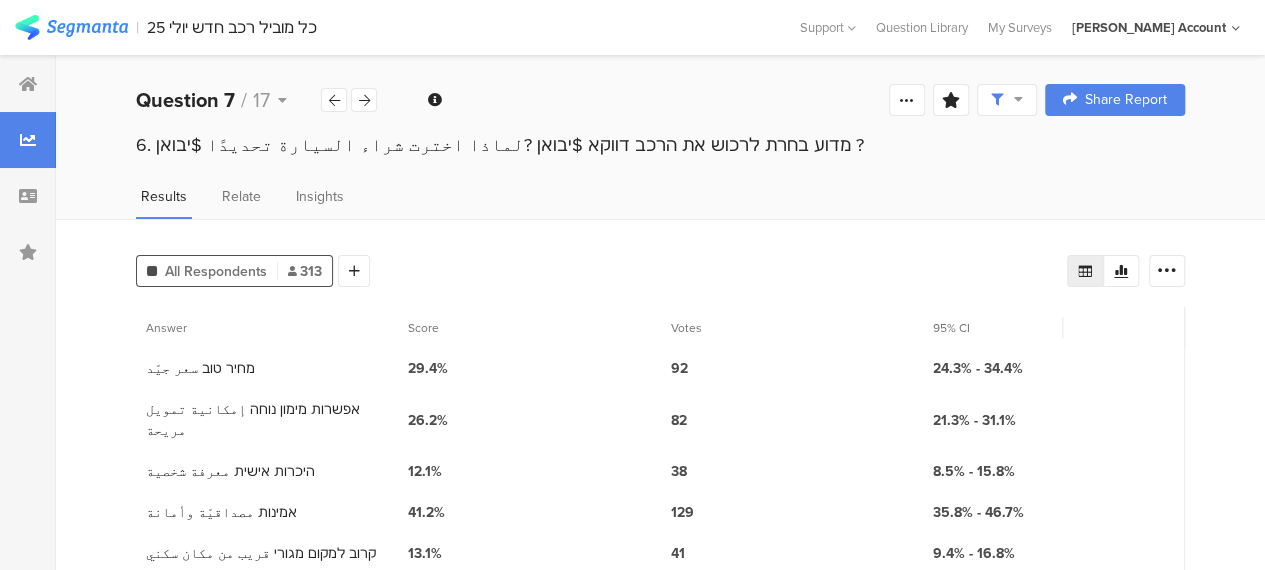 click on "All Respondents       313
Add Segment" at bounding box center (601, 267) 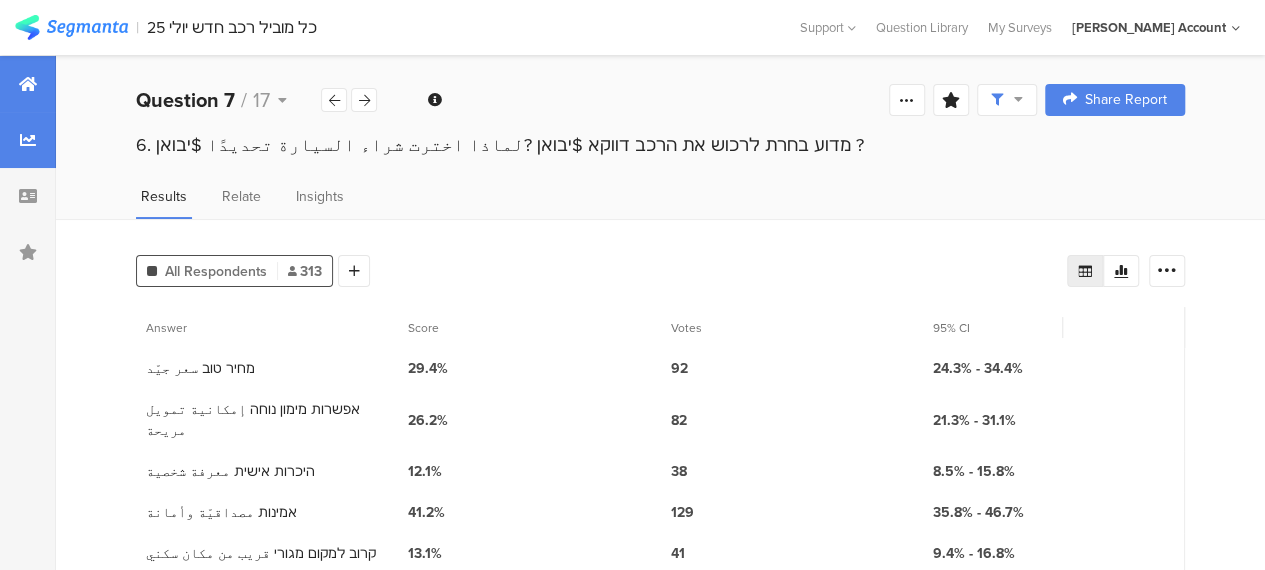 click at bounding box center (28, 84) 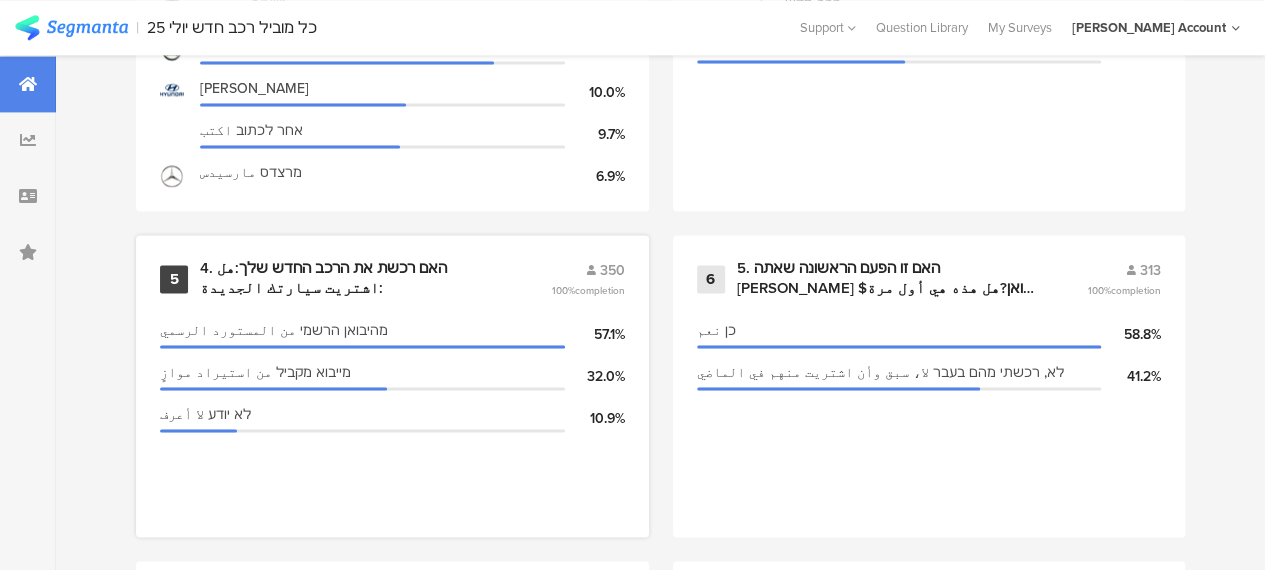 scroll, scrollTop: 1400, scrollLeft: 0, axis: vertical 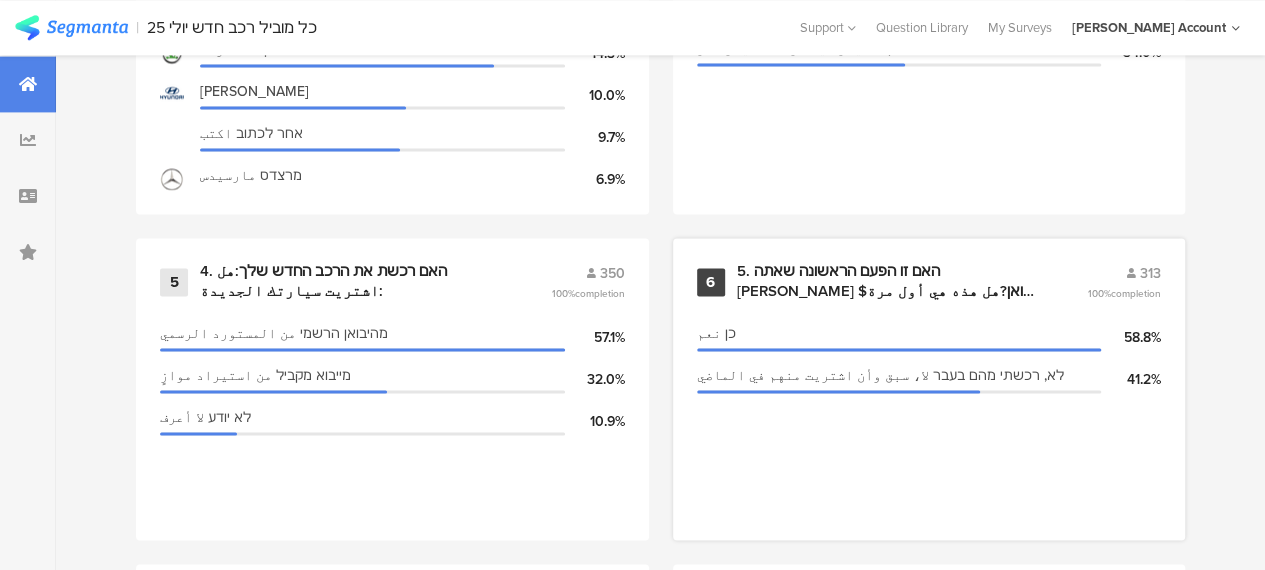 click on "5.	האם זו הפעם הראשונה שאתה קונה $יבואן?هل هذه هي أول مرة تشتري فيها من $יבואן ؟" at bounding box center (888, 281) 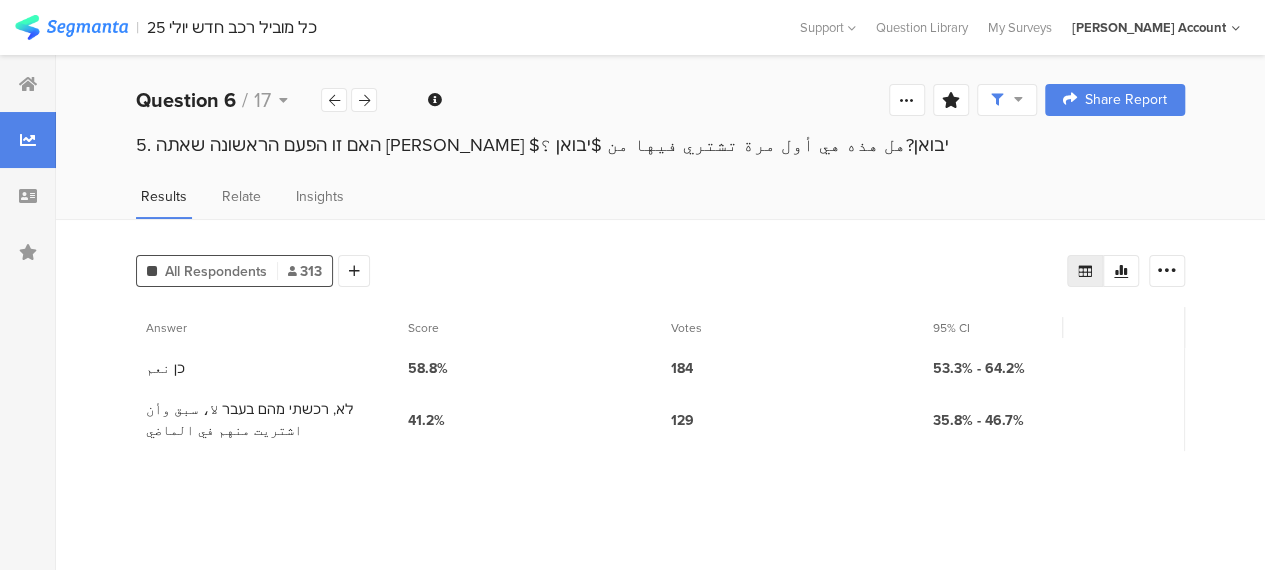 scroll, scrollTop: 0, scrollLeft: 0, axis: both 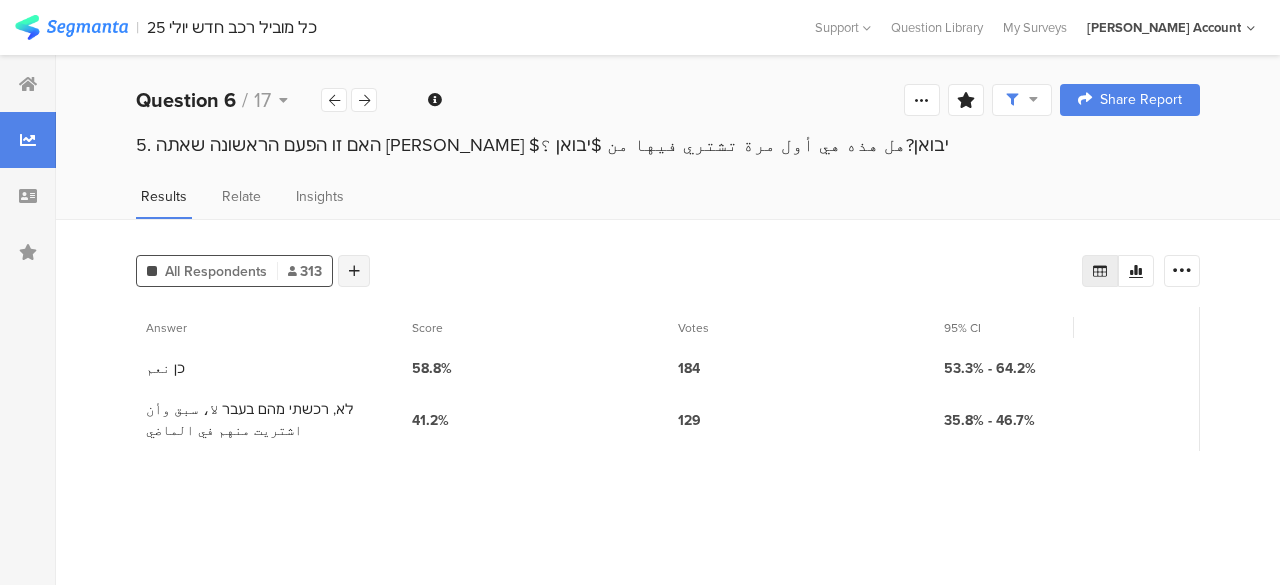 click at bounding box center [354, 271] 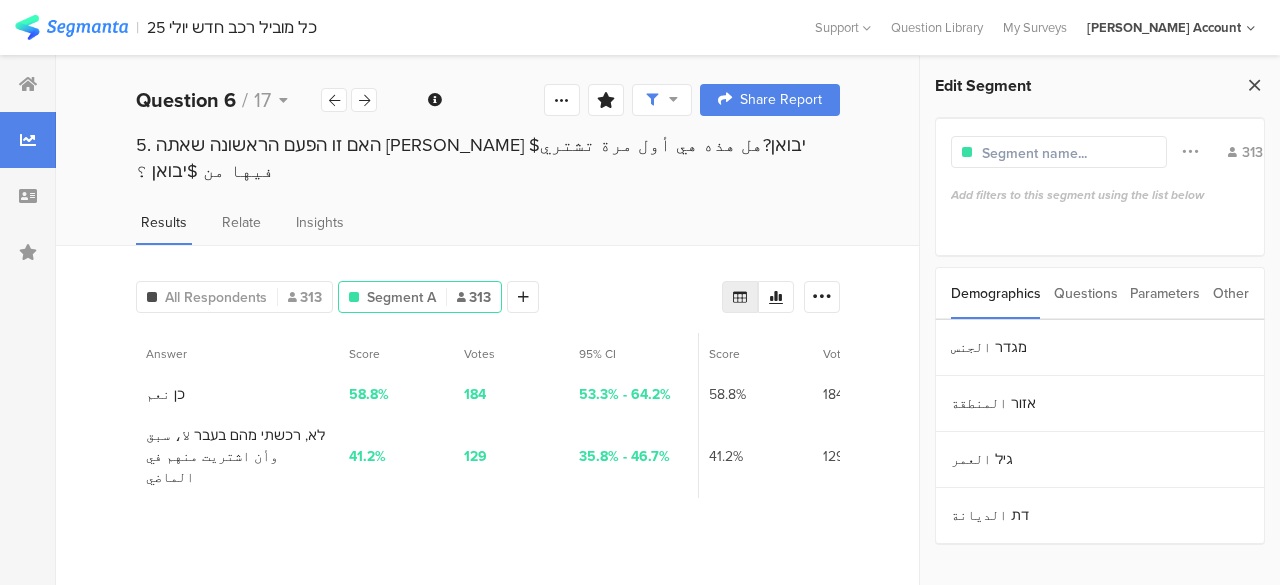 click at bounding box center [1254, 85] 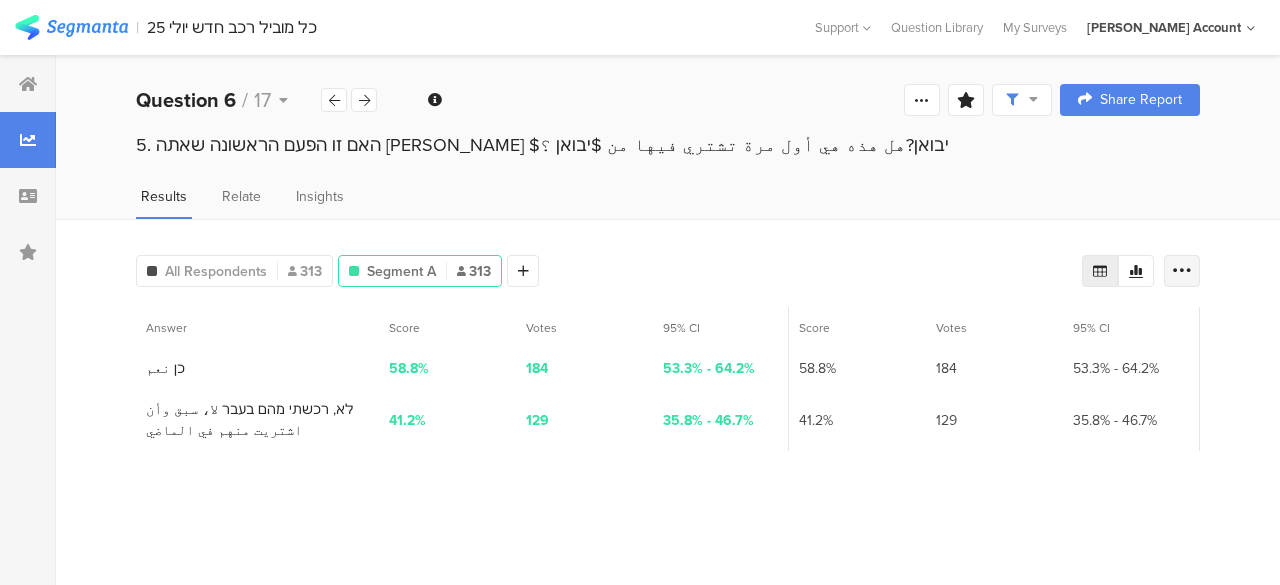 click at bounding box center [1182, 271] 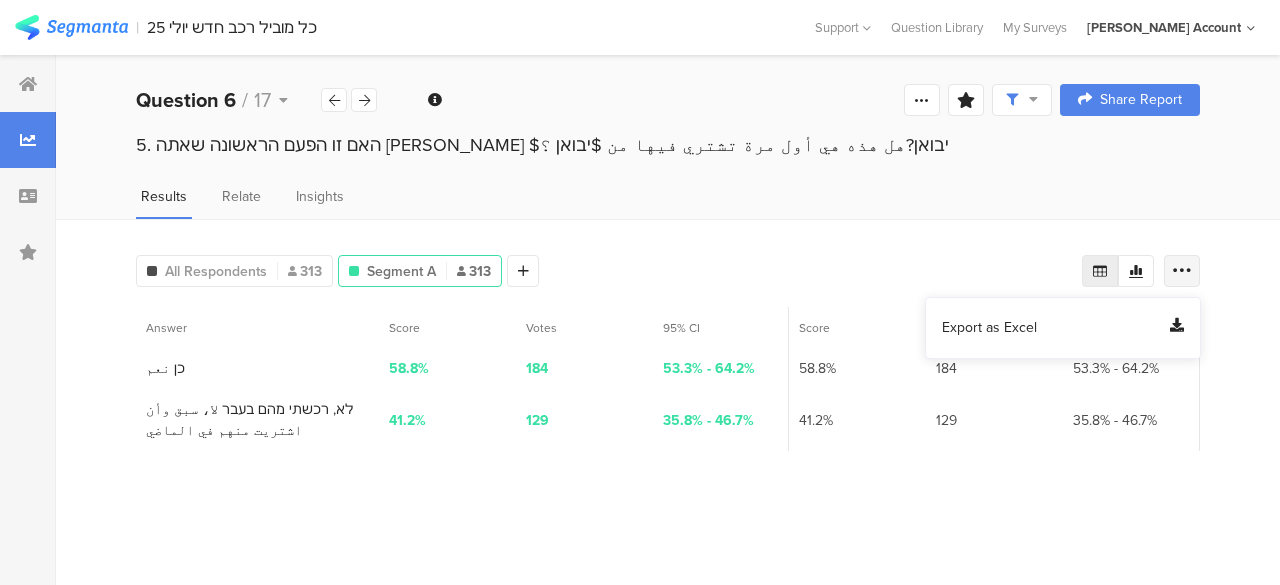 click at bounding box center [1182, 271] 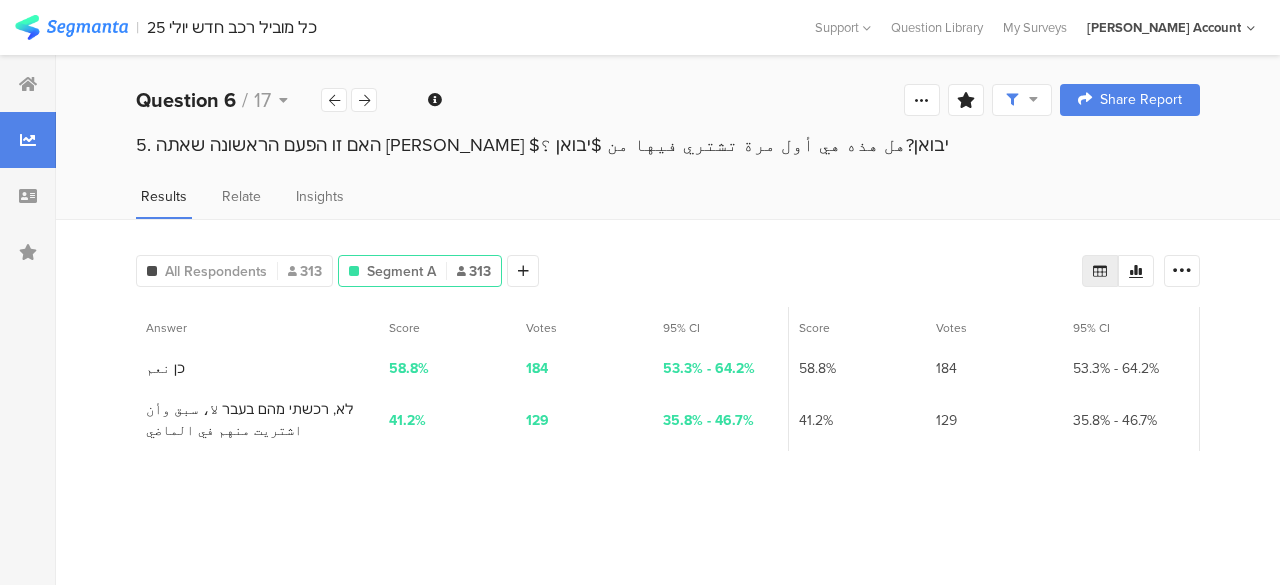 click on "All Respondents       313
Segment A       313
Add Segment" at bounding box center [609, 267] 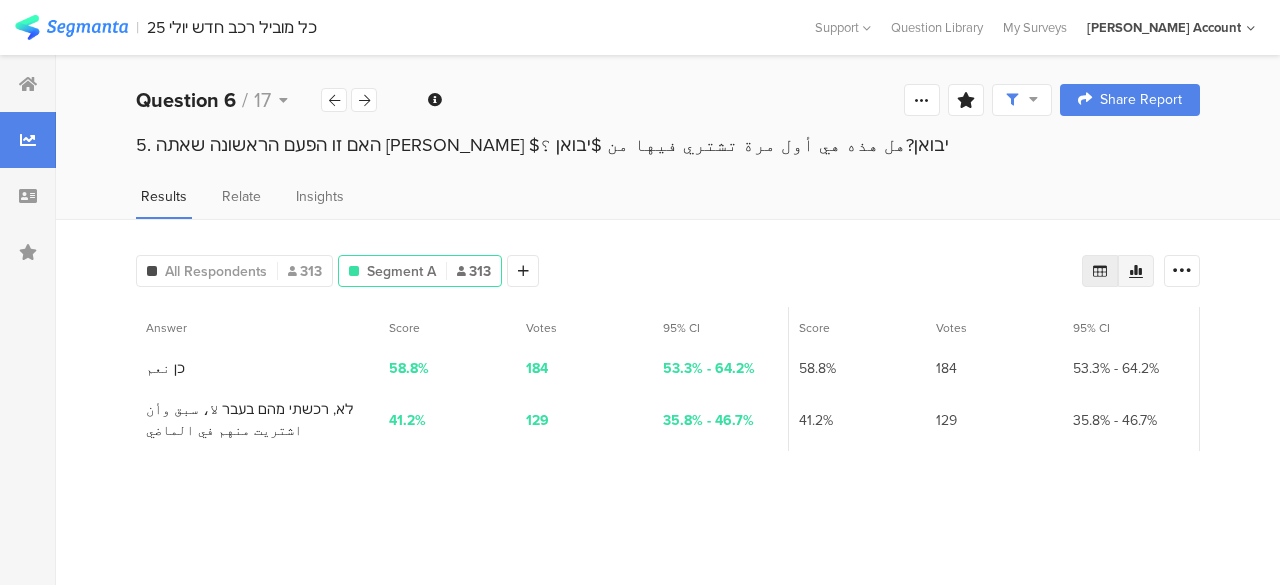 click 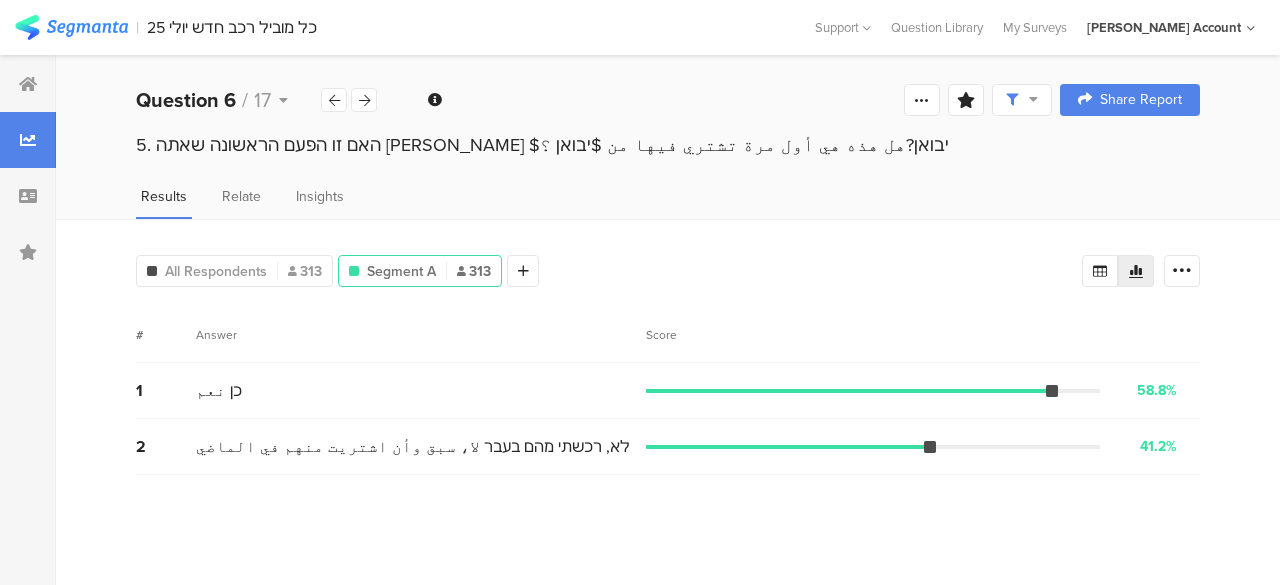 click on "All Respondents       313
Segment A       313
Add Segment" at bounding box center [609, 267] 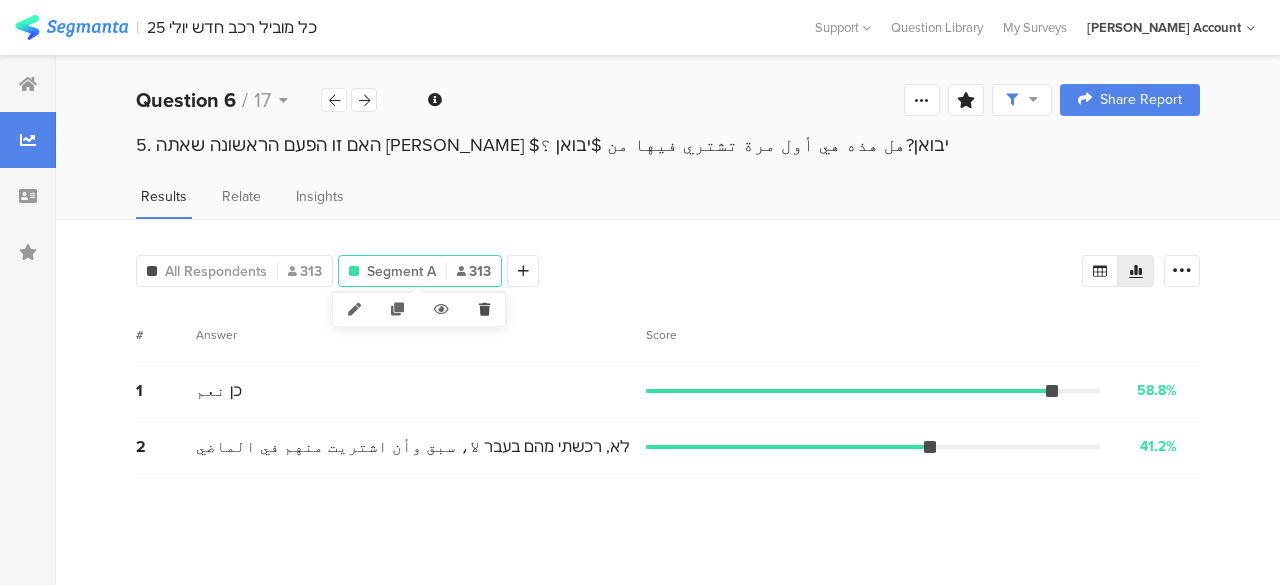 click at bounding box center (484, 309) 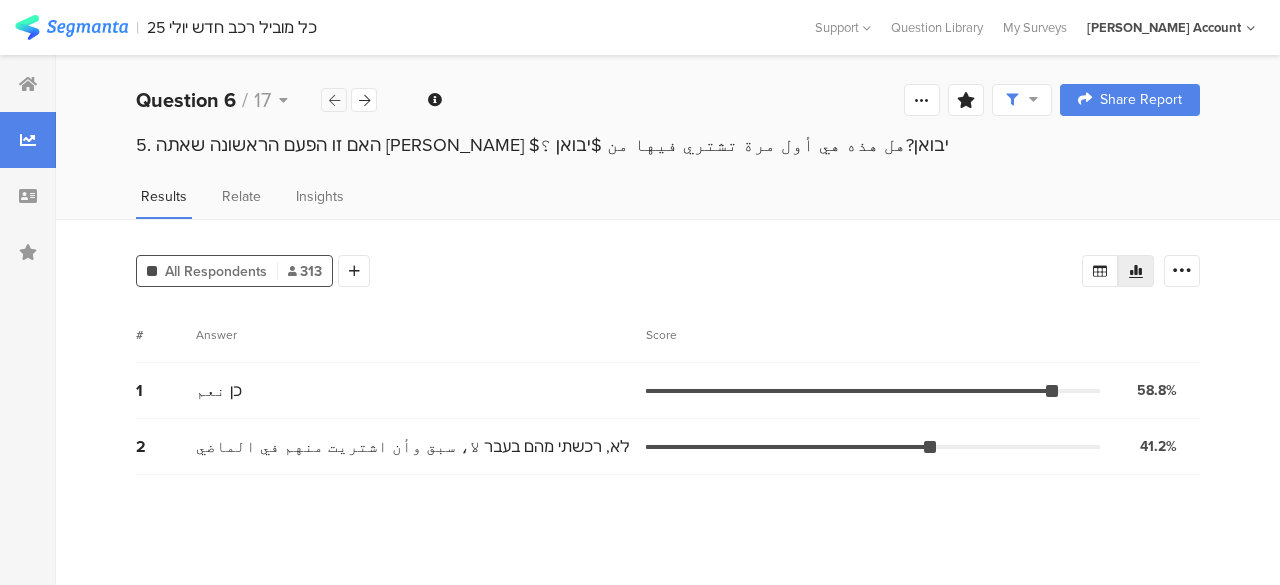 click at bounding box center (334, 100) 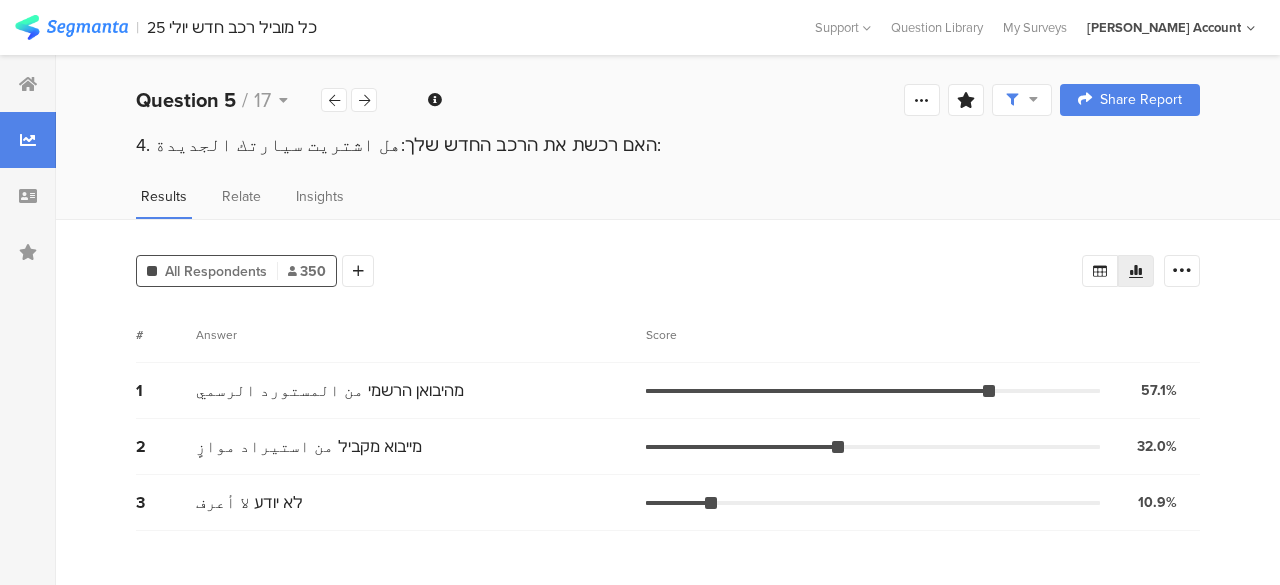 click on "All Respondents       350
Add Segment" at bounding box center (609, 267) 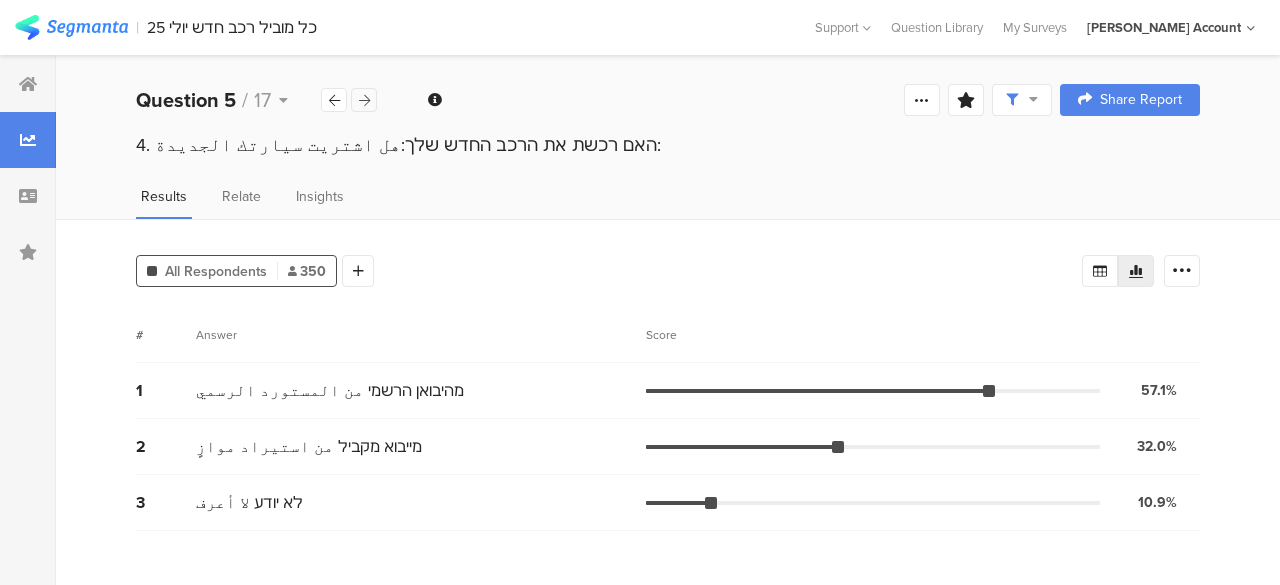 click at bounding box center (364, 100) 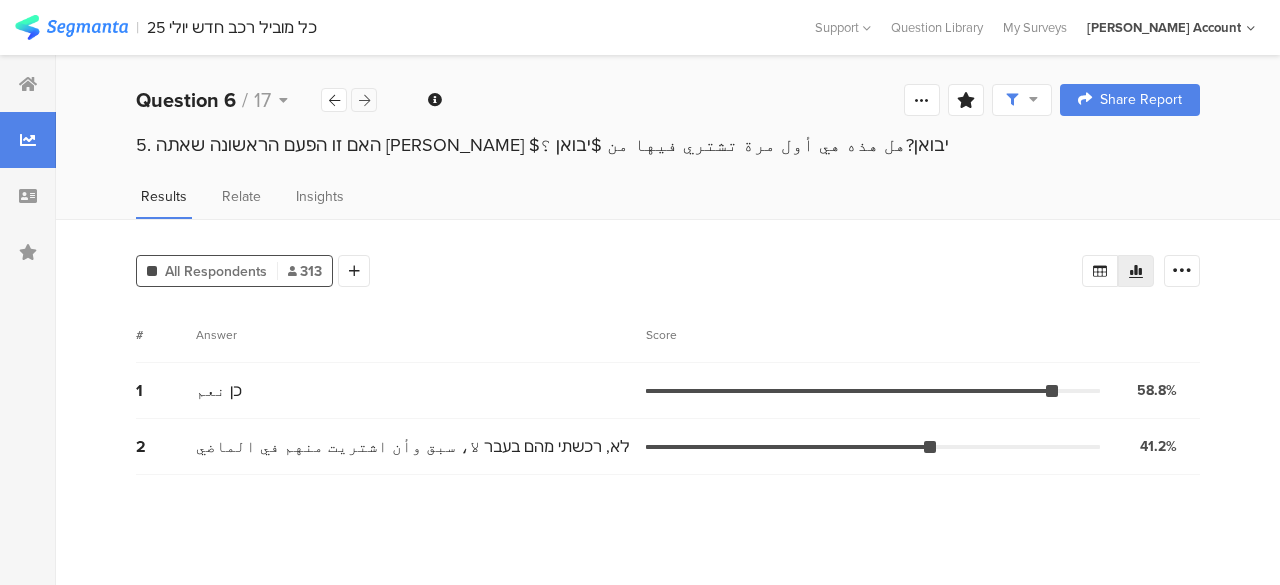 click at bounding box center [364, 100] 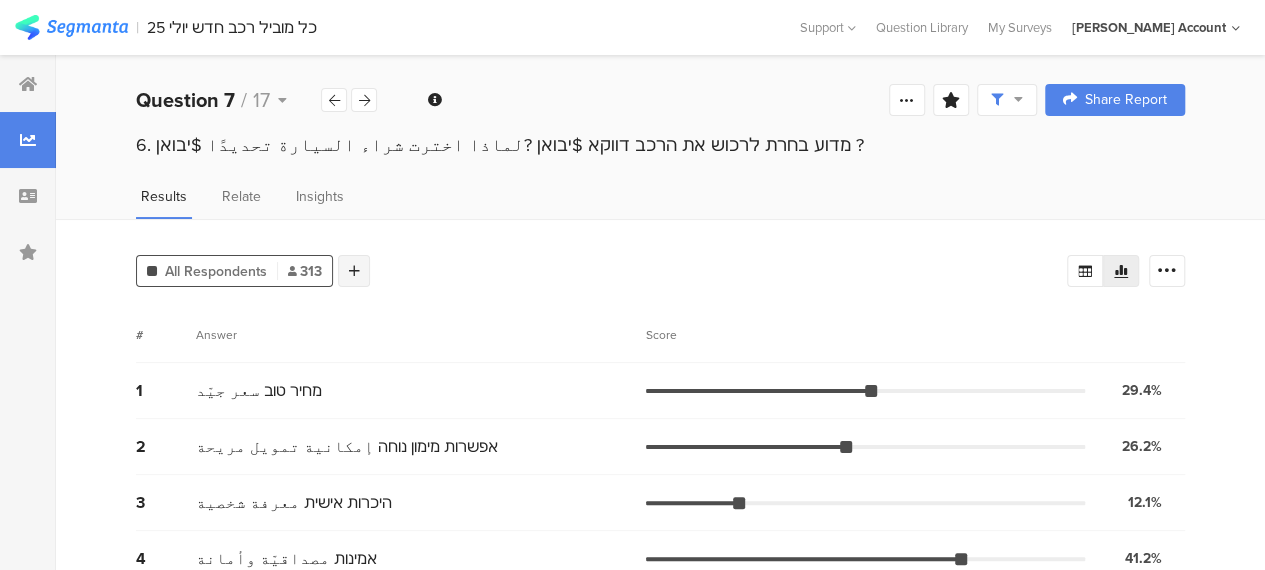 click at bounding box center [354, 271] 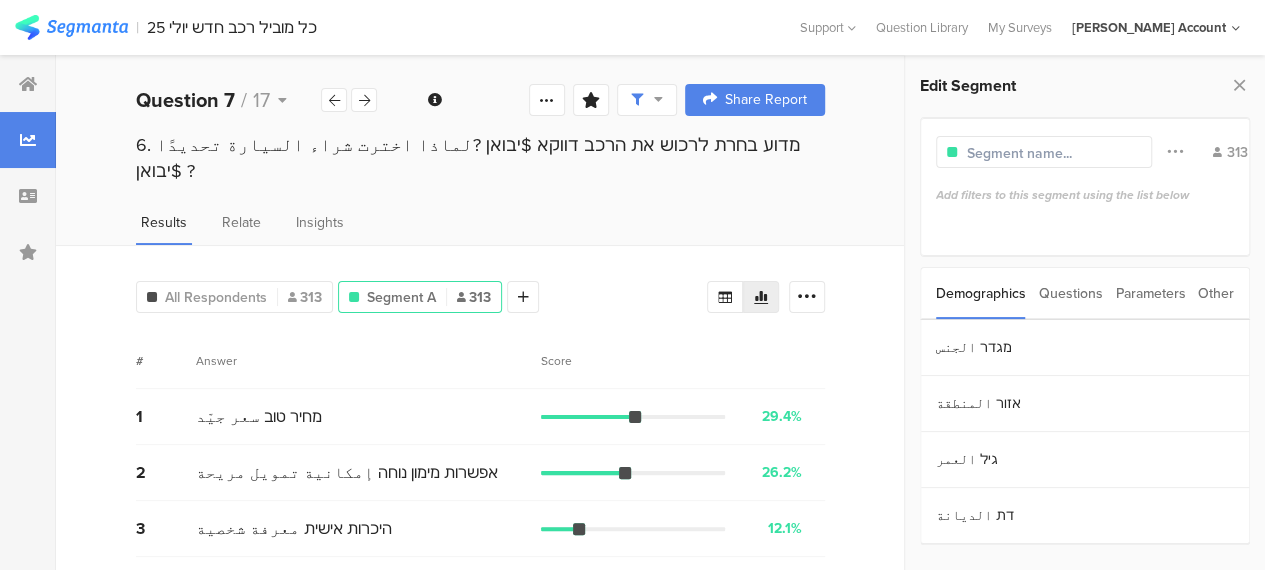 click on "Questions" at bounding box center [1071, 293] 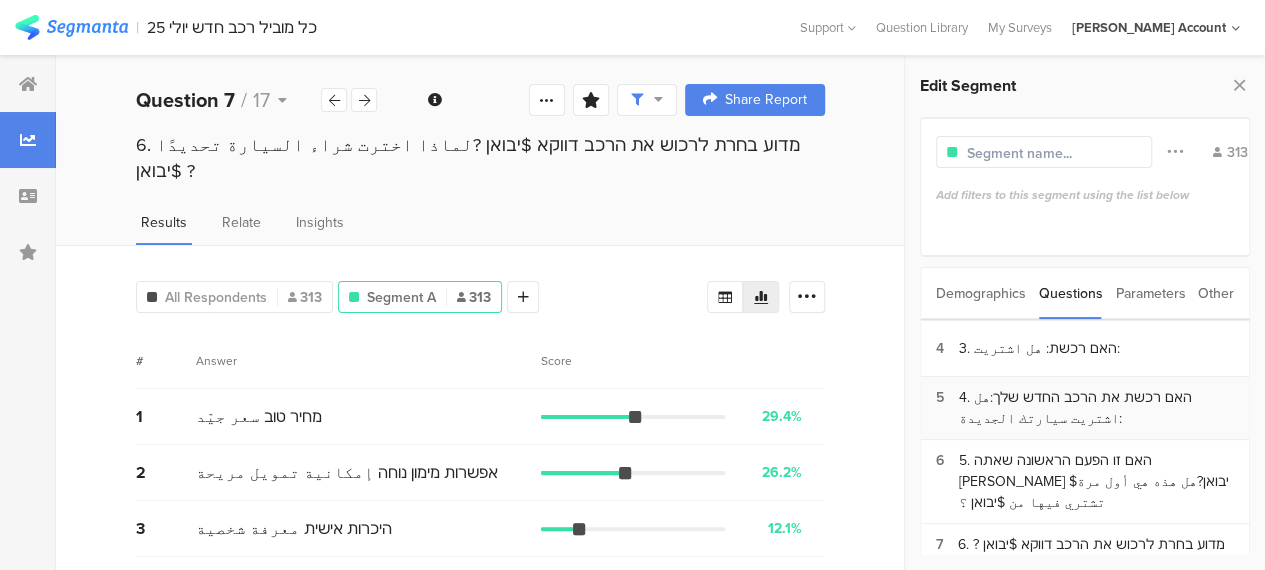 scroll, scrollTop: 100, scrollLeft: 0, axis: vertical 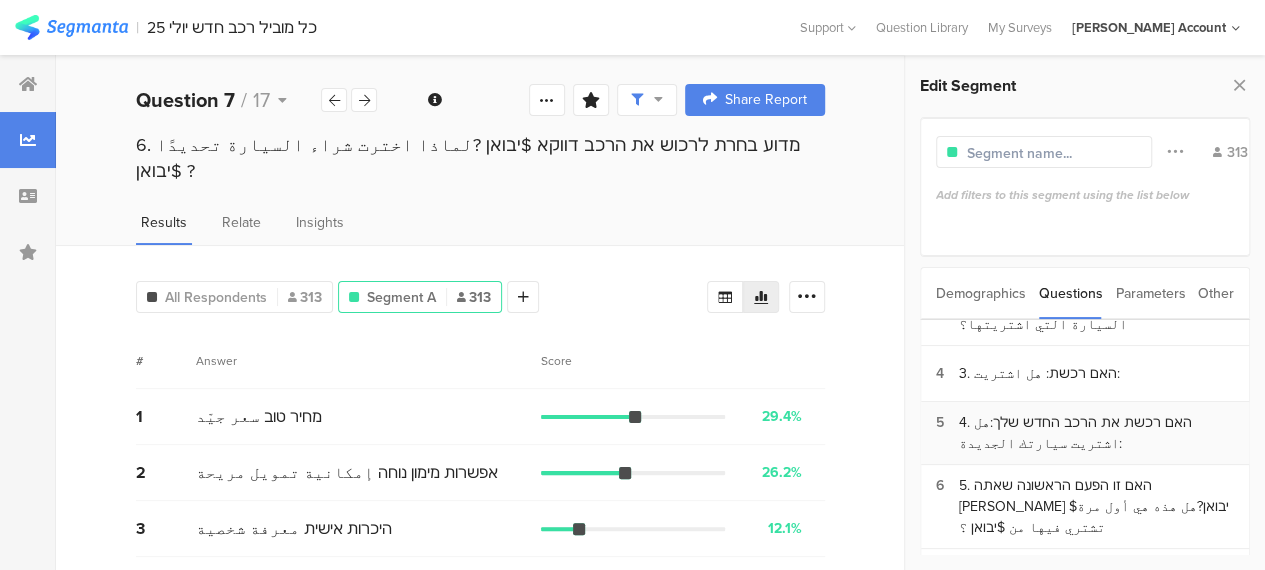 click on "4.	האם רכשת את הרכב החדש שלך:هل اشتريت سيارتك الجديدة:" at bounding box center (1096, 433) 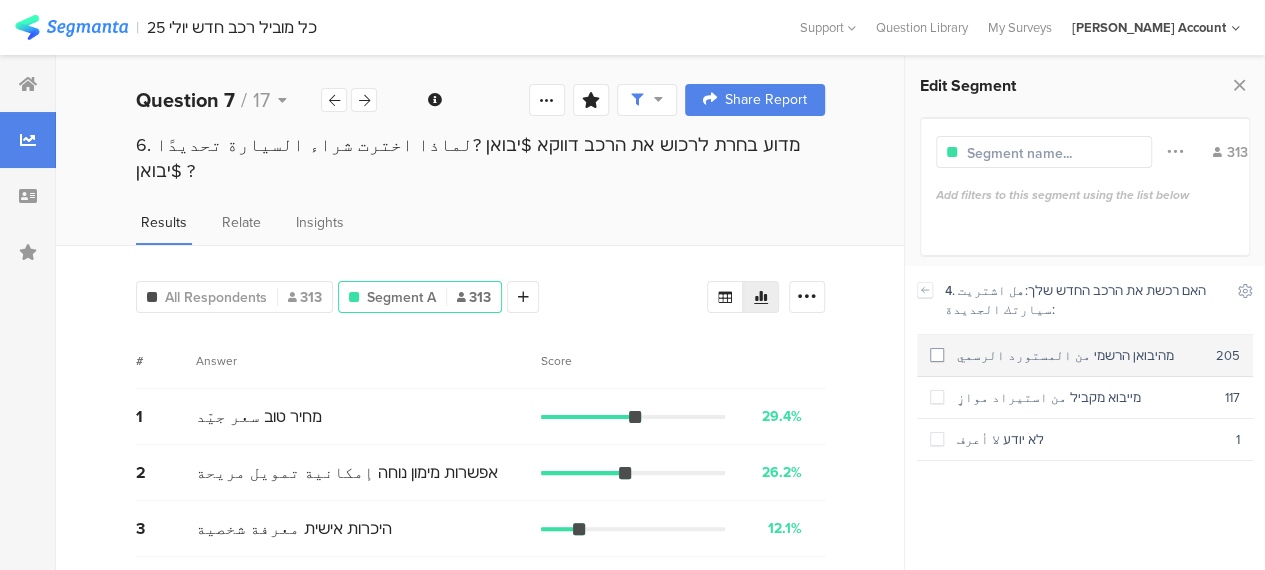click at bounding box center [937, 355] 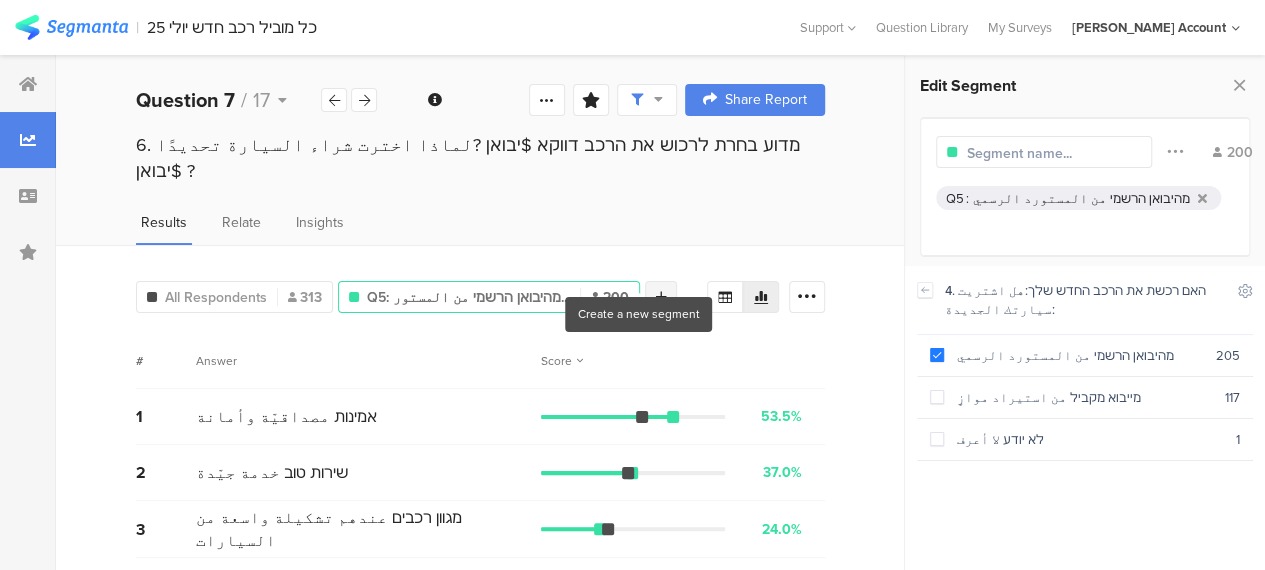 click at bounding box center [661, 297] 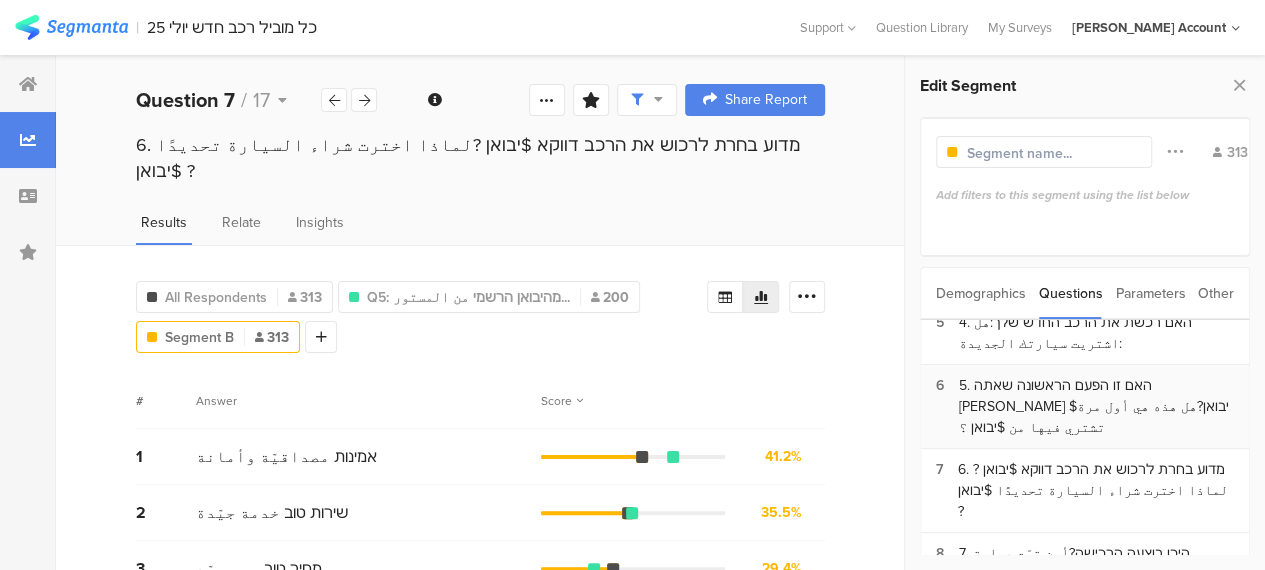 scroll, scrollTop: 100, scrollLeft: 0, axis: vertical 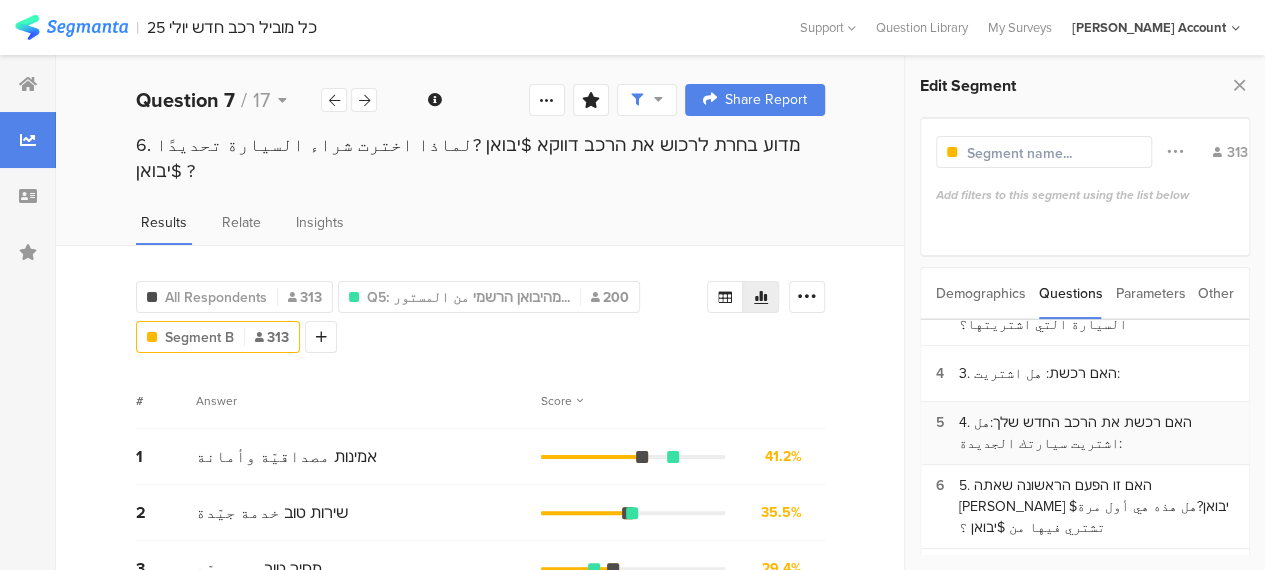 click on "4.	האם רכשת את הרכב החדש שלך:هل اشتريت سيارتك الجديدة:" at bounding box center [1096, 433] 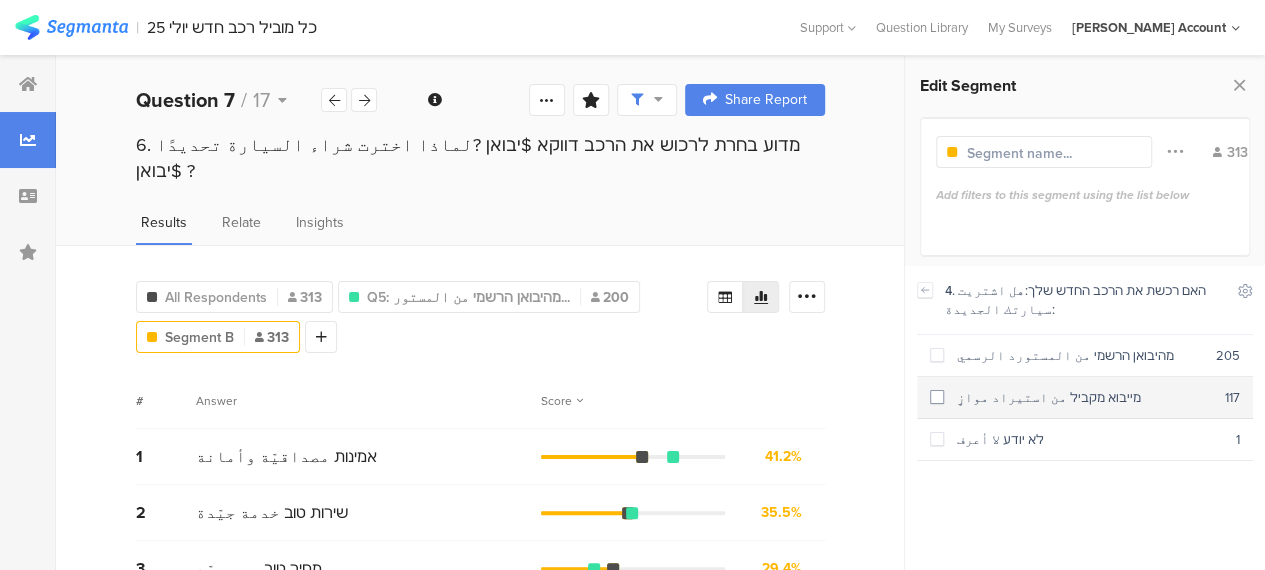 click at bounding box center [937, 397] 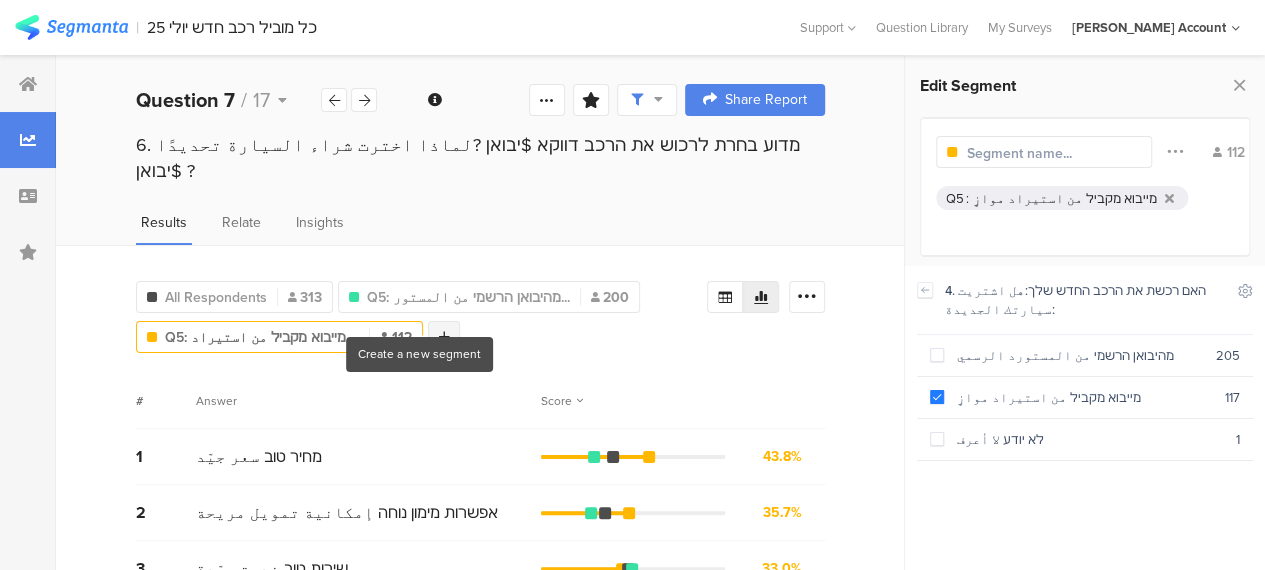 click at bounding box center [444, 337] 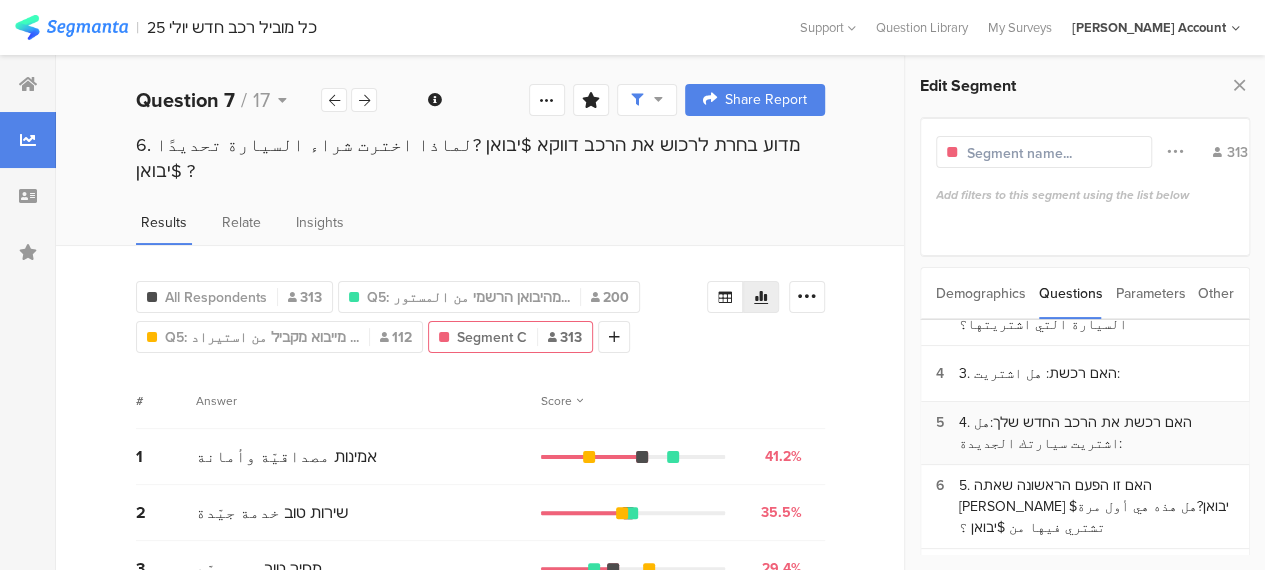 click on "4.	האם רכשת את הרכב החדש שלך:هل اشتريت سيارتك الجديدة:" at bounding box center (1096, 433) 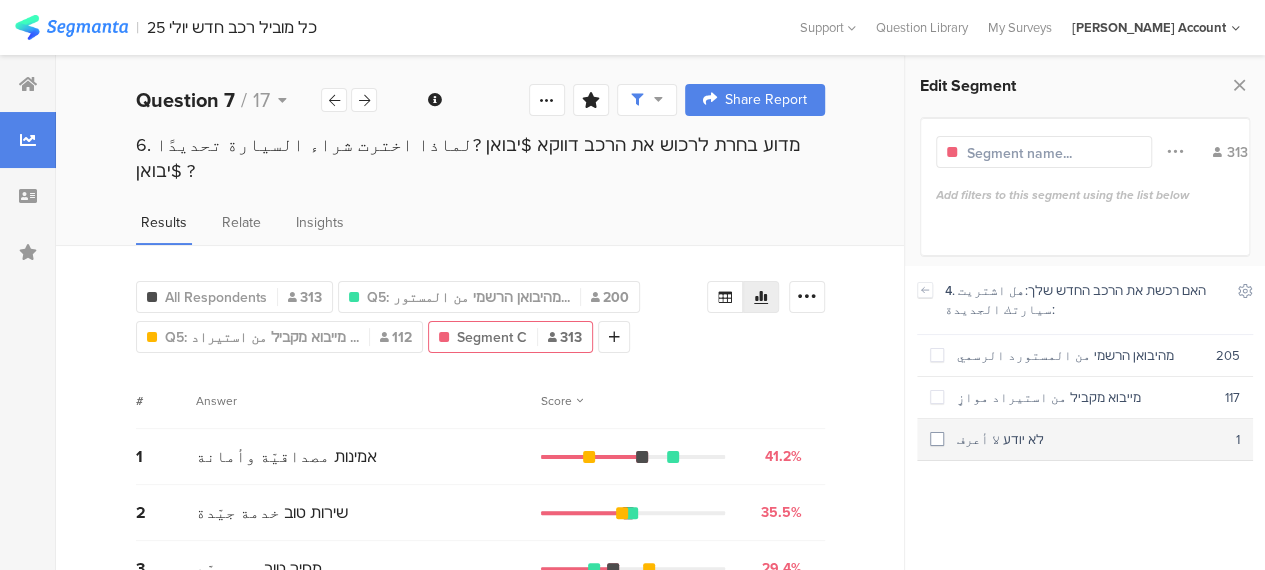 click at bounding box center (937, 439) 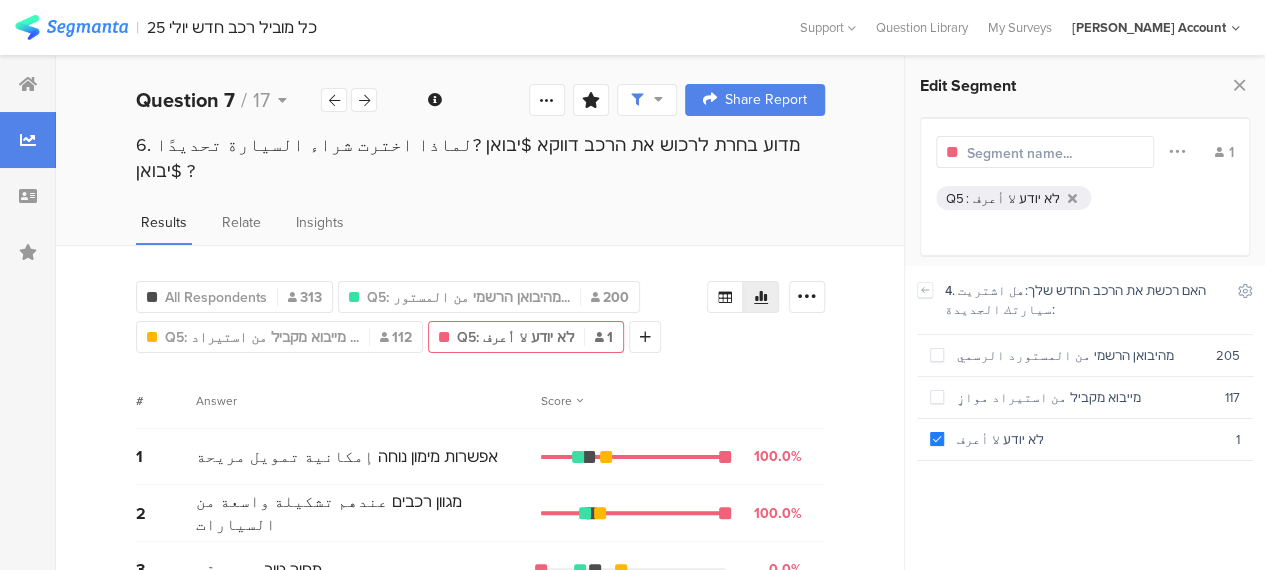 click on "All Respondents       313
Q5: מהיבואן הרשמי من المستور...       200
Q5
:   מייבוא מקביל من استيراد موازٍ                 Q5: מייבוא מקביל من استيراد ...       112
Q5: לא יודע لا أعرف       1
Add Segment                 #   Answer   Score   1     אפשרות מימון נוחה إمكانية تمويل مريحة             100.0%   1 vote 2     מגוון רכבים عندهم تشكيلة واسعة من السيارات             100.0%   1 vote 3     מחיר טוב سعر جيّد             0.0%   0 votes 4     היכרות אישית معرفة شخصية             0.0%   0 votes 5     אמינות مصداقيّة وأمانة             0.0%   0 votes 6     קרוב למקום מגורי قريب من مكان سكني             0.0%   0 votes 7     זמן אספקה מהיר وقت  التسليم سريع" at bounding box center (480, 597) 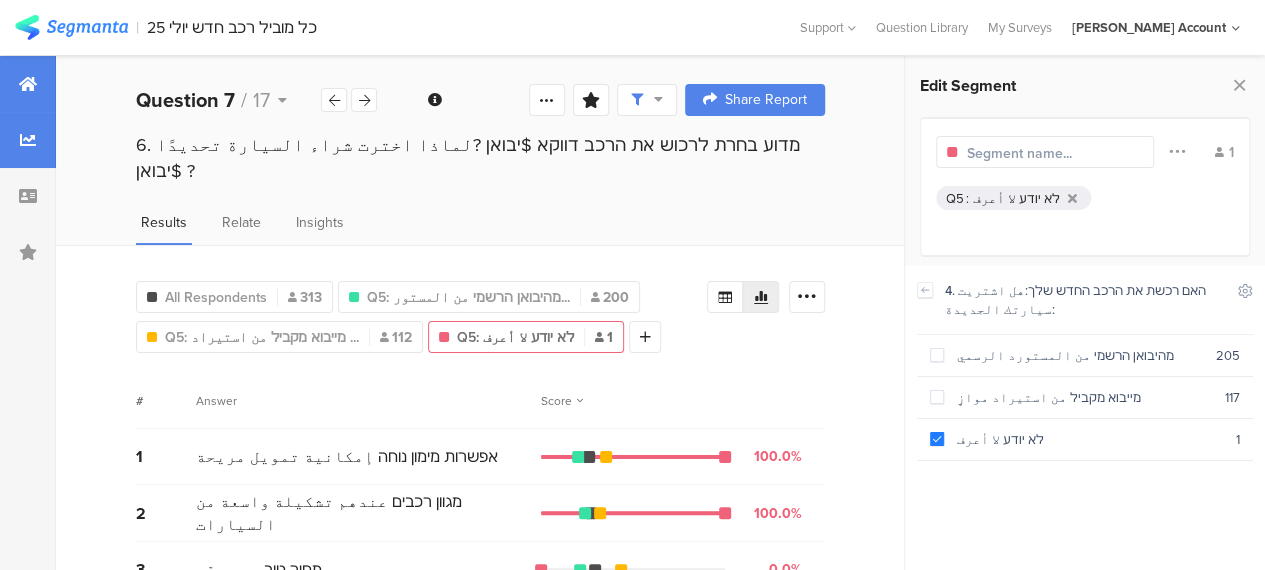 click at bounding box center [28, 84] 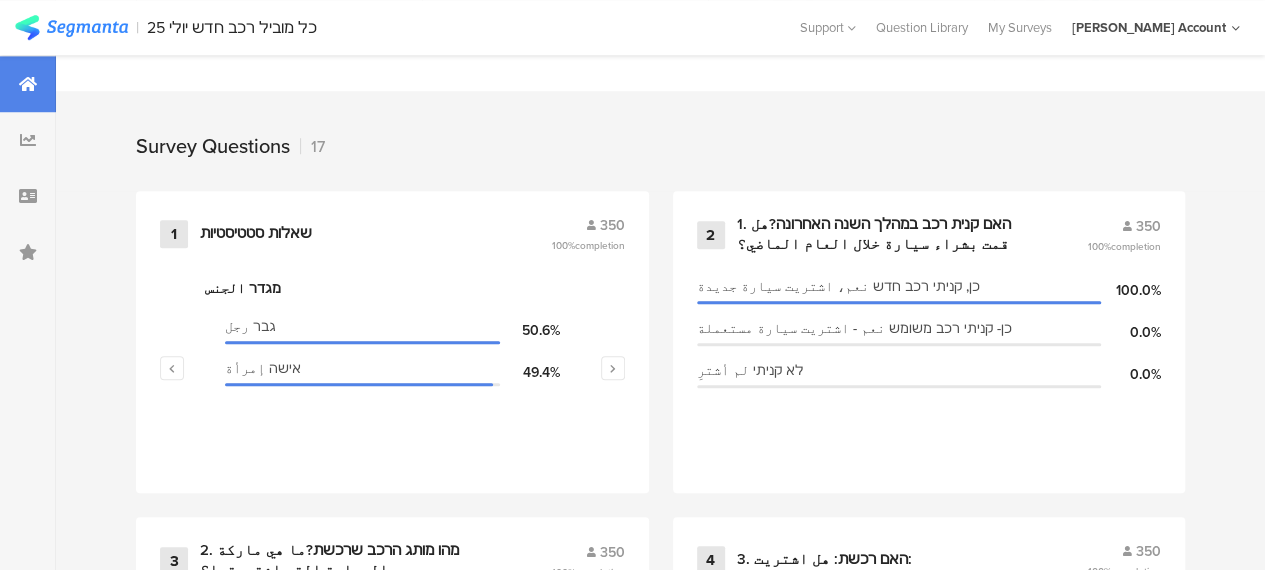 scroll, scrollTop: 700, scrollLeft: 0, axis: vertical 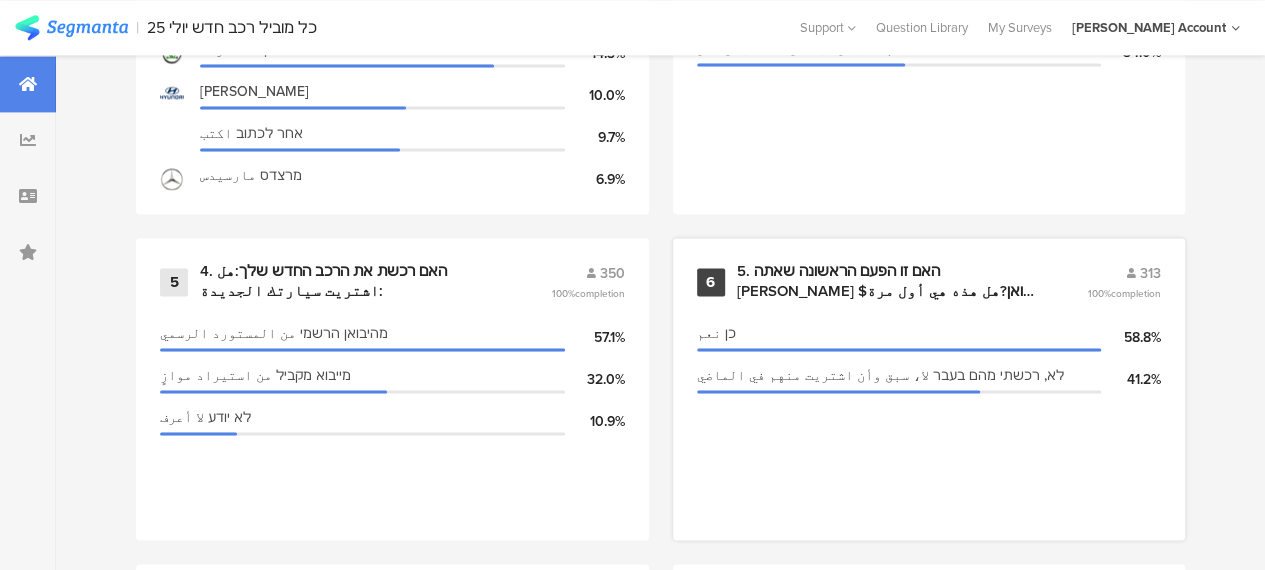 click on "5.	האם זו הפעם הראשונה שאתה [PERSON_NAME] $יבואן?هل هذه هي أول مرة تشتري فيها من $יבואן ؟" at bounding box center [888, 281] 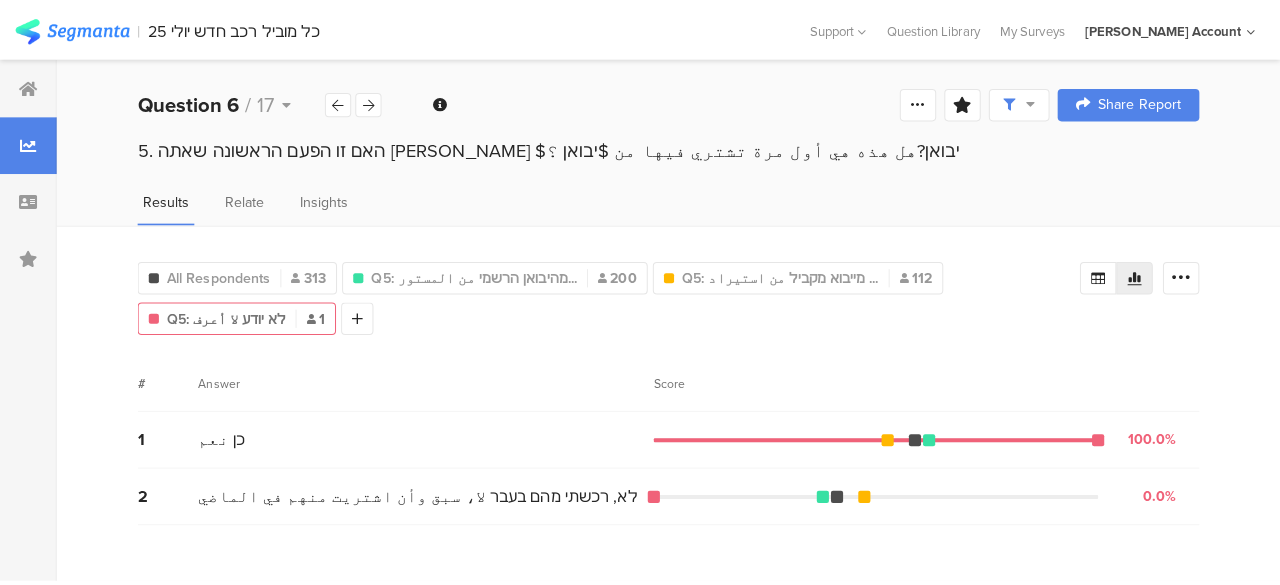 scroll, scrollTop: 0, scrollLeft: 0, axis: both 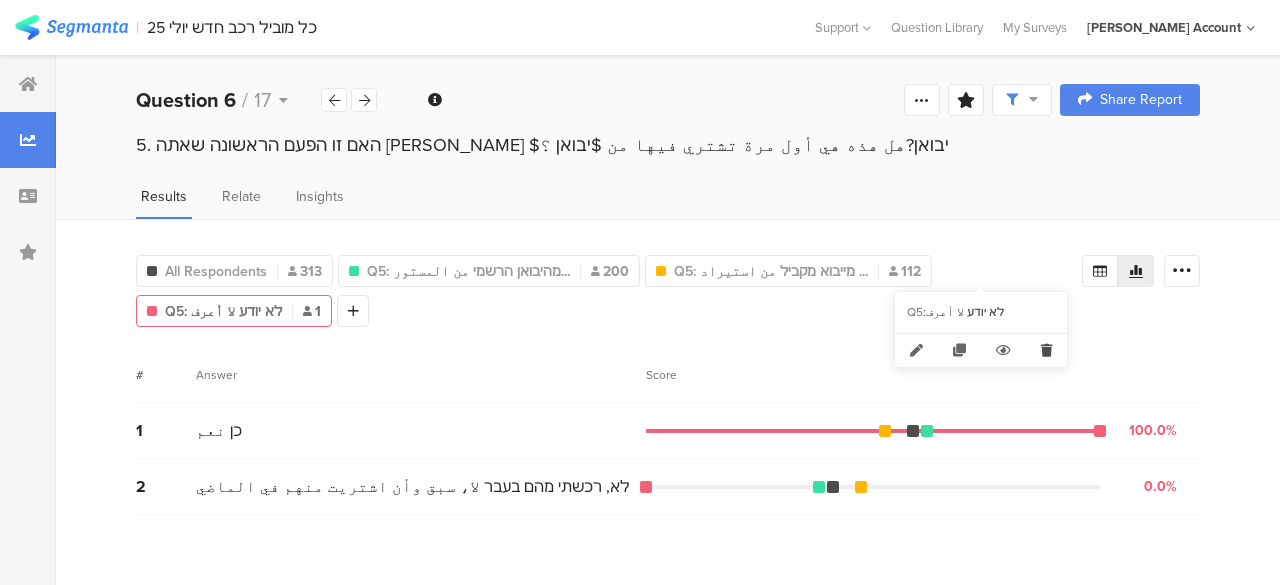 click at bounding box center (1046, 350) 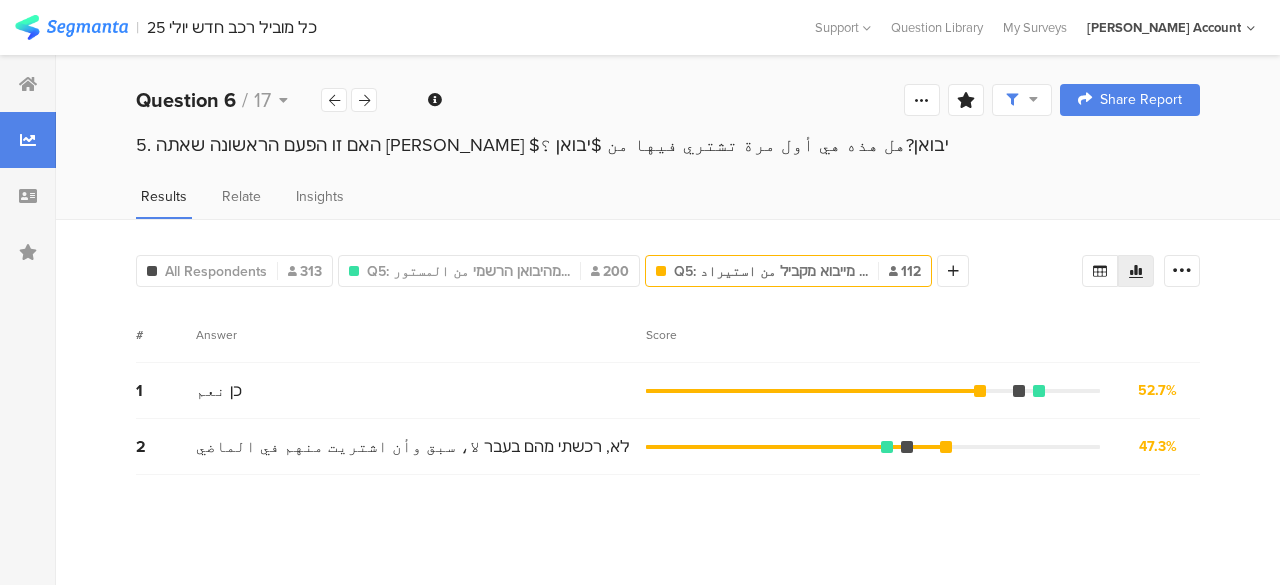 click on "All Respondents       313
Q5
:   מהיבואן הרשמי من المستورد الرسمي                 Q5: מהיבואן הרשמי من المستور...       200
Q5
:   מייבוא מקביל من استيراد موازٍ                 Q5: מייבוא מקביל من استيراد ...       112
Add Segment             Segment markers       Confidence interval       Vote count             #   Answer   Score   1     כן نعم             52.7%   59 votes 2     לא, רכשתי מהם בעבר لا، سبق وأن اشتريت منهم في الماضي             47.3%   53 votes" at bounding box center [668, 402] 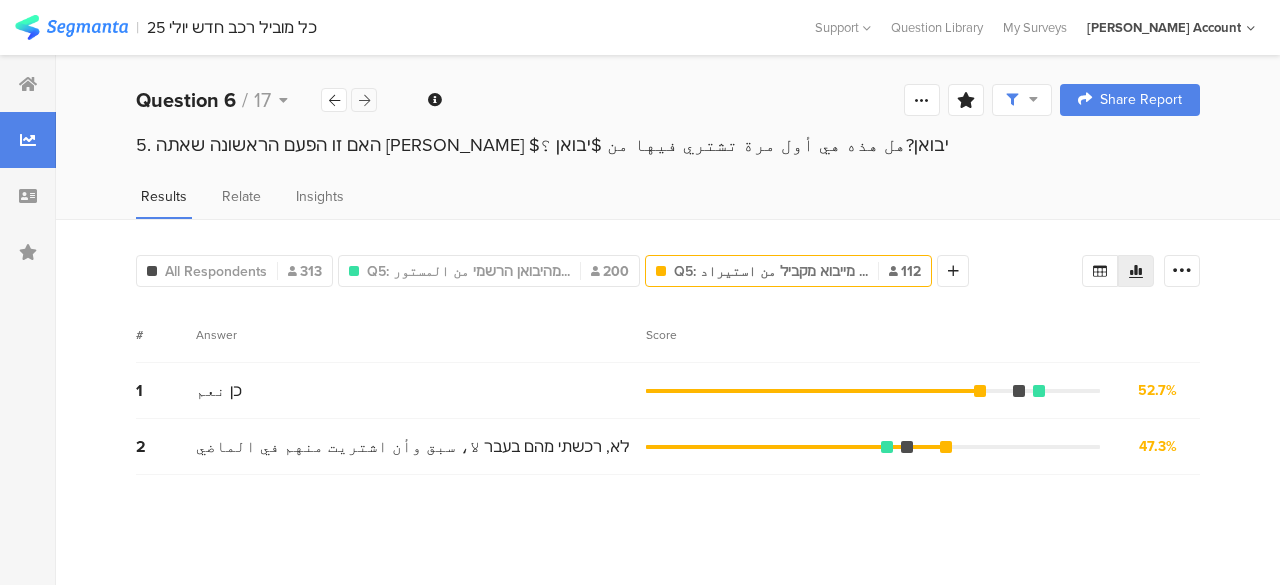 click at bounding box center (364, 100) 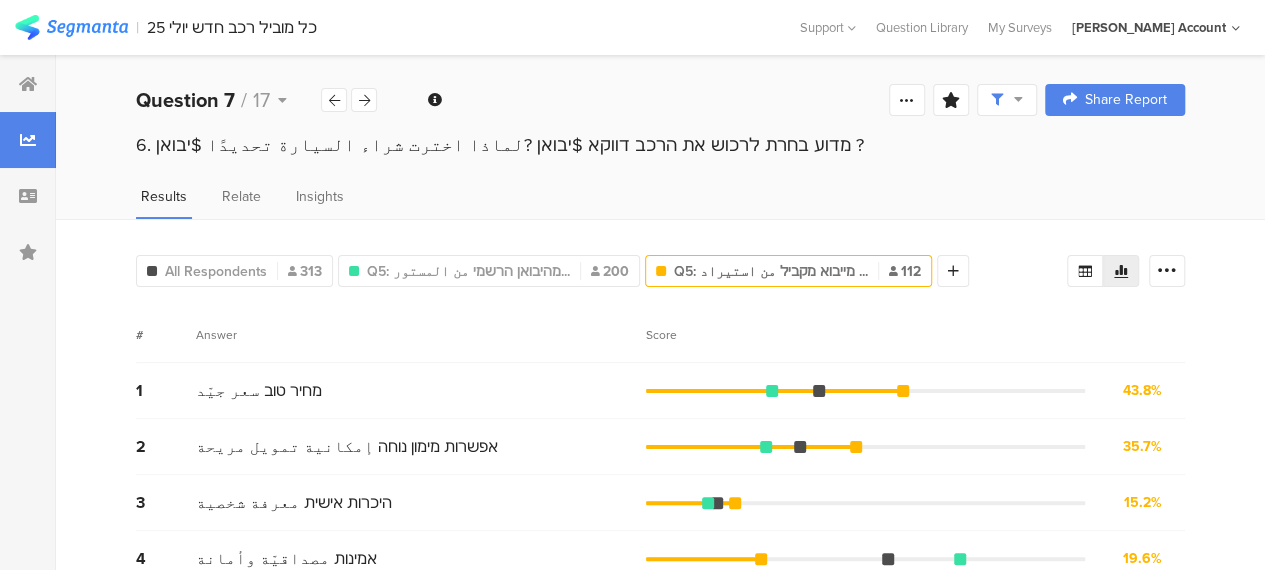 click on "#   Answer   Score" at bounding box center (660, 335) 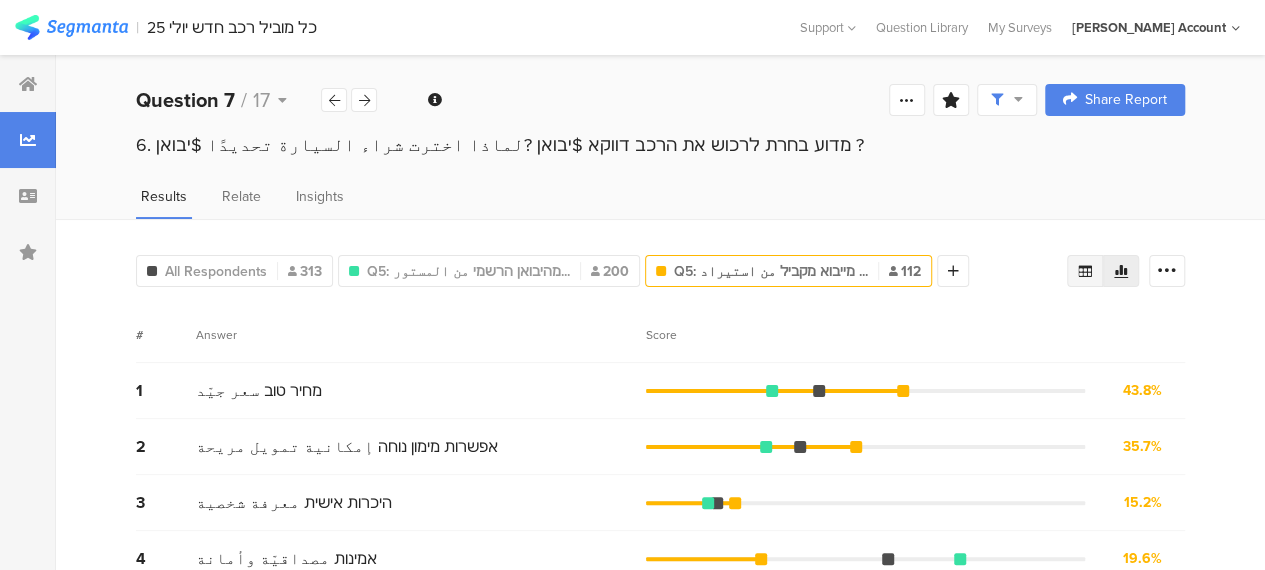 click 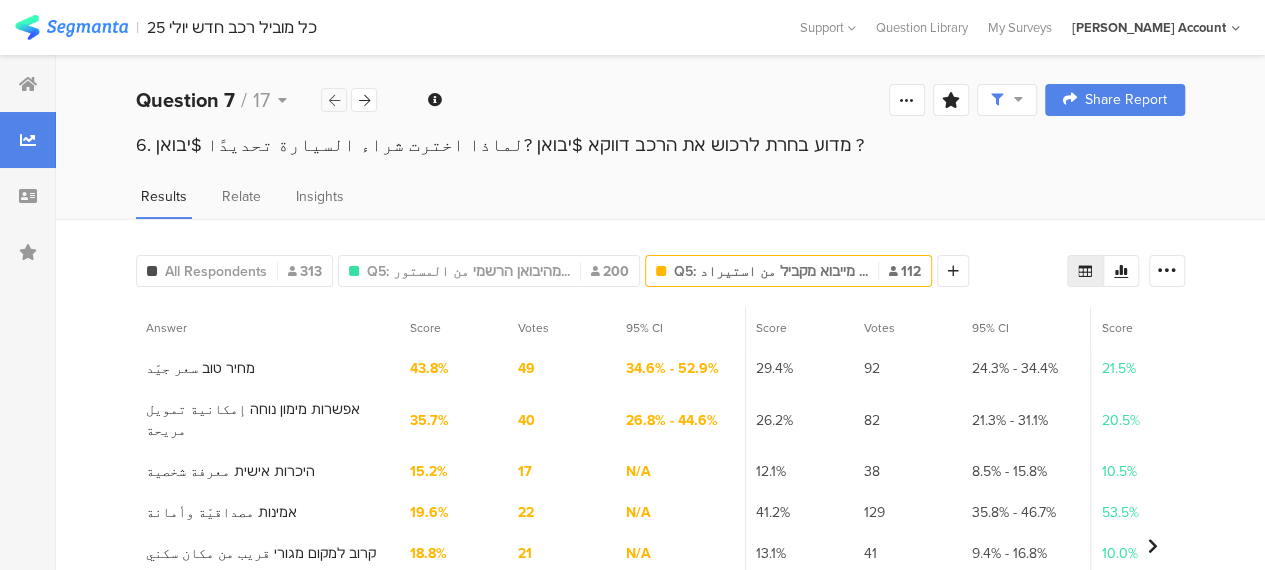 click at bounding box center (334, 100) 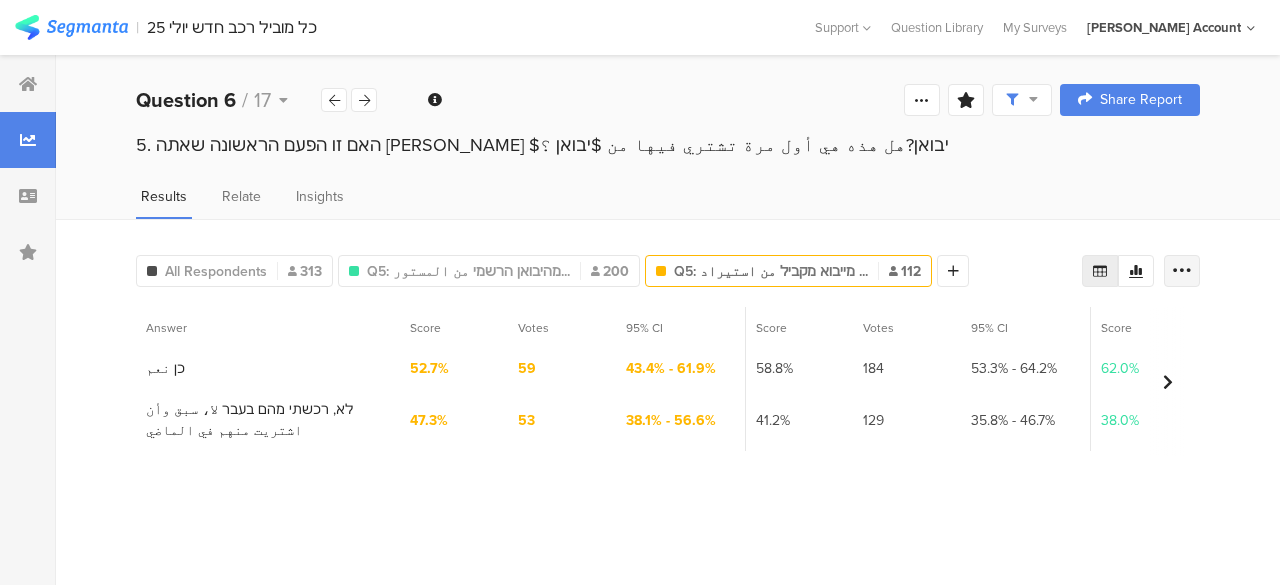 click at bounding box center [1182, 271] 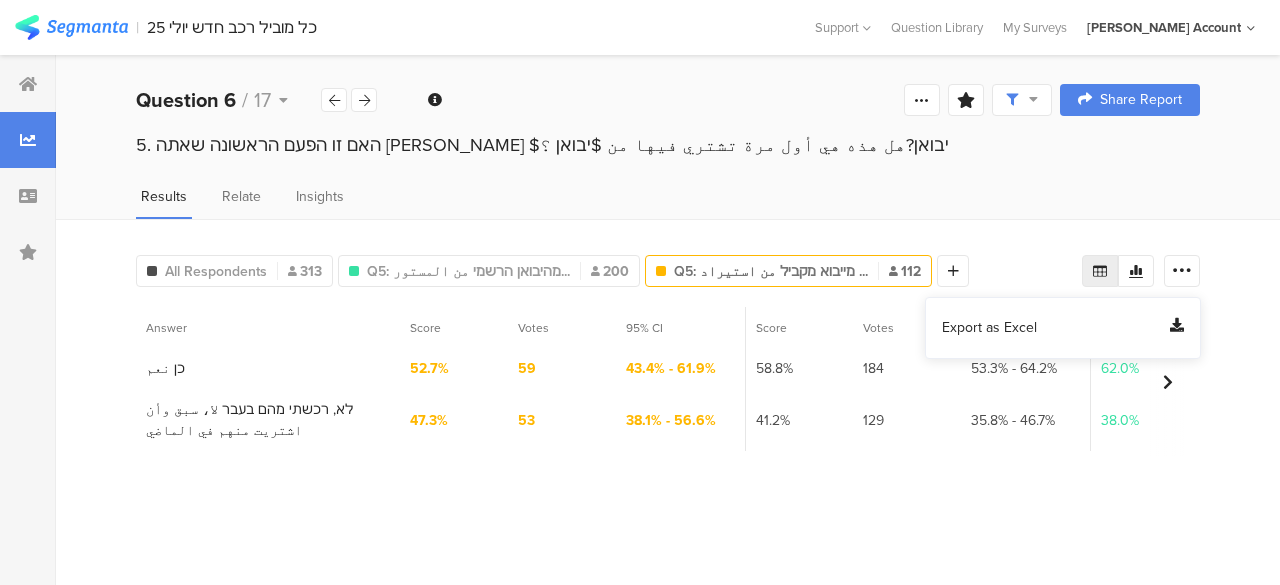 click on "Export as Excel" at bounding box center [989, 328] 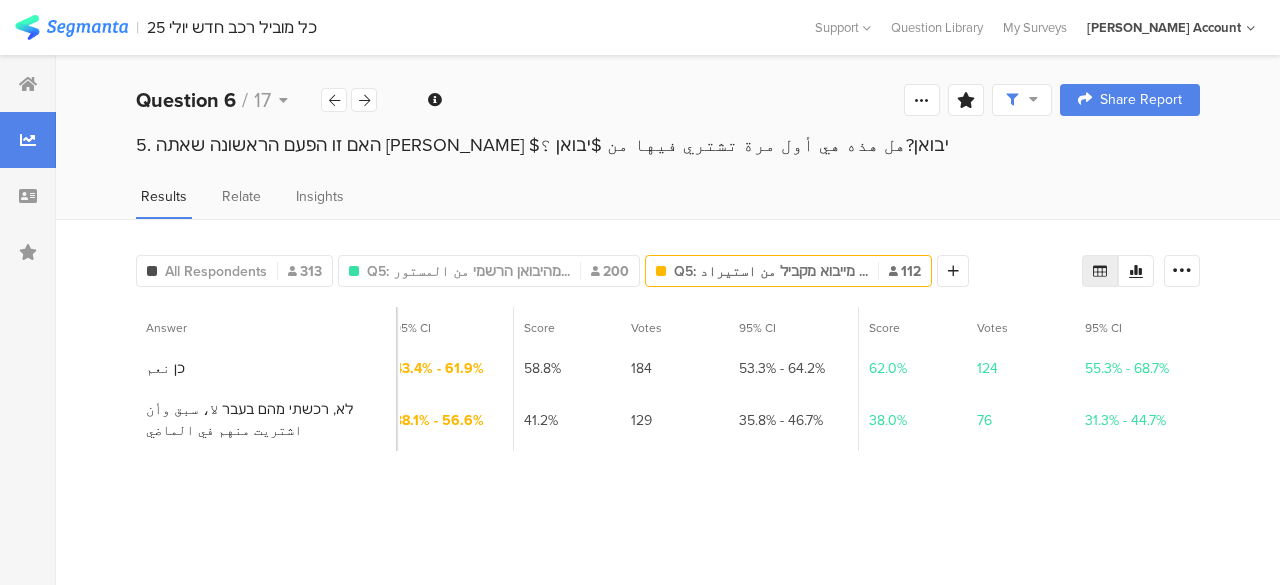 scroll, scrollTop: 0, scrollLeft: 244, axis: horizontal 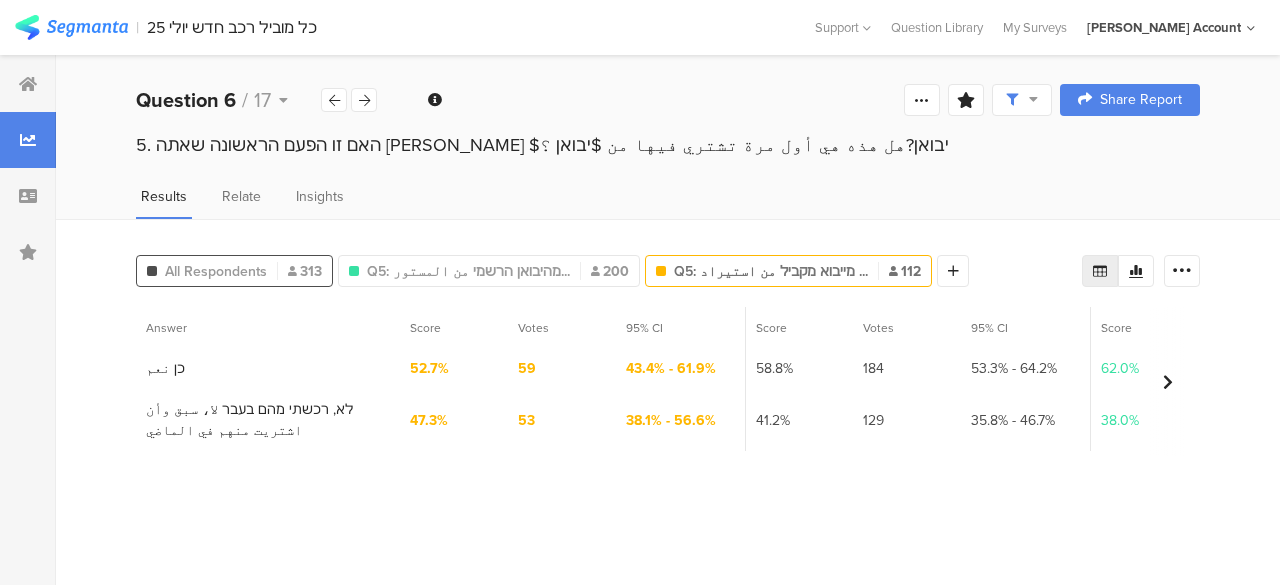 click on "All Respondents" at bounding box center (216, 271) 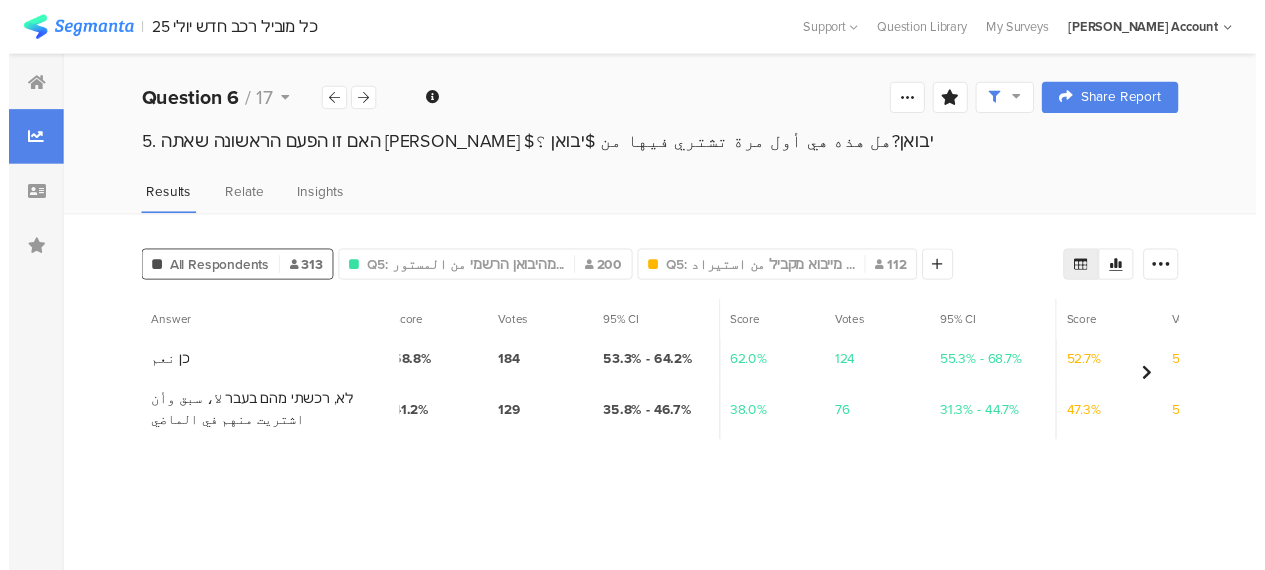 scroll, scrollTop: 0, scrollLeft: 0, axis: both 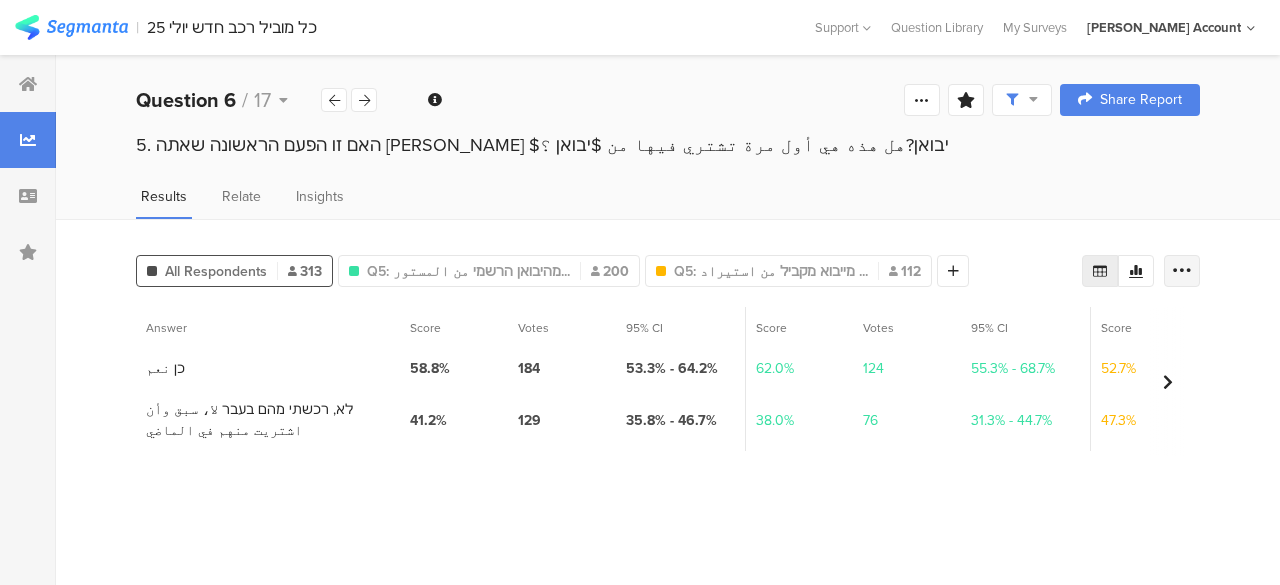 click at bounding box center (1182, 271) 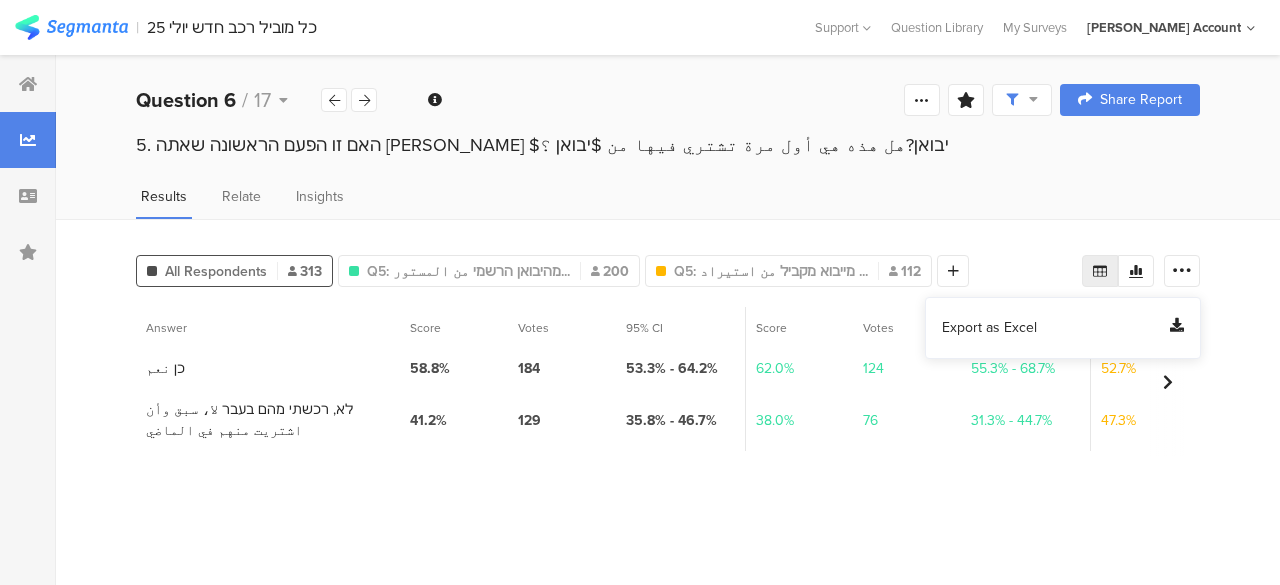 click on "Export as Excel" at bounding box center (989, 328) 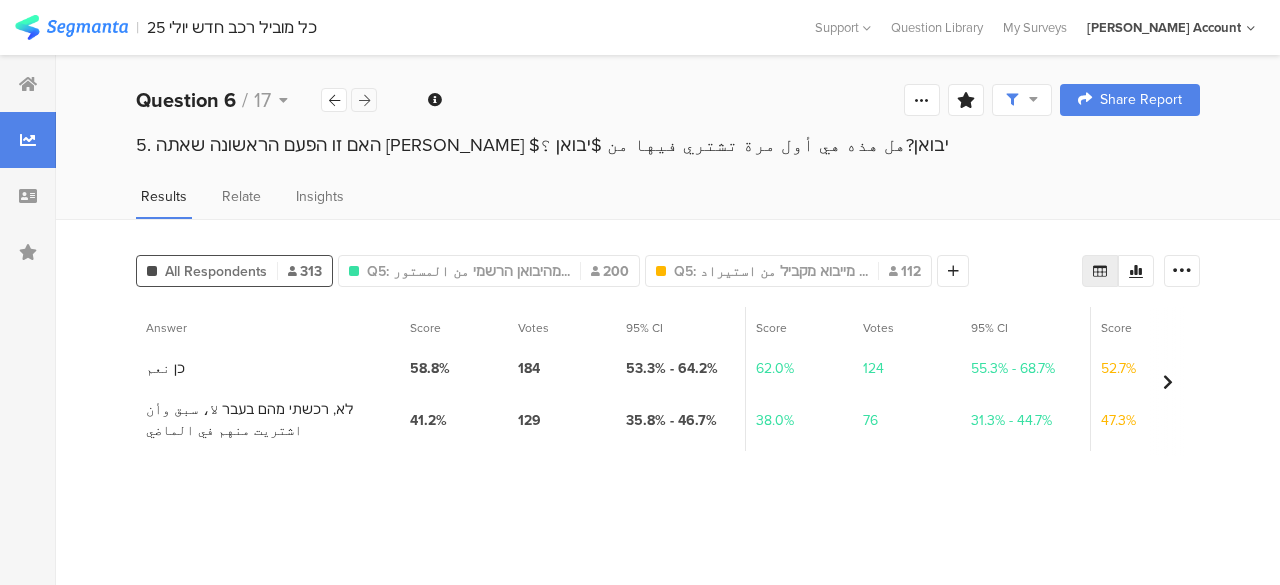 click at bounding box center [364, 100] 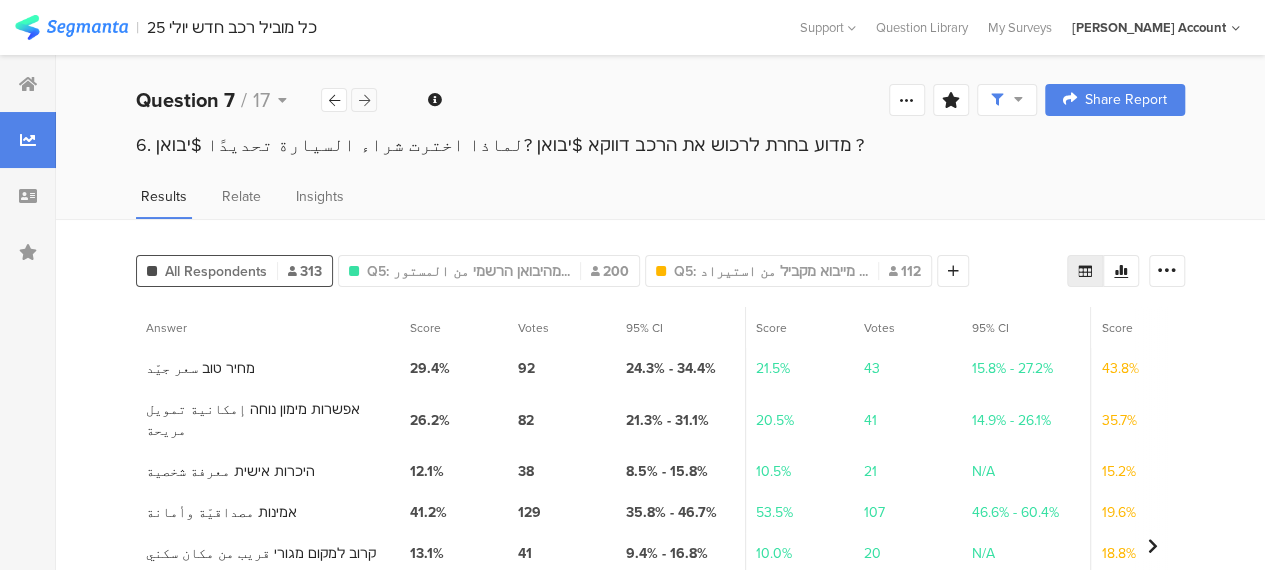 click at bounding box center (364, 100) 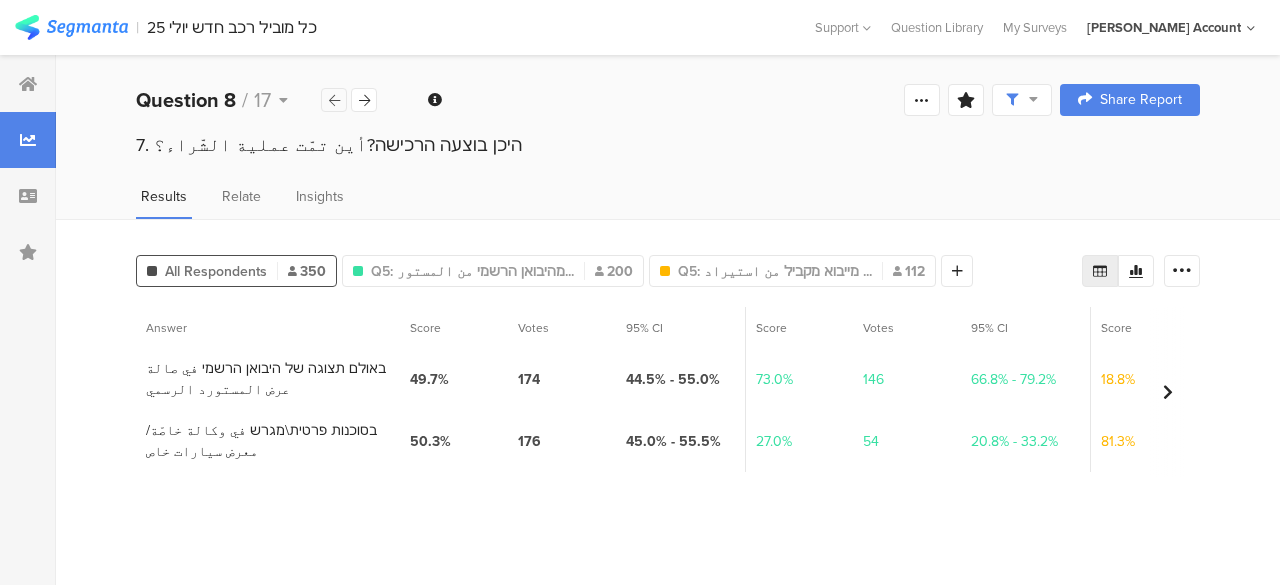 click at bounding box center [334, 100] 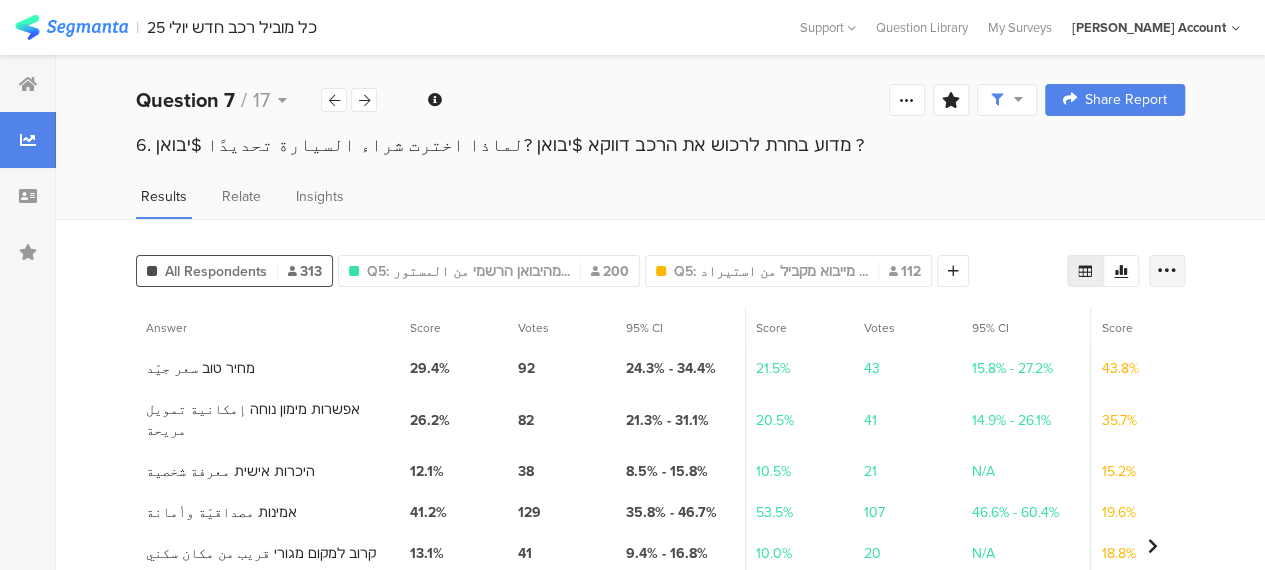click at bounding box center (1167, 271) 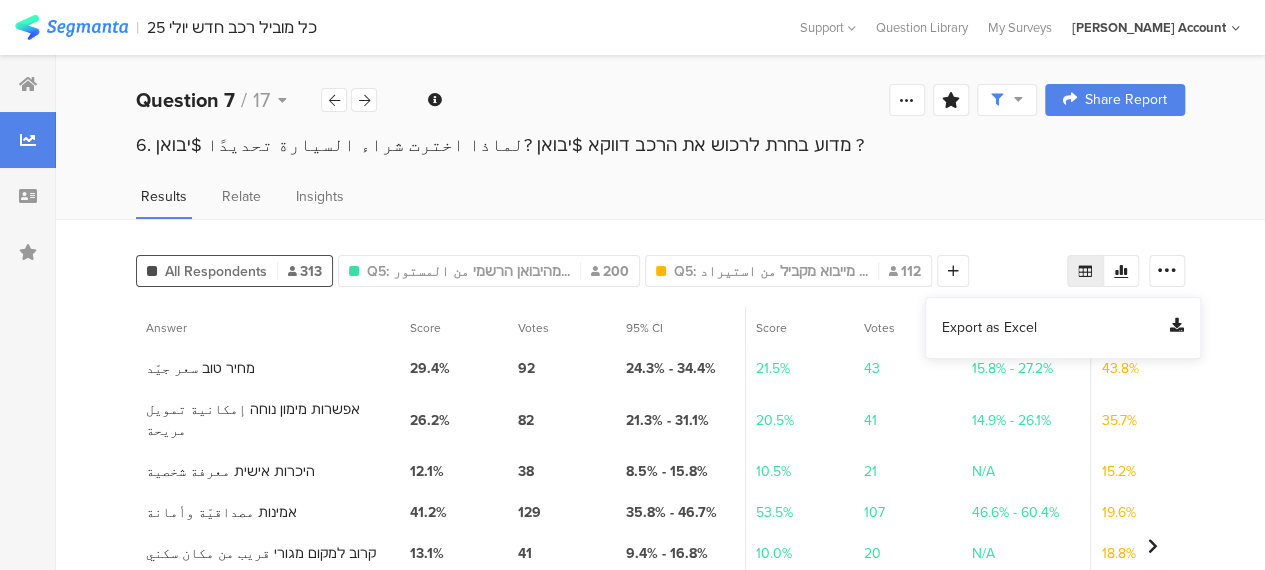 click on "Export as Excel" at bounding box center [989, 328] 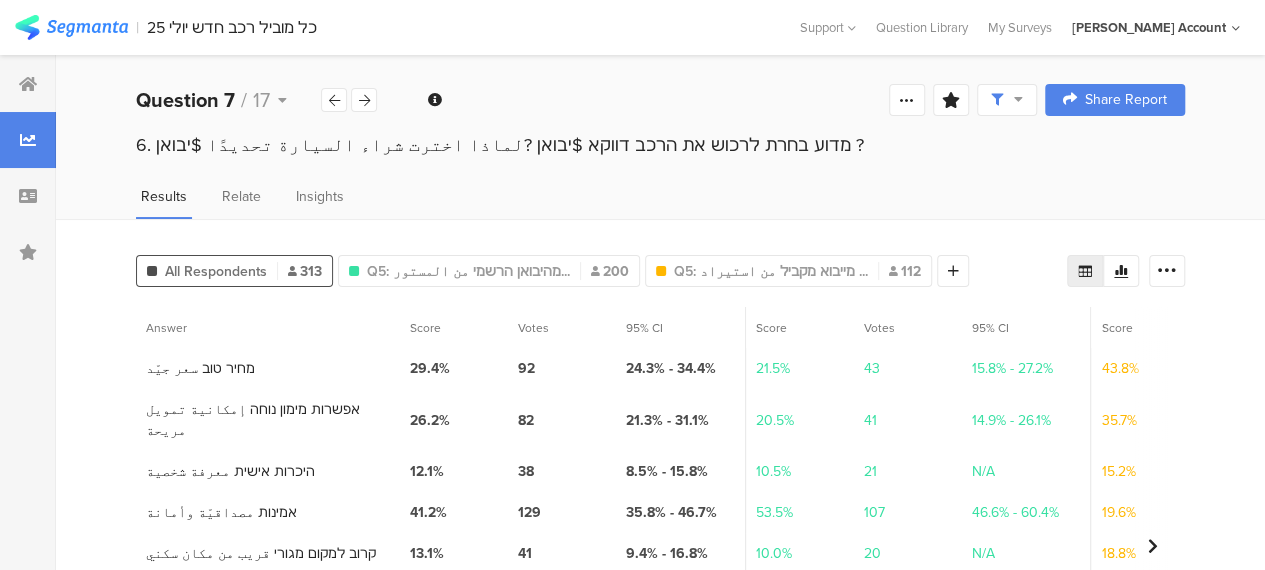 click on "All Respondents       313
Q5: מהיבואן הרשמי من المستور...       200
Q5: מייבוא מקביל من استيراد ...       112
Add Segment                     Answer     Score     Votes     95% CI     Score     Votes     95% CI     Score     Votes     95% CI         1  מחיר טוב سعر جيّد
29.4% 92 24.3% - 34.4% 21.5% 43 15.8% - 27.2% 43.8% 49 34.6% - 52.9% 2  אפשרות מימון נוחה إمكانية تمويل مريحة
26.2% 82 21.3% - 31.1% 20.5% 41 14.9% - 26.1% 35.7% 40 26.8% - 44.6% 3  היכרות אישית معرفة شخصية
12.1% 38 8.5% - 15.8% 10.5% 21 N/A 15.2% 17 N/A 4  אמינות مصداقيّة وأمانة
41.2% 129 35.8% - 46.7% 53.5% 107 46.6% - 60.4% 19.6% 22 N/A 5  קרוב למקום מגורי قريب من مكان سكني
13.1% 41 9.4% - 16.8% 10.0% 20 N/A 18.8% 21 N/A 6  מגוון רכבים عندهم تشكيلة واسعة من السيارات
27.2% 85 48" at bounding box center [660, 517] 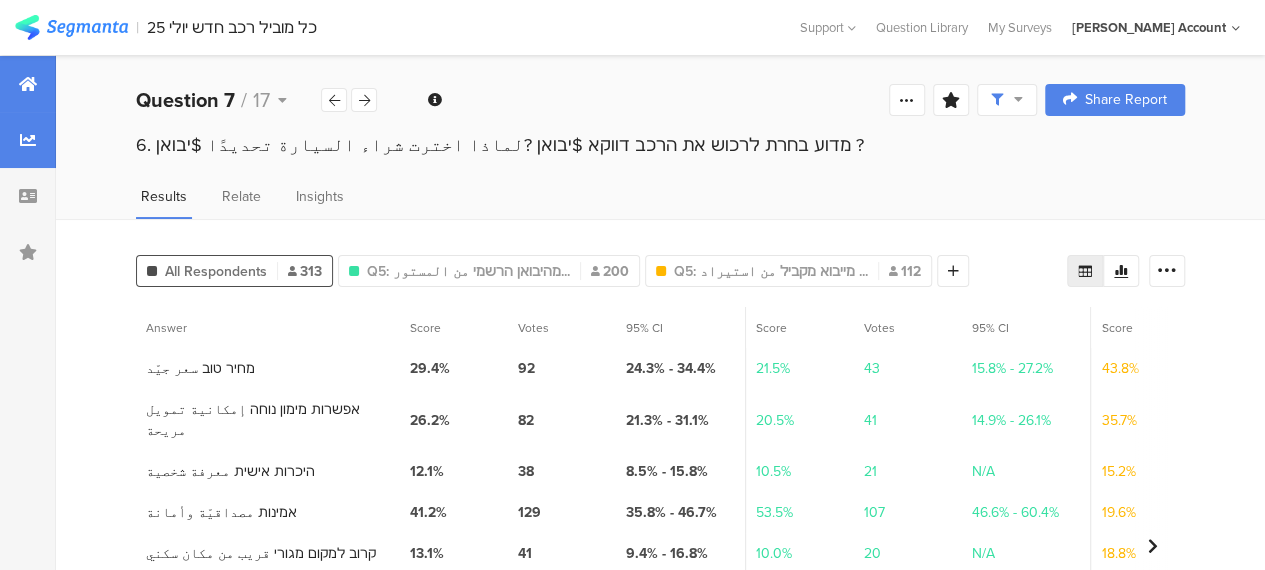 click at bounding box center (28, 84) 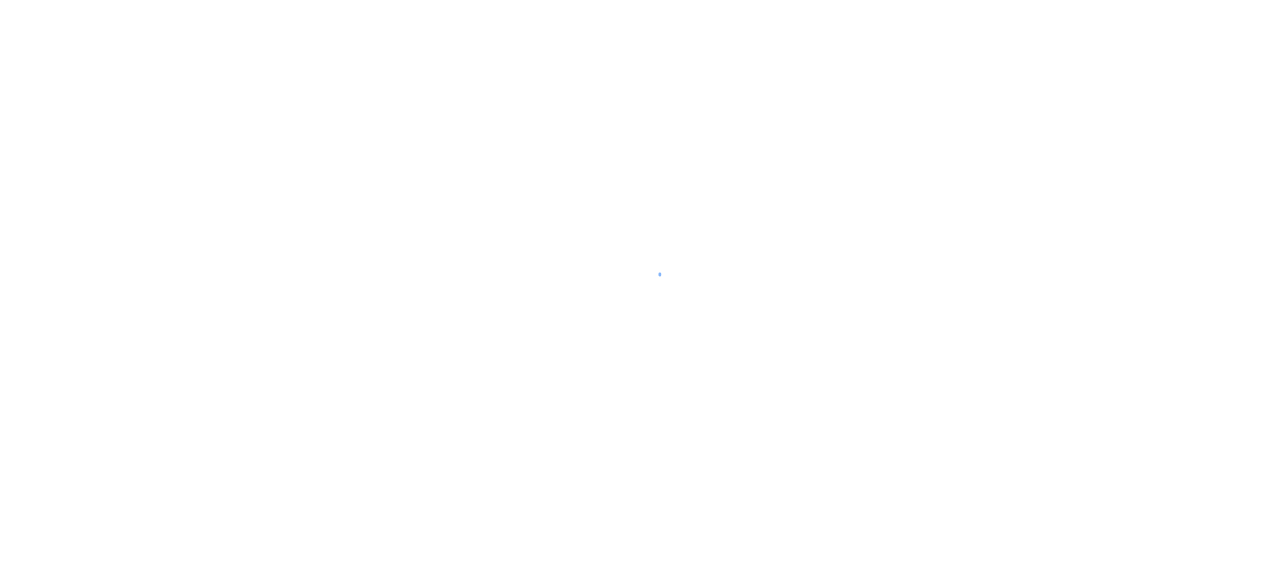 scroll, scrollTop: 0, scrollLeft: 0, axis: both 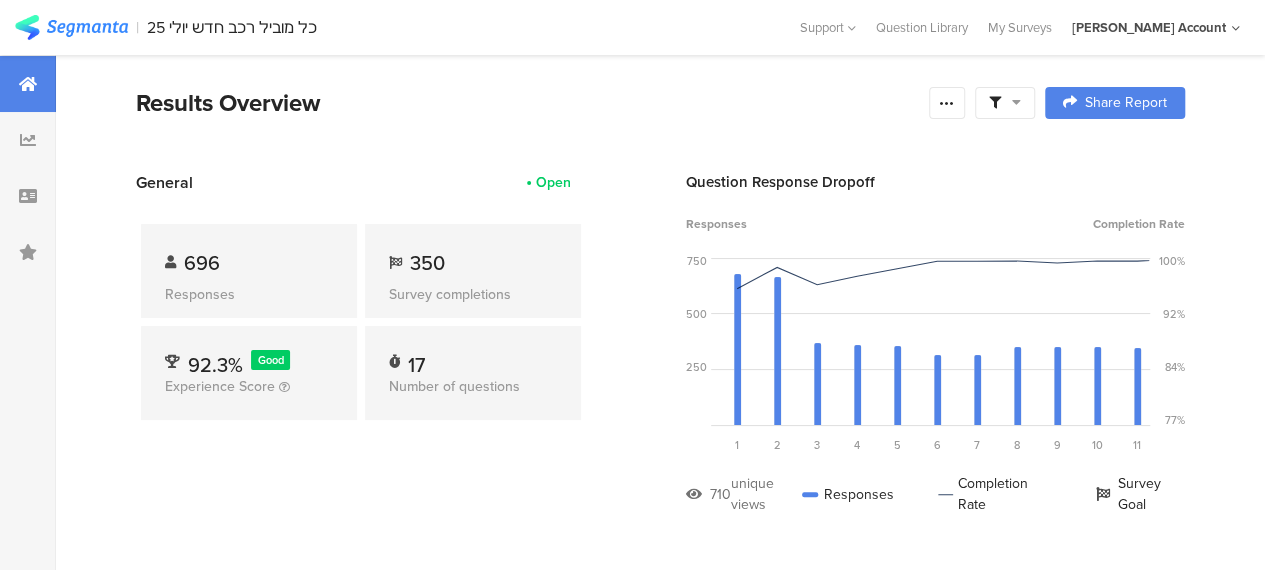 click at bounding box center [1016, 102] 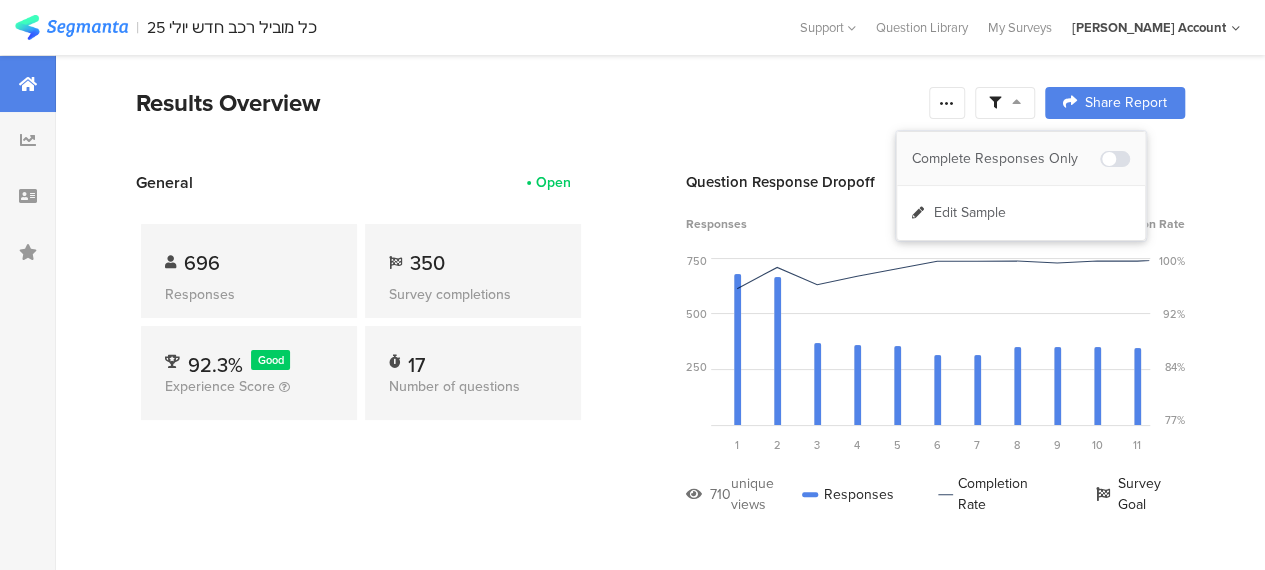 click on "Complete Responses Only" at bounding box center (1006, 159) 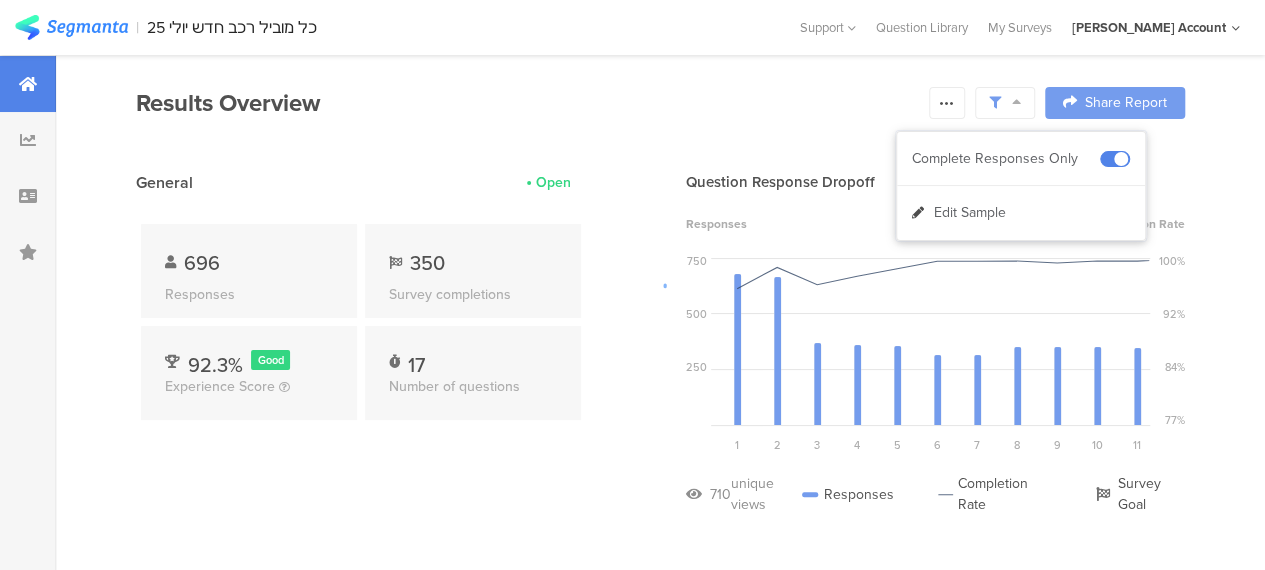 click at bounding box center (632, 285) 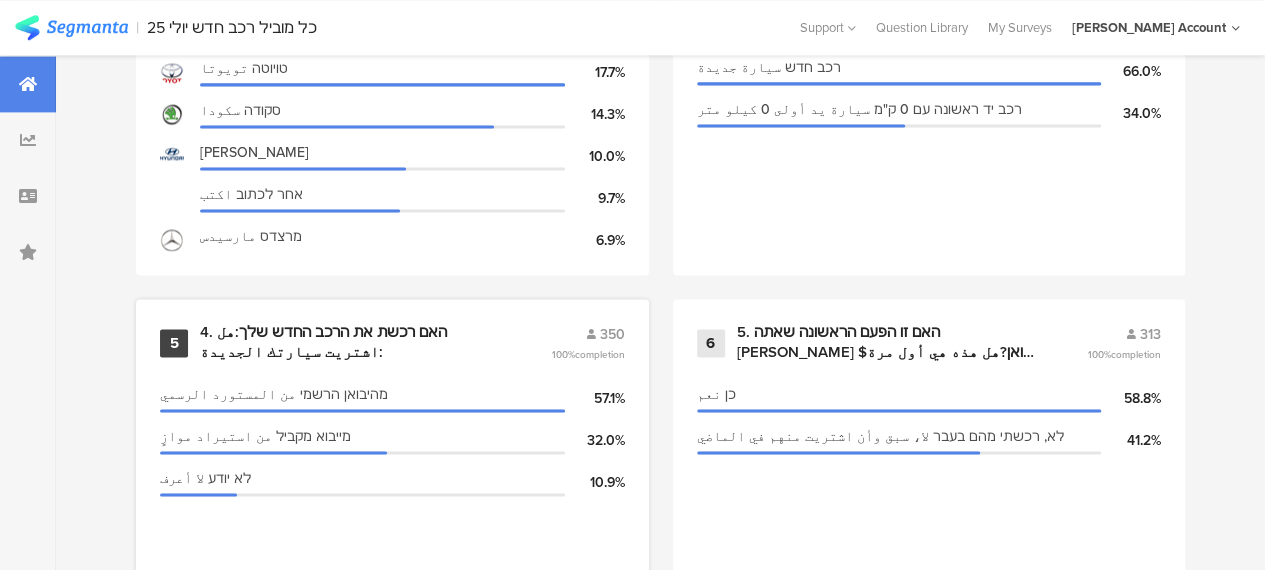 scroll, scrollTop: 1400, scrollLeft: 0, axis: vertical 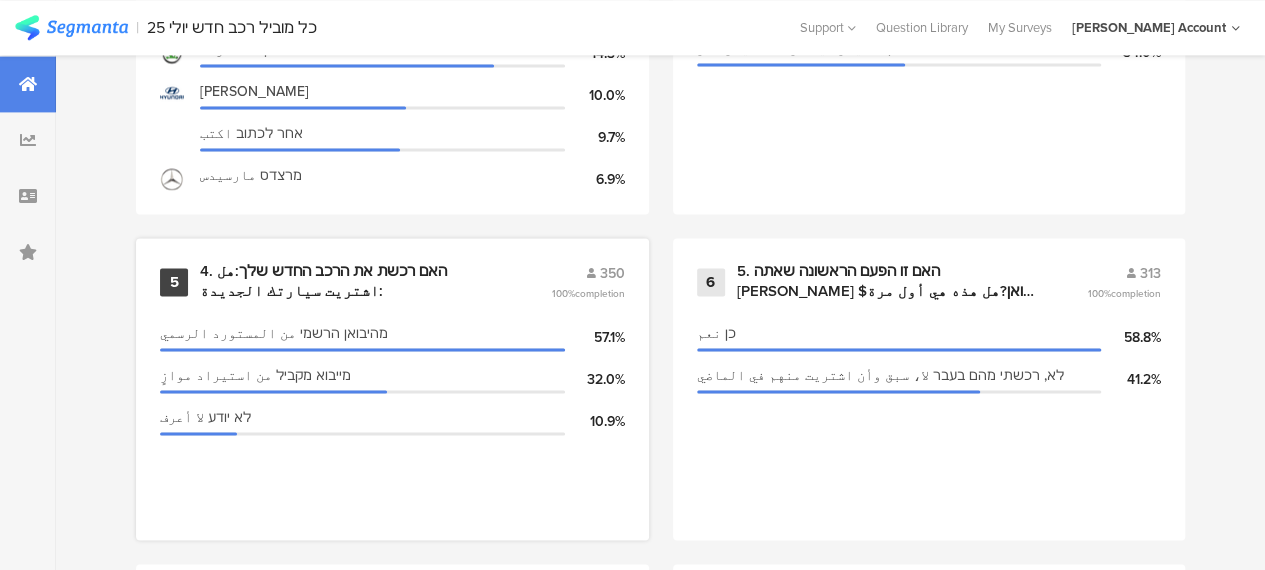 click on "4.	האם רכשת את הרכב החדש שלך:هل اشتريت سيارتك الجديدة:" at bounding box center (351, 281) 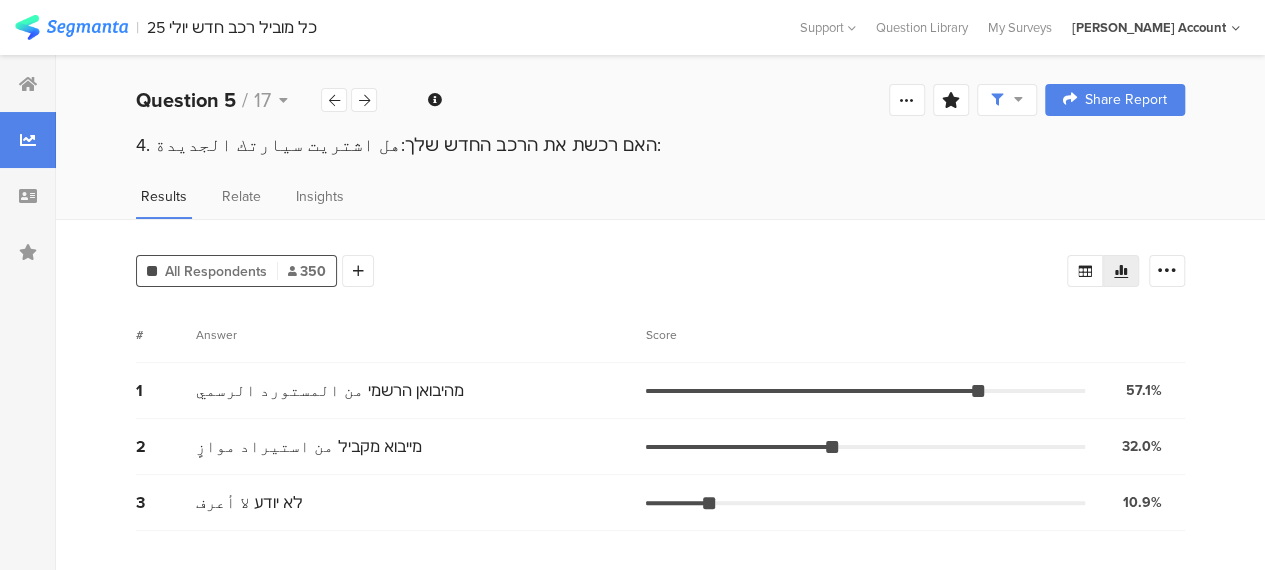 scroll, scrollTop: 0, scrollLeft: 0, axis: both 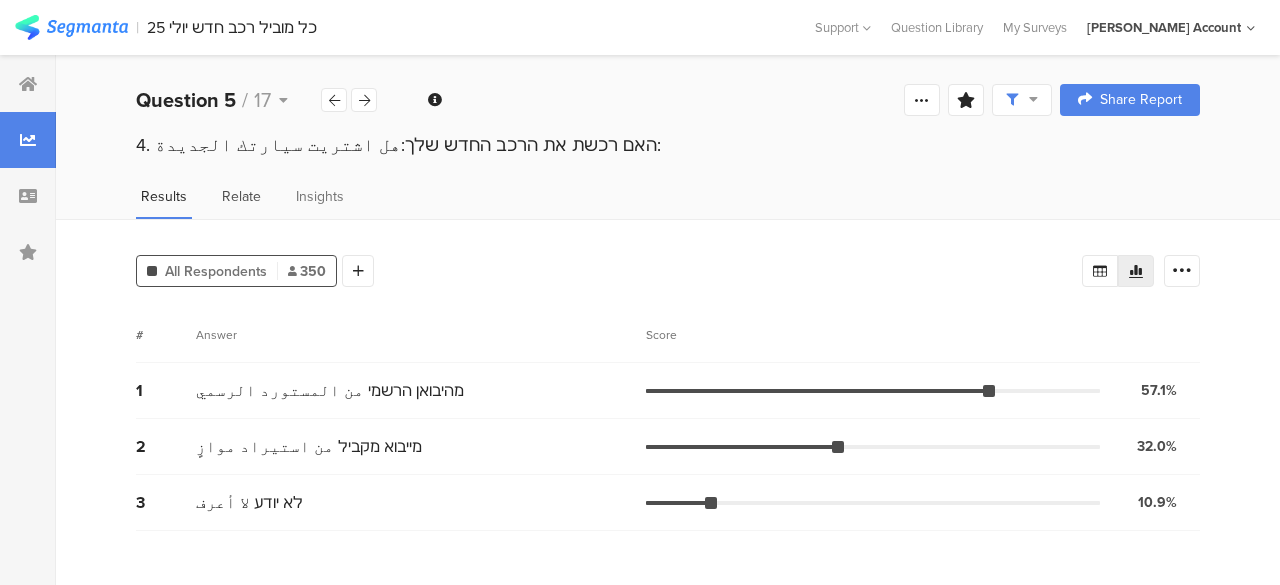 click on "Relate" at bounding box center (241, 196) 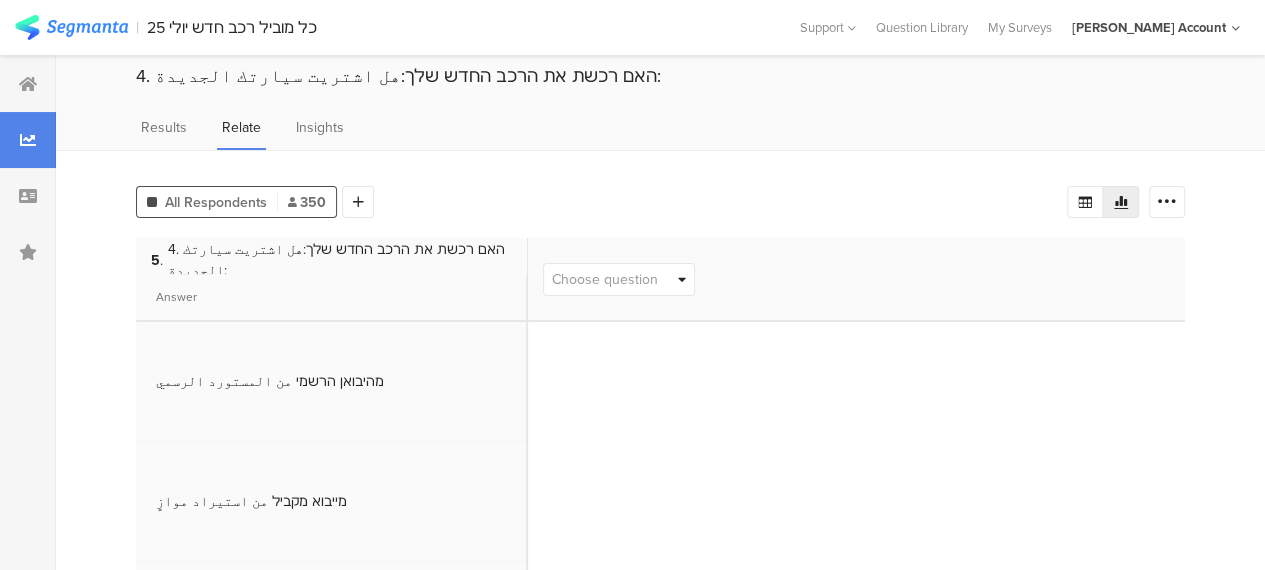 scroll, scrollTop: 100, scrollLeft: 0, axis: vertical 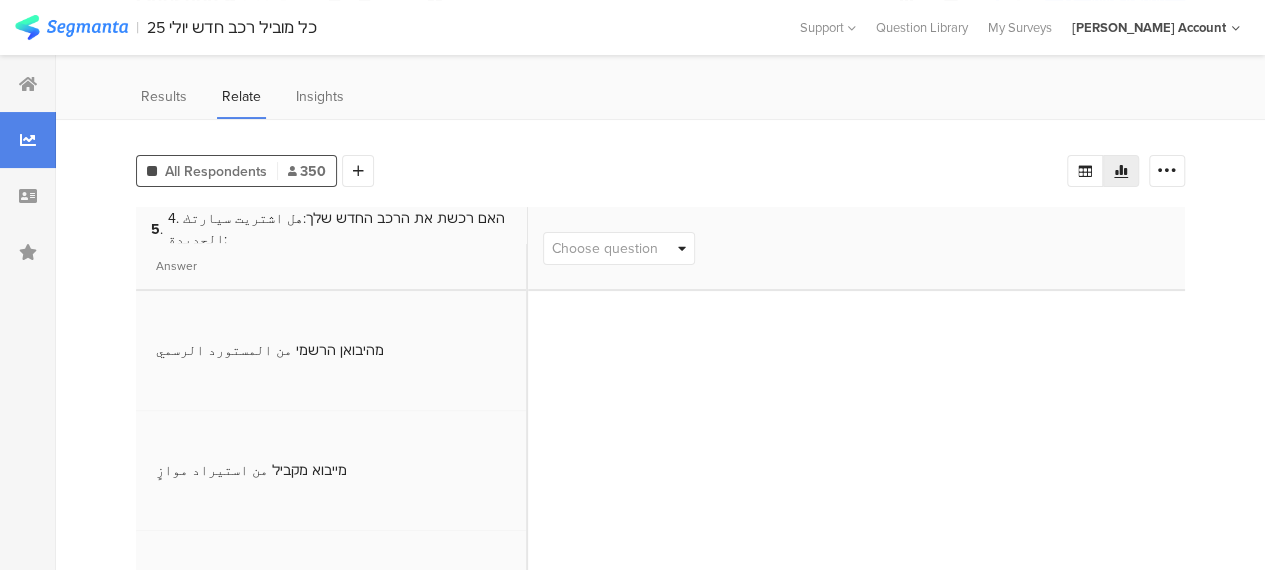 click on "Choose question" at bounding box center [605, 248] 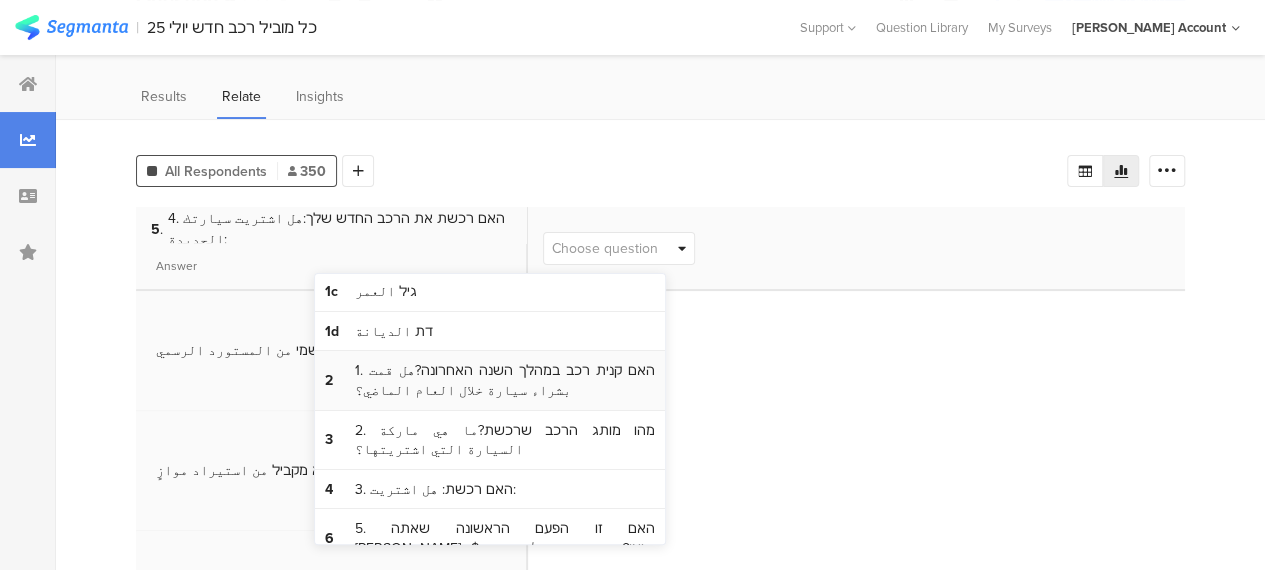 scroll, scrollTop: 200, scrollLeft: 0, axis: vertical 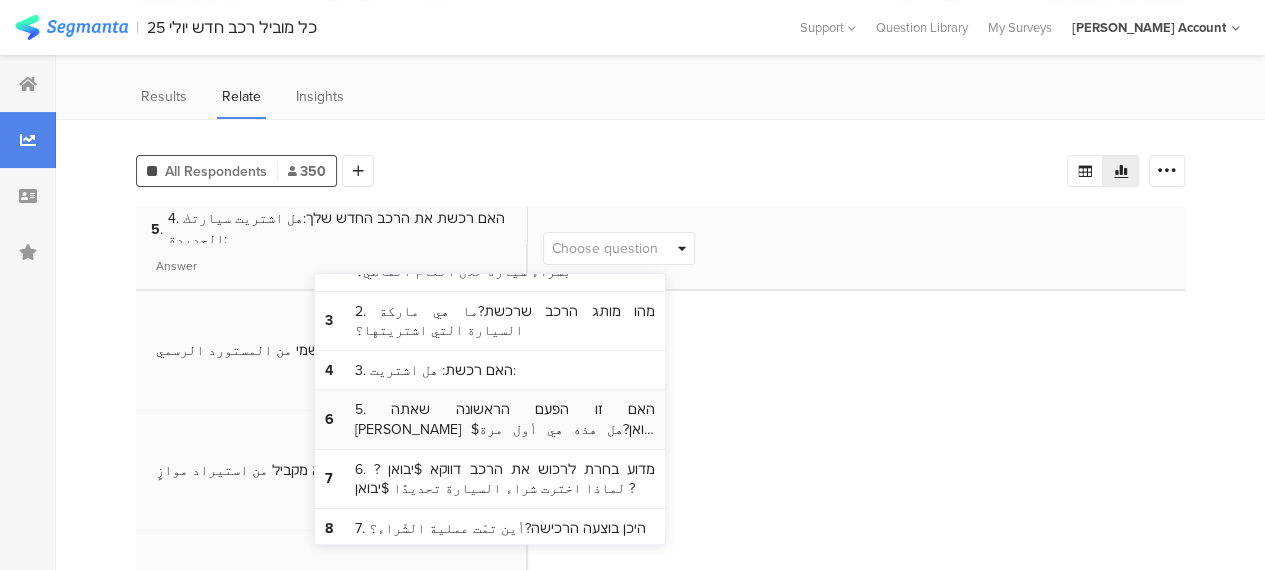 click on "5.	האם זו הפעם הראשונה שאתה [PERSON_NAME] $יבואן?هل هذه هي أول مرة تشتري فيها من $יבואן ؟" at bounding box center (505, 419) 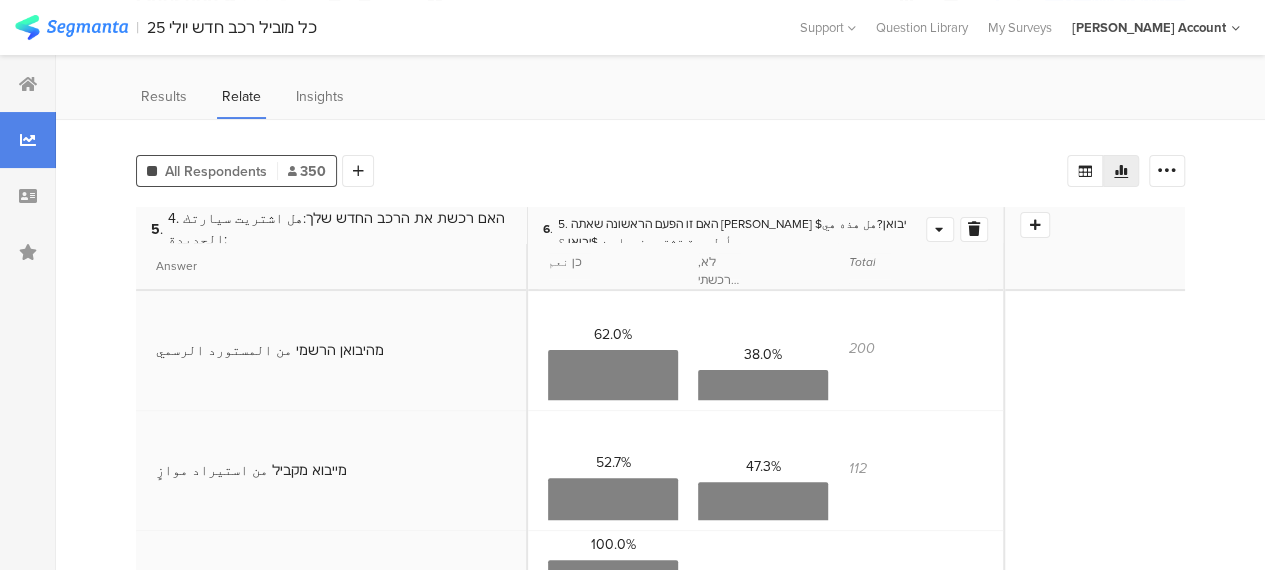 click at bounding box center (939, 229) 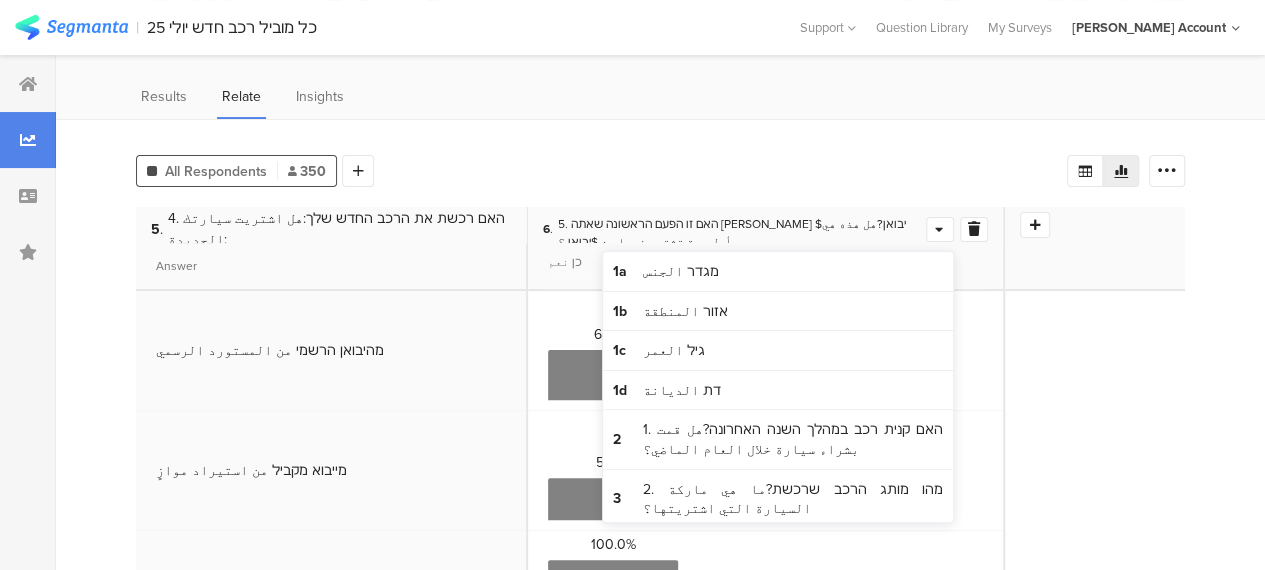 click at bounding box center [939, 229] 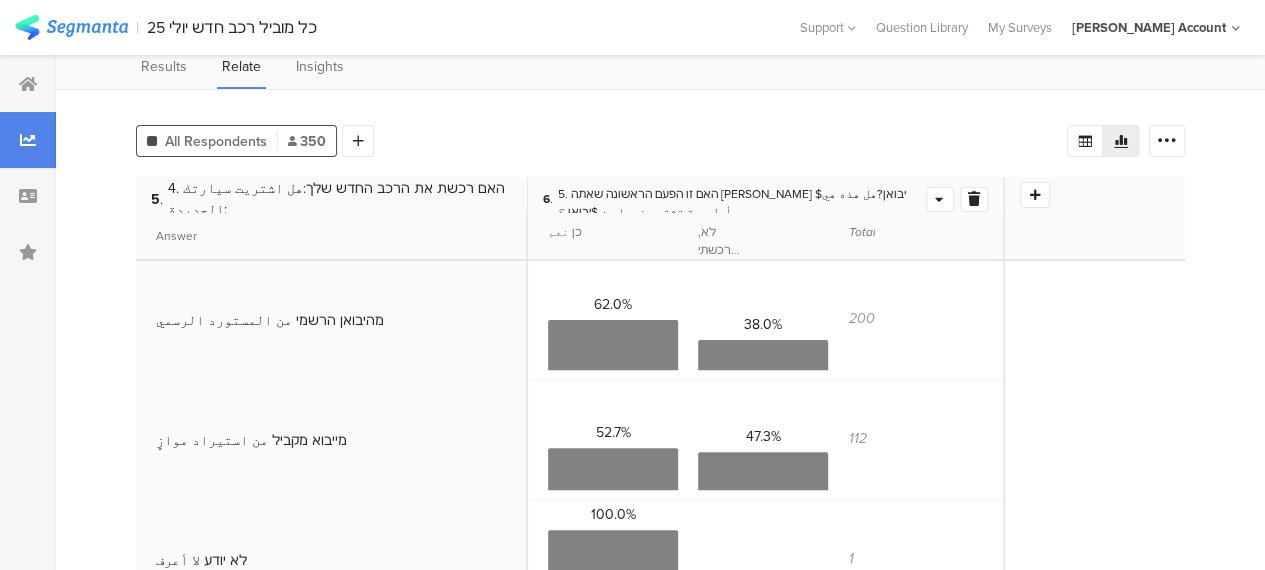 scroll, scrollTop: 100, scrollLeft: 0, axis: vertical 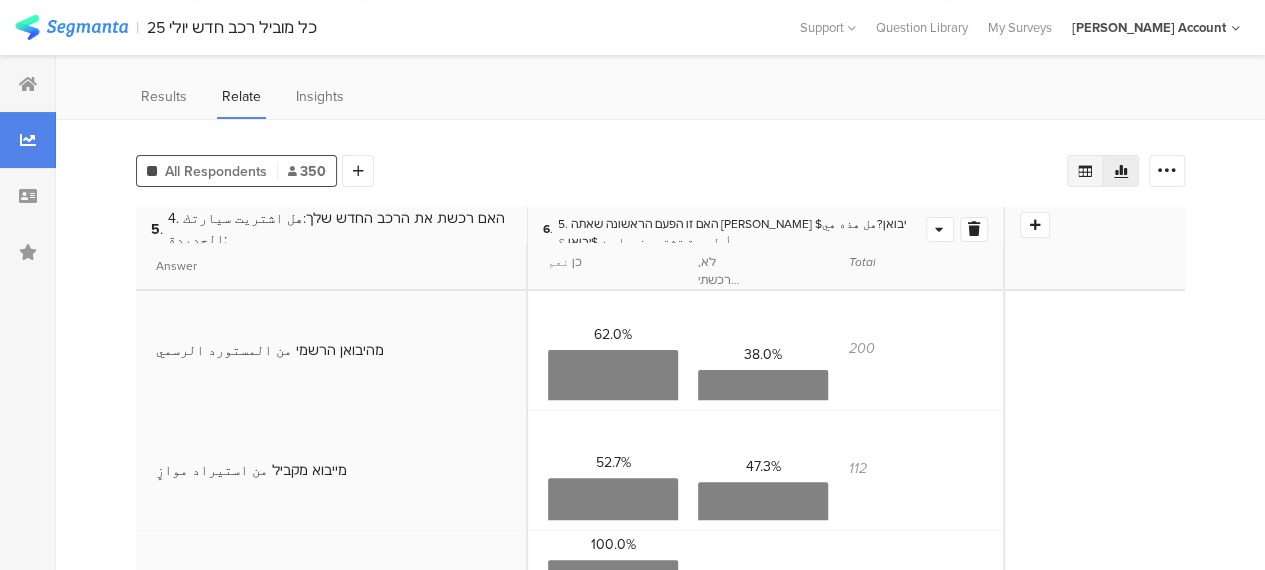 click 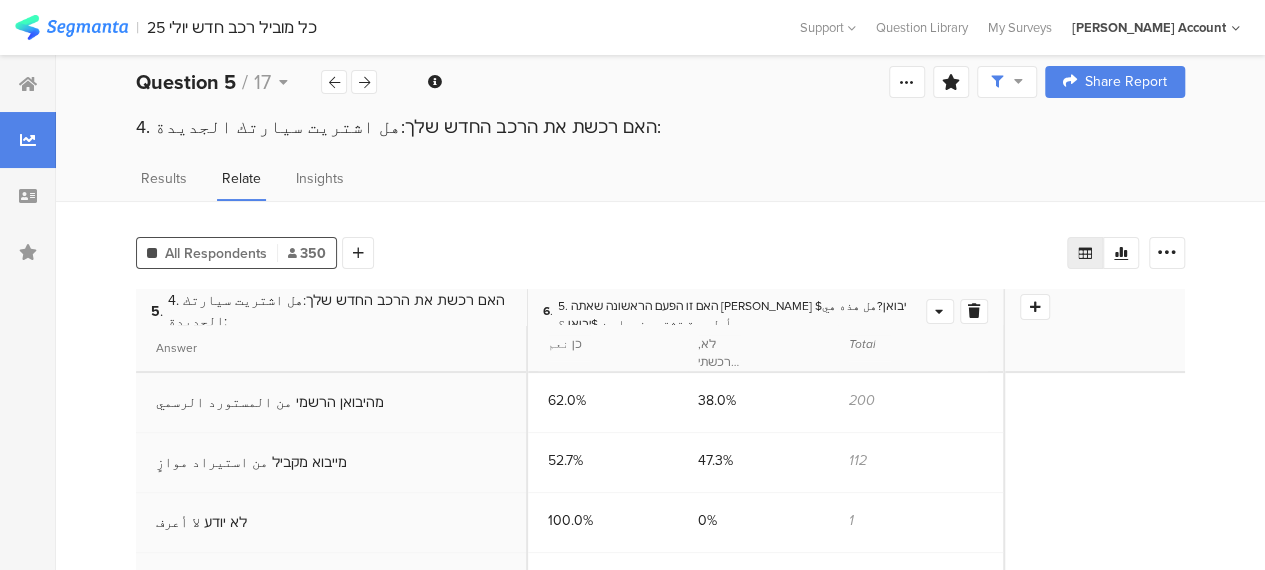 scroll, scrollTop: 0, scrollLeft: 0, axis: both 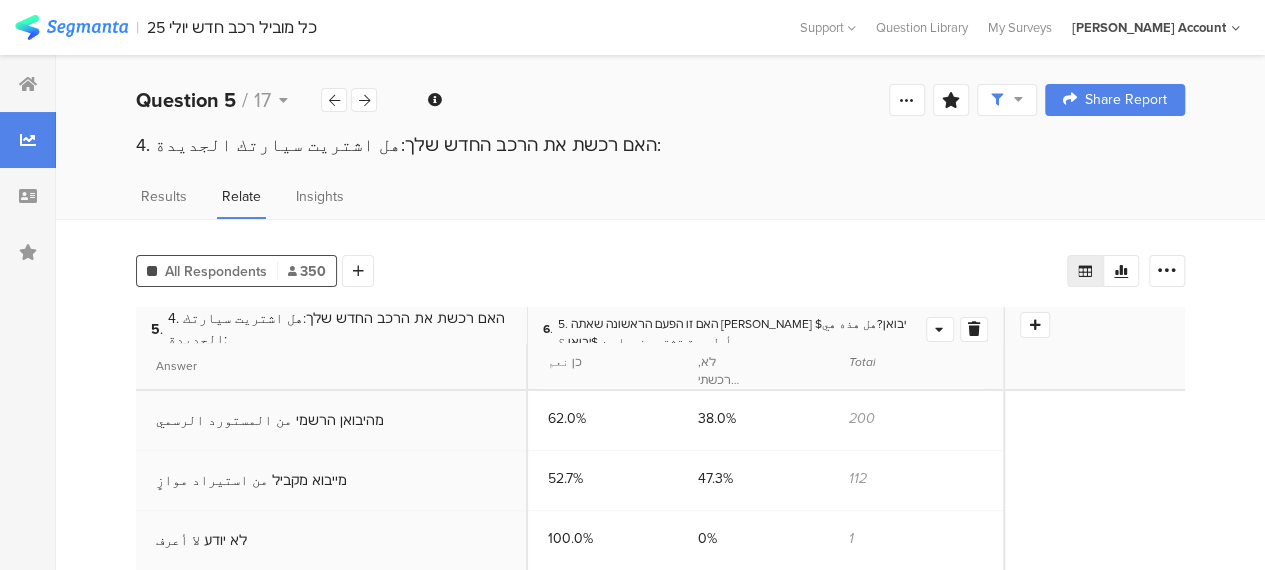click at bounding box center (1035, 325) 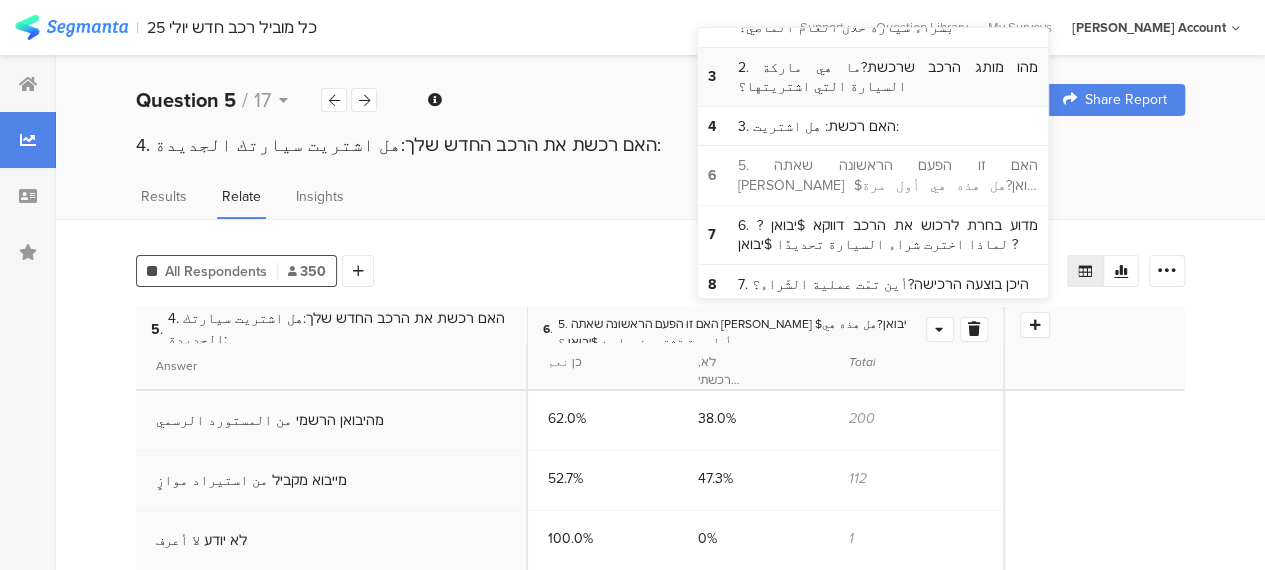scroll, scrollTop: 200, scrollLeft: 0, axis: vertical 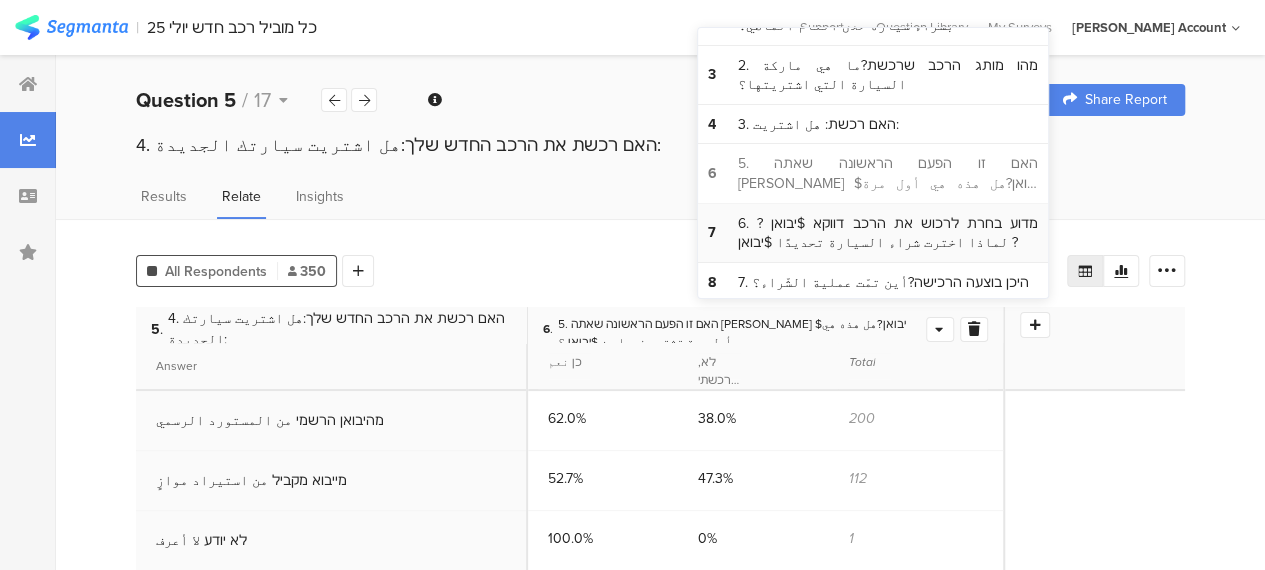 click on "6.	מדוע בחרת לרכוש את הרכב דווקא $יבואן ?لماذا اخترت شراء السيارة تحديدًا $יבואן ?" at bounding box center [888, 233] 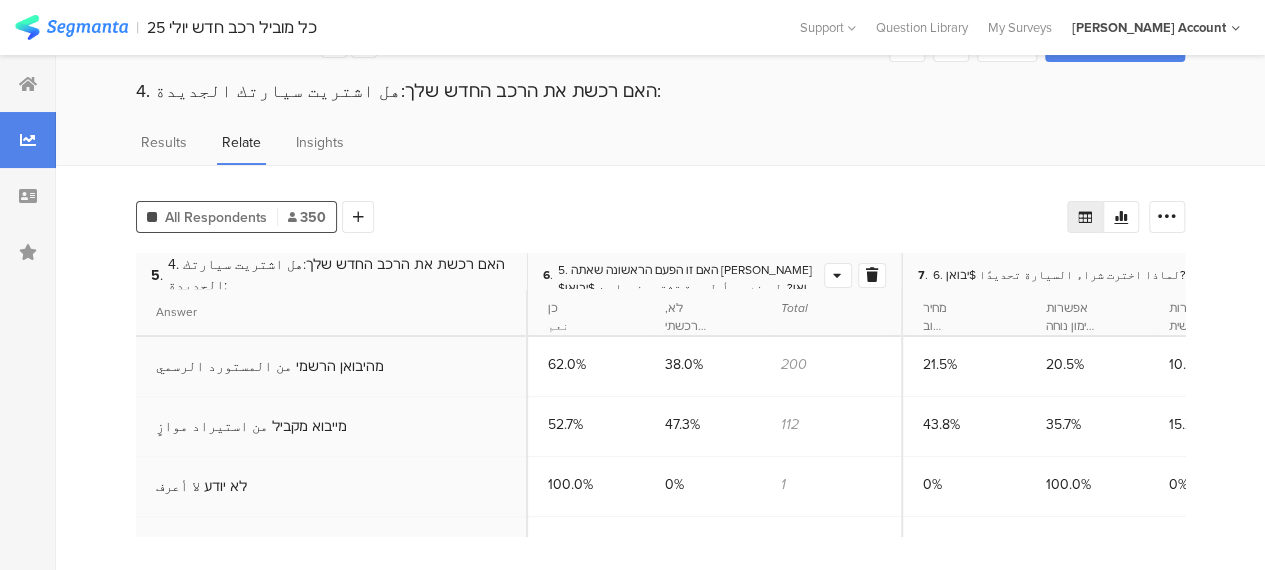 scroll, scrollTop: 69, scrollLeft: 0, axis: vertical 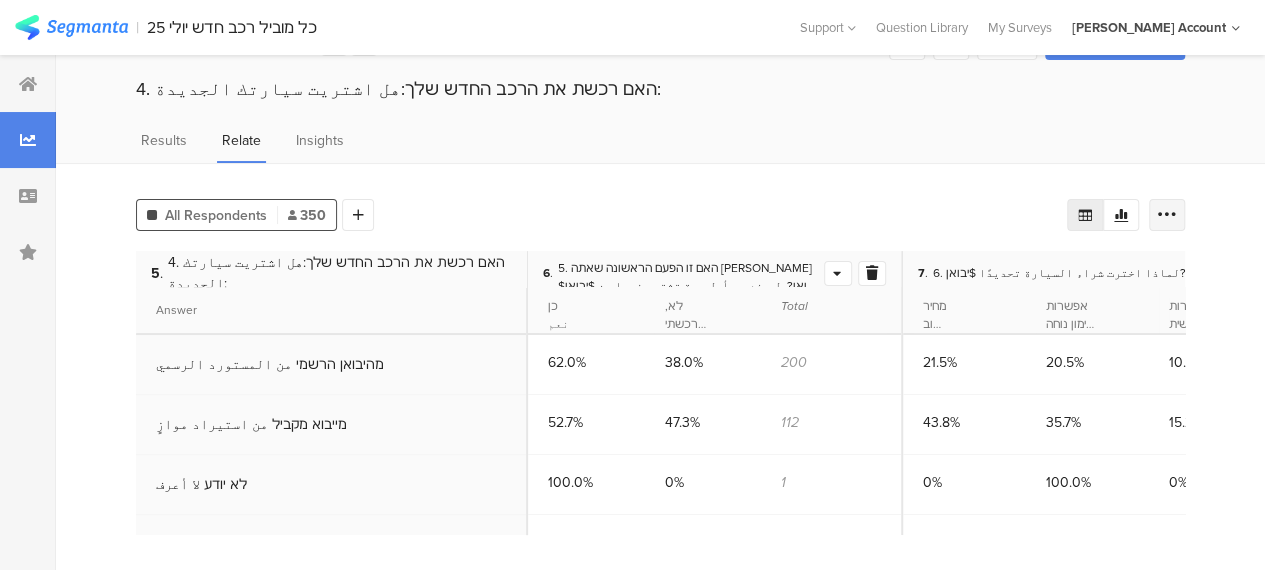click at bounding box center (1167, 215) 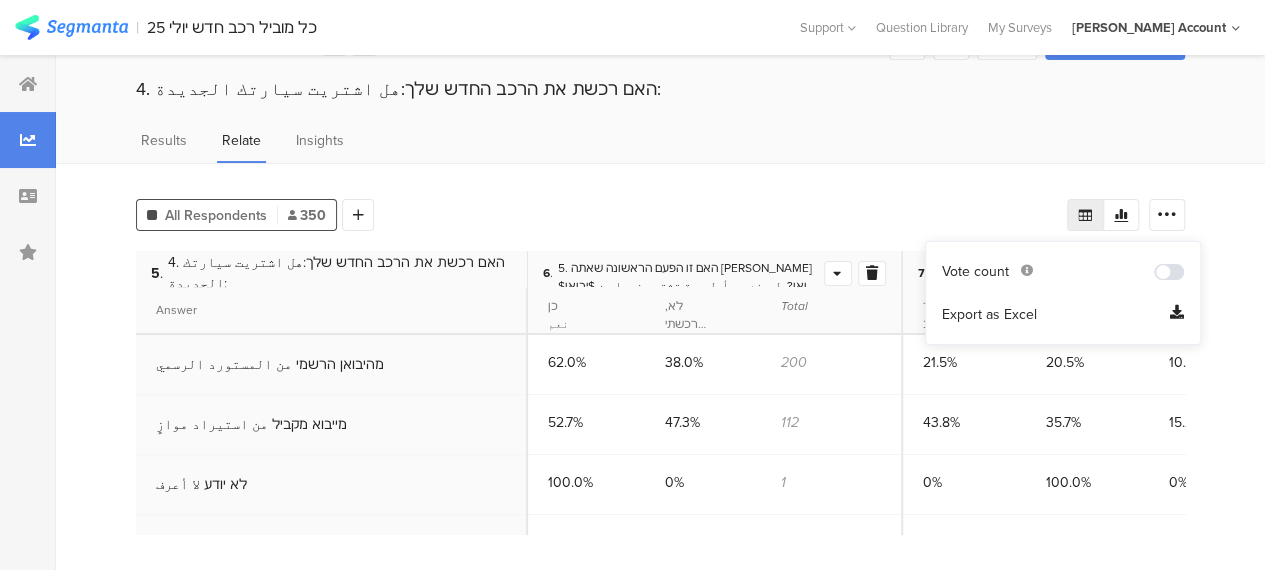click 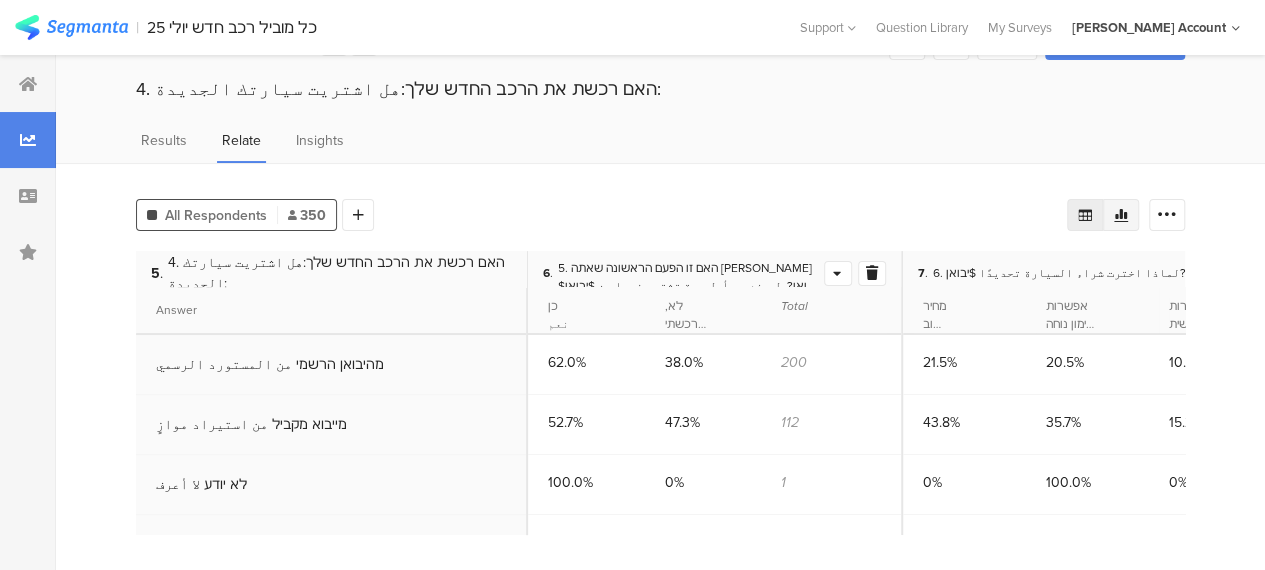 click 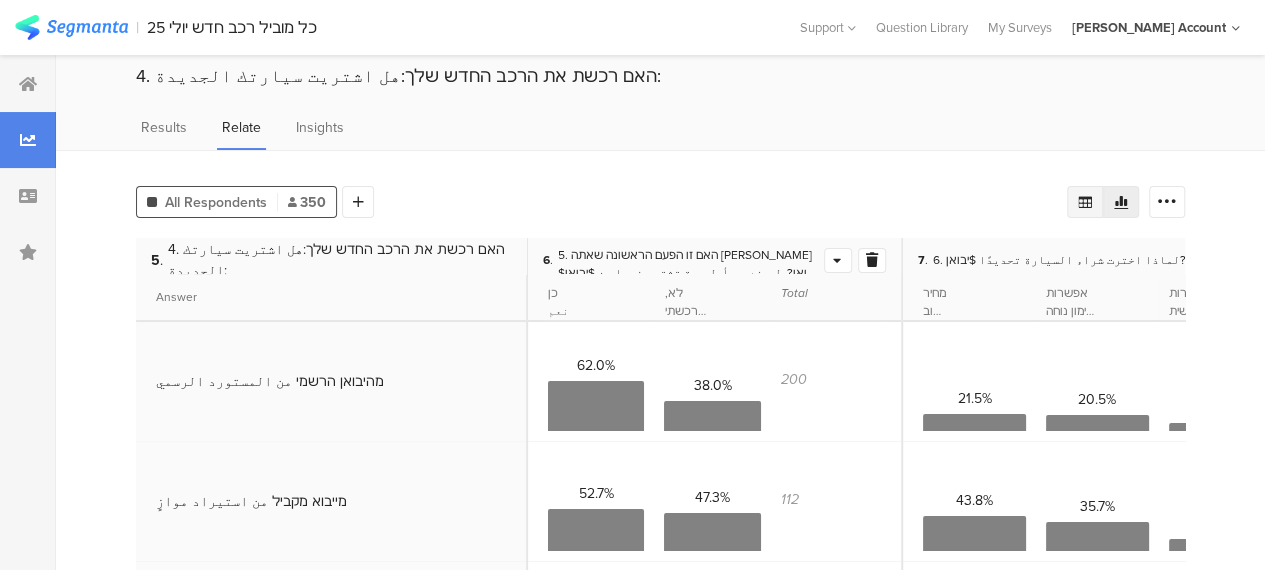 click 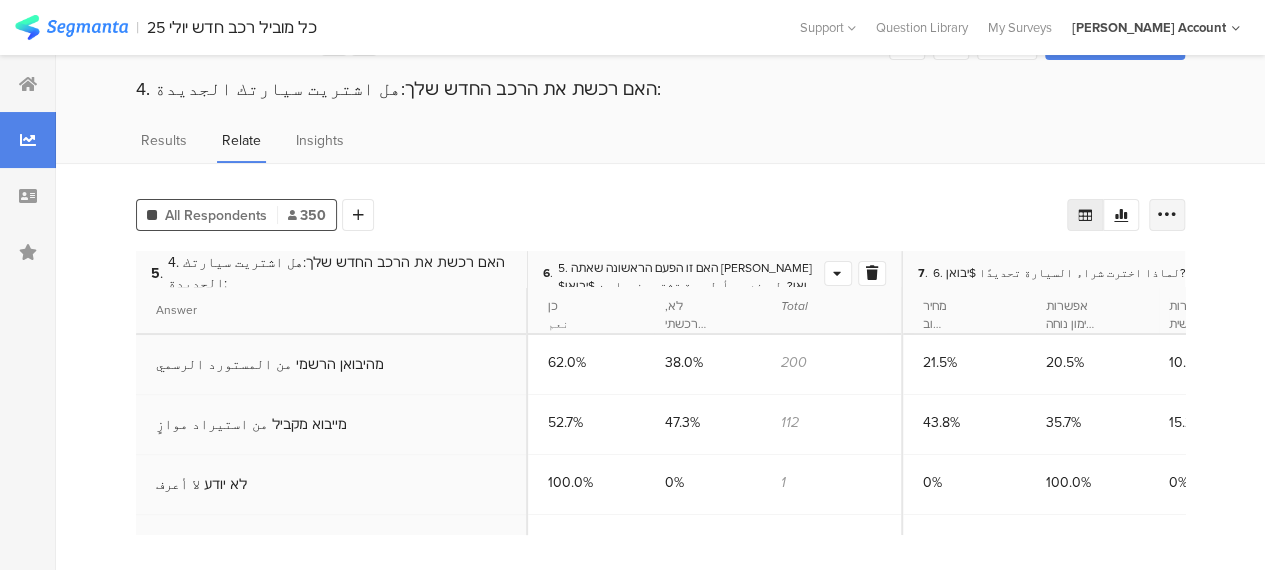 click at bounding box center (1167, 215) 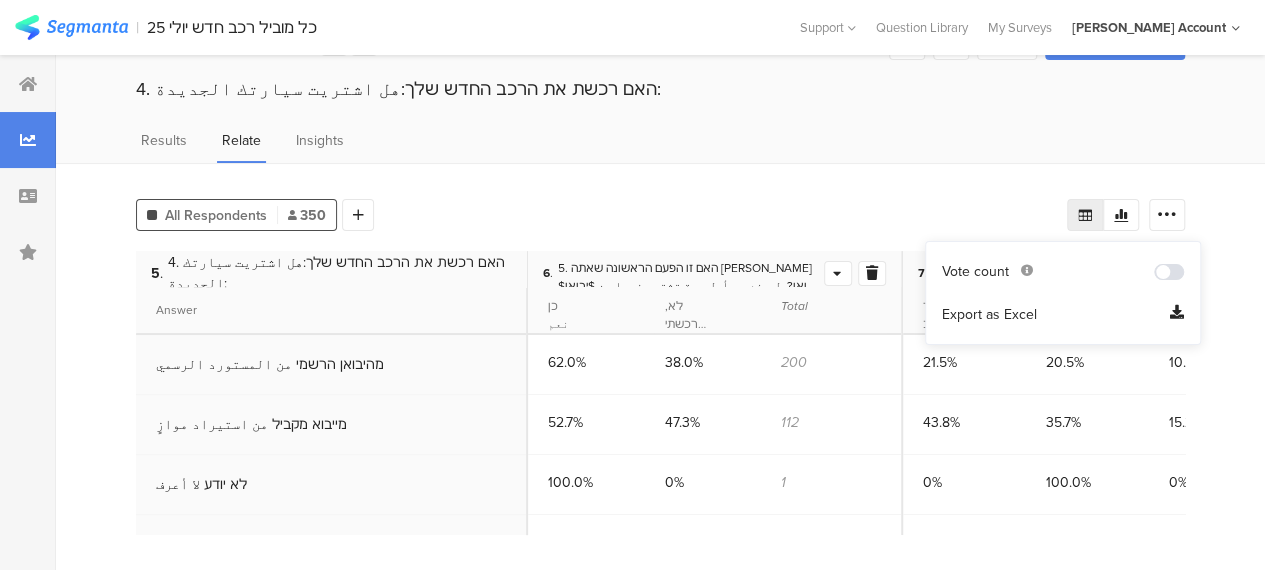 click on "Export as Excel" at bounding box center [989, 315] 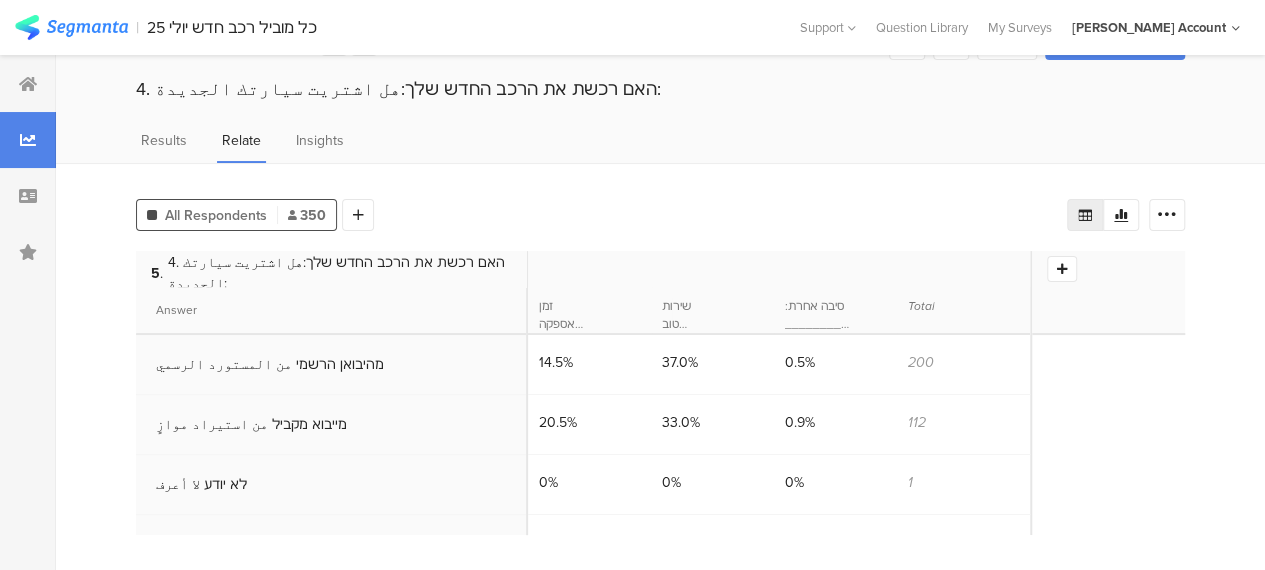 scroll, scrollTop: 0, scrollLeft: 0, axis: both 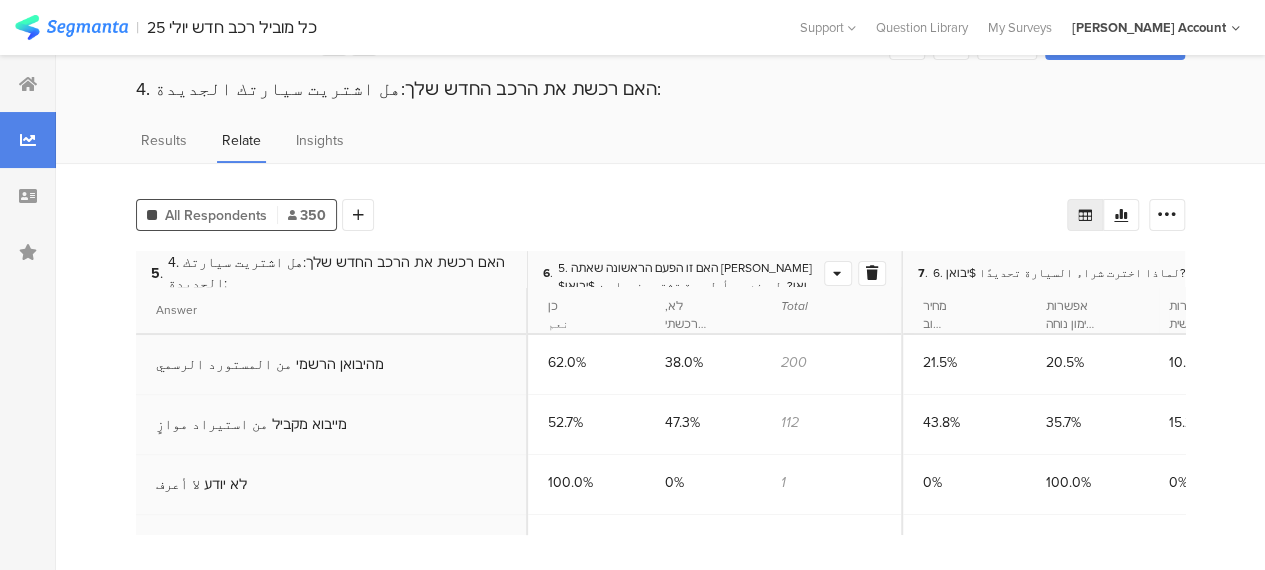 click on "5 .   4.	האם רכשת את הרכב החדש שלך:هل اشتريت سيارتك الجديدة:     Answer
מהיבואן הרשמי من المستورد الرسمي
מייבוא מקביל من استيراد موازٍ
לא יודע لا أعرف
6 .   5.	האם זו הפעם הראשונה שאתה קונה $יבואן?هل هذه هي أول مرة تشتري فيها من $יבואן ؟           כן نعم       לא, רכשתי מהם בעבר لا، سبق وأن اشتريت منهم في الماضي       Total           62.0% 38.0% 200 52.7% 47.3% 112 100.0% 0% 1   7 .   6.	מדוע בחרת לרכוש את הרכב דווקא $יבואן ?لماذا اخترت شراء السيارة تحديدًا $יבואן ?       1a   מגדר الجنس   1b   אזור المنطقة   1c   גיל العمر   1d   דת الديانة   2     3   2.	מהו מותג הרכב שרכשת?ما هي ماركة السيارة التي اشتريتها؟   4     6" at bounding box center [660, 403] 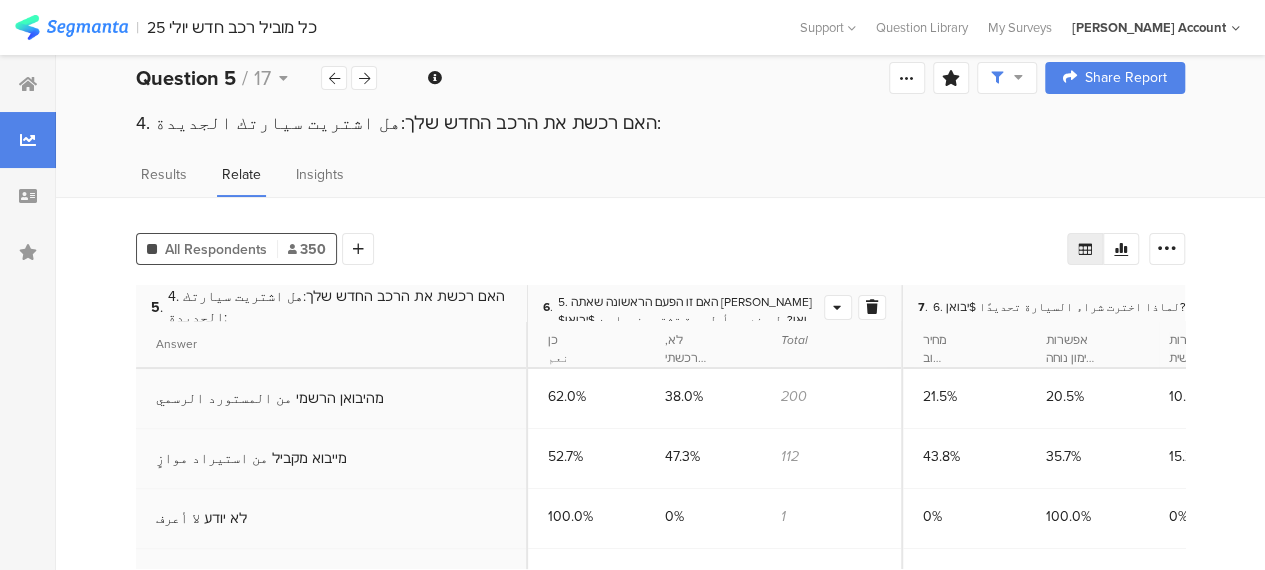 scroll, scrollTop: 0, scrollLeft: 0, axis: both 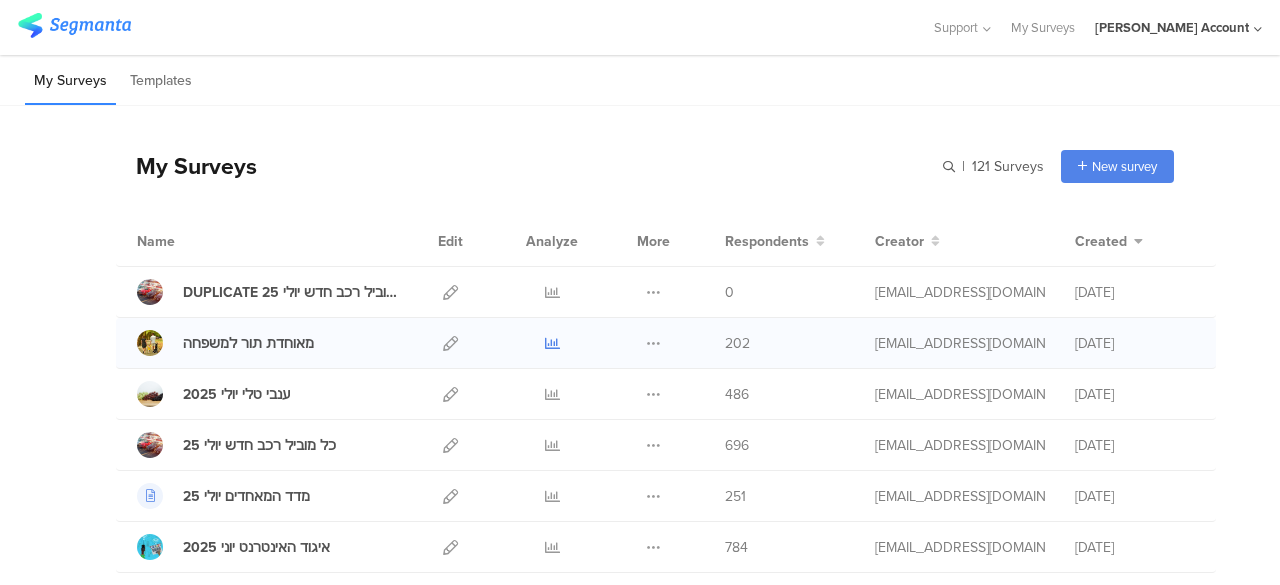 click at bounding box center [552, 343] 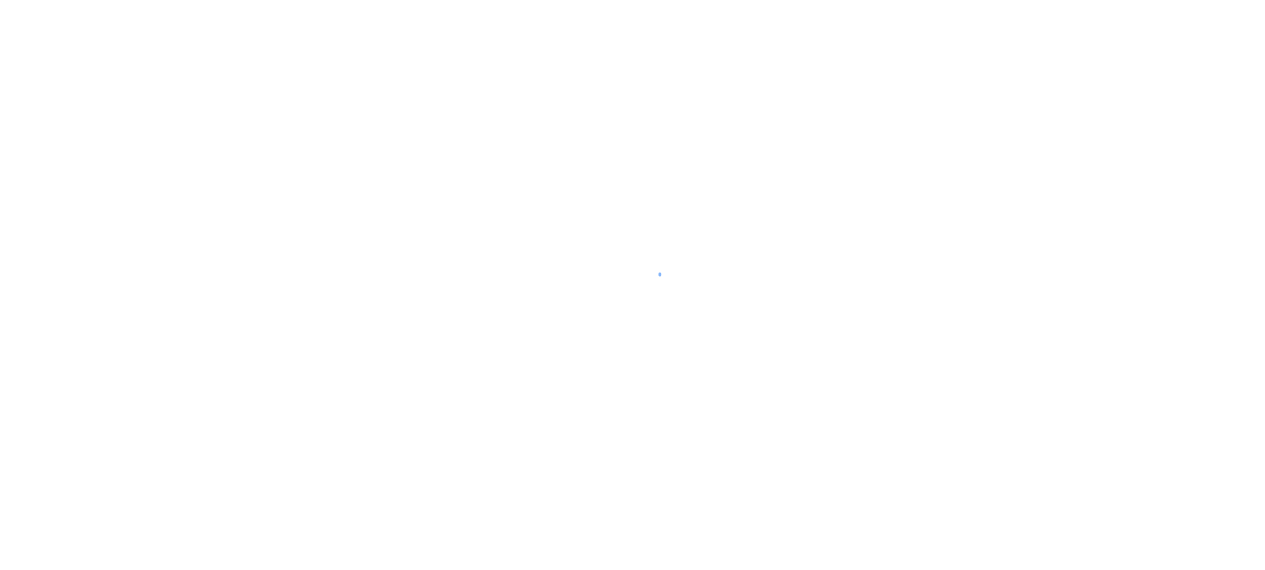 scroll, scrollTop: 0, scrollLeft: 0, axis: both 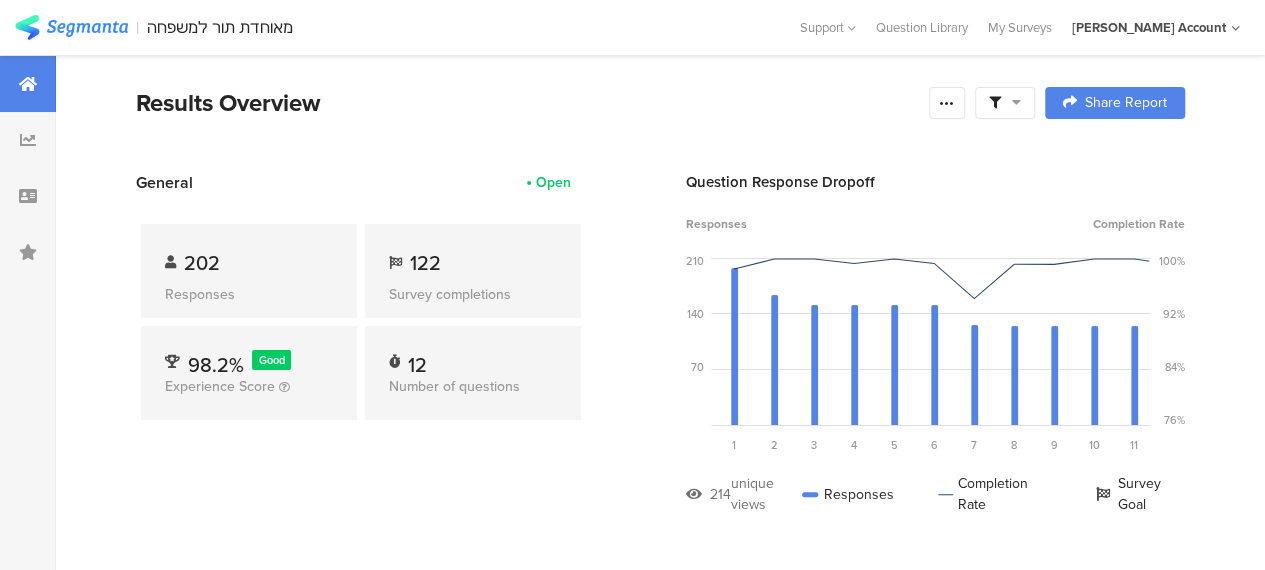 click at bounding box center (1016, 102) 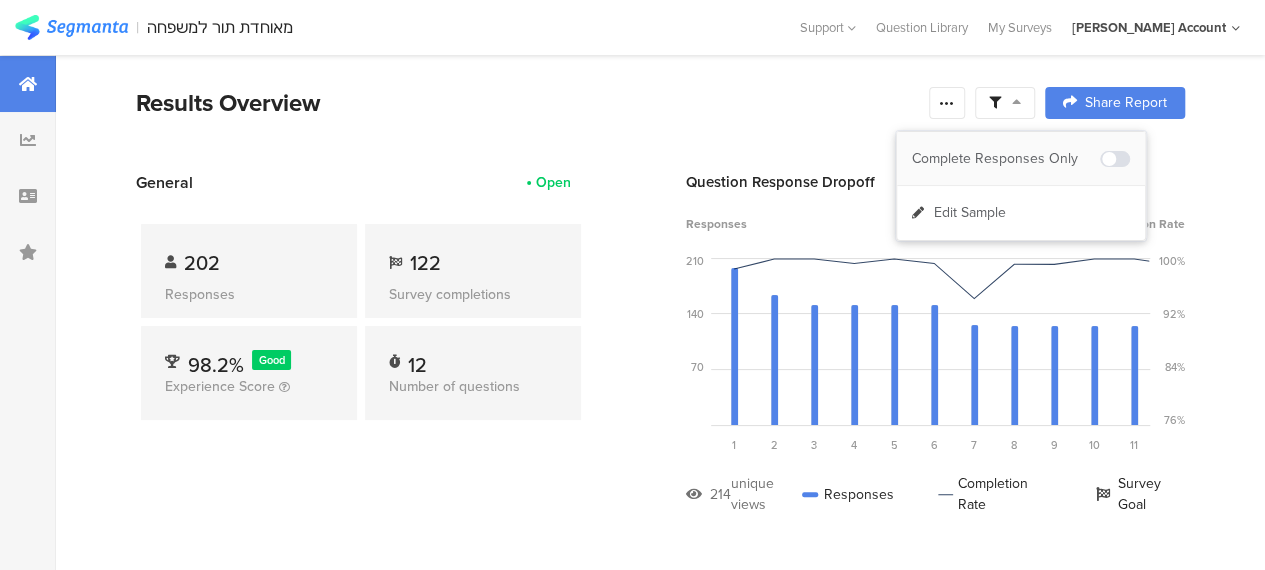 click on "Complete Responses Only" at bounding box center (1006, 159) 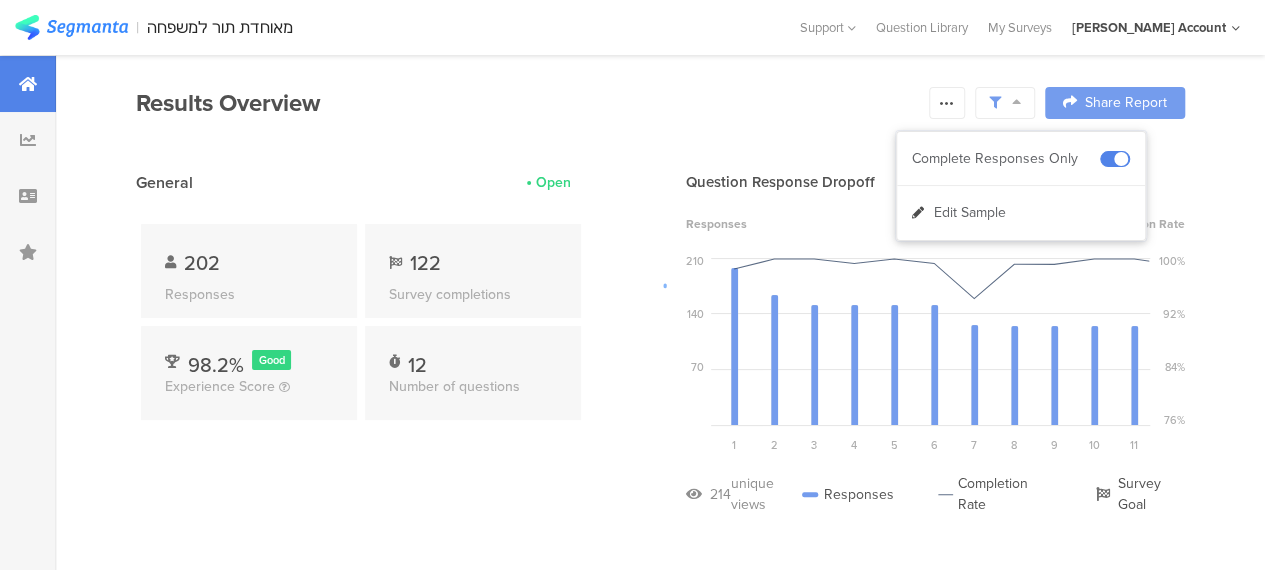 click at bounding box center [632, 285] 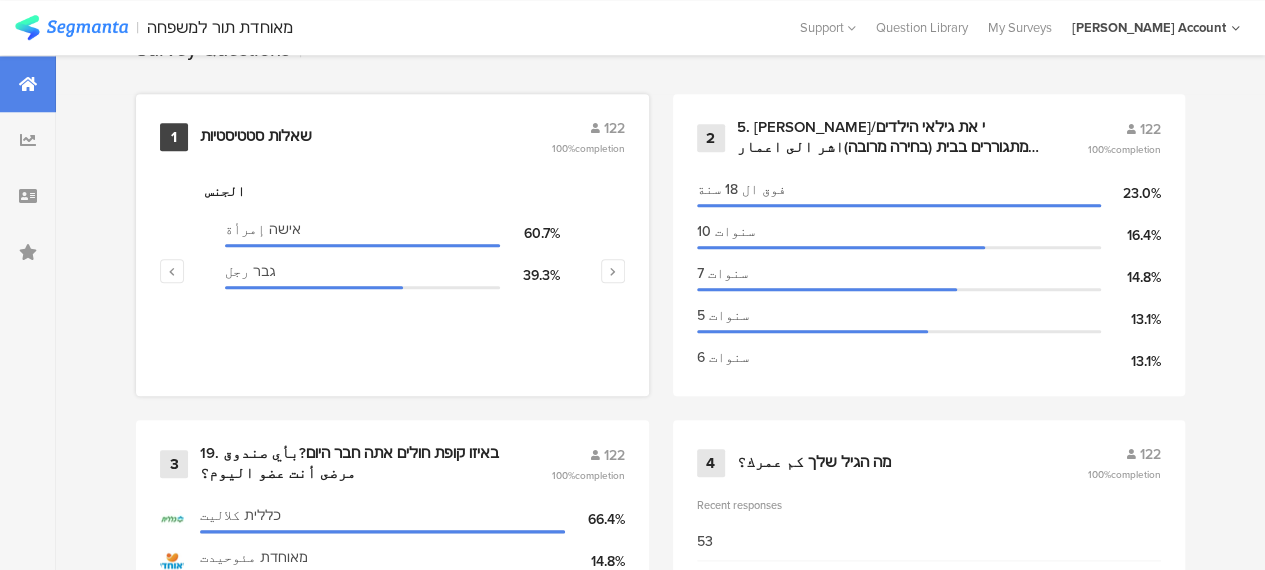 scroll, scrollTop: 900, scrollLeft: 0, axis: vertical 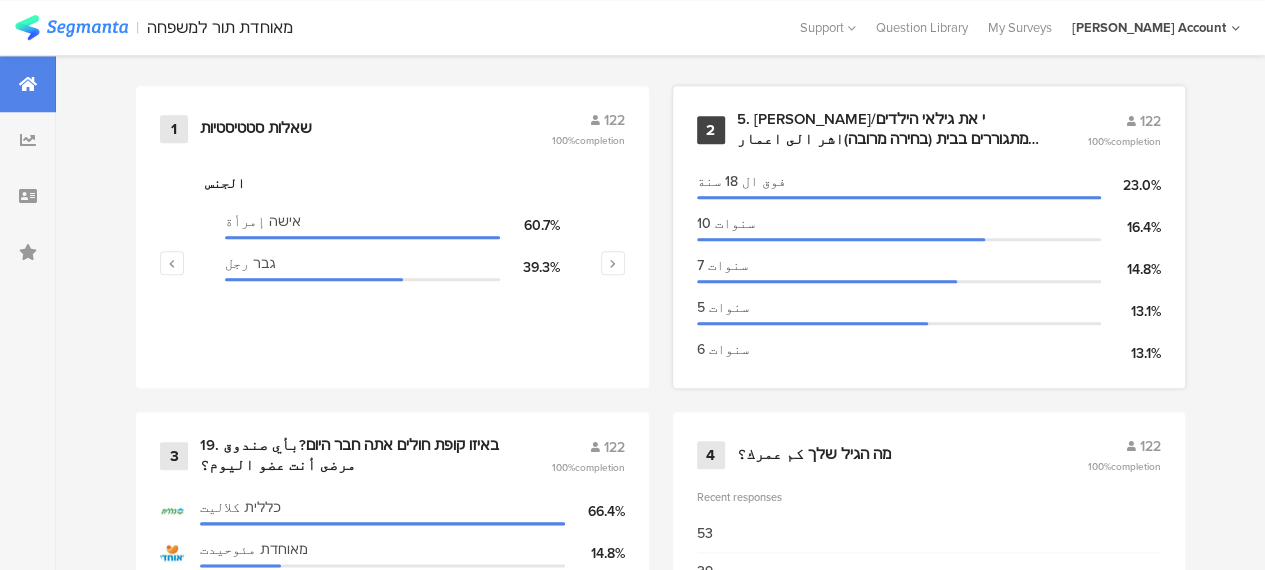 click on "5.	[PERSON_NAME]/י את גילאי הילדים המתגוררים בבית (בחירה מרובה)اشر الى اعمار اطفالك الذين يسكنون معك في البيت" at bounding box center (888, 129) 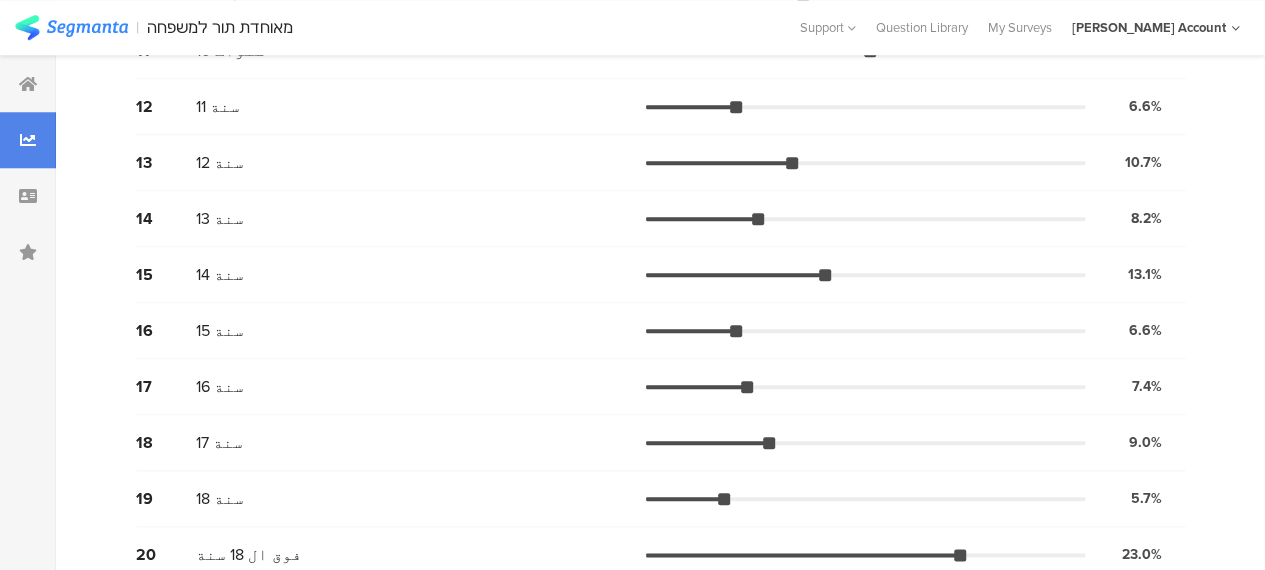 scroll, scrollTop: 0, scrollLeft: 0, axis: both 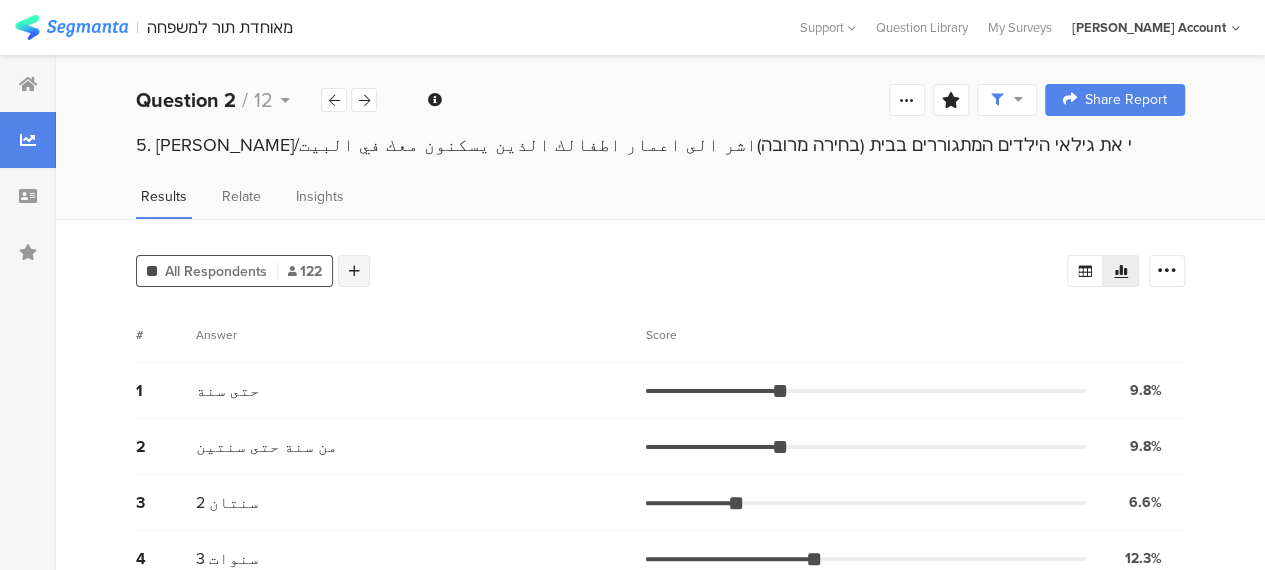 click at bounding box center (354, 271) 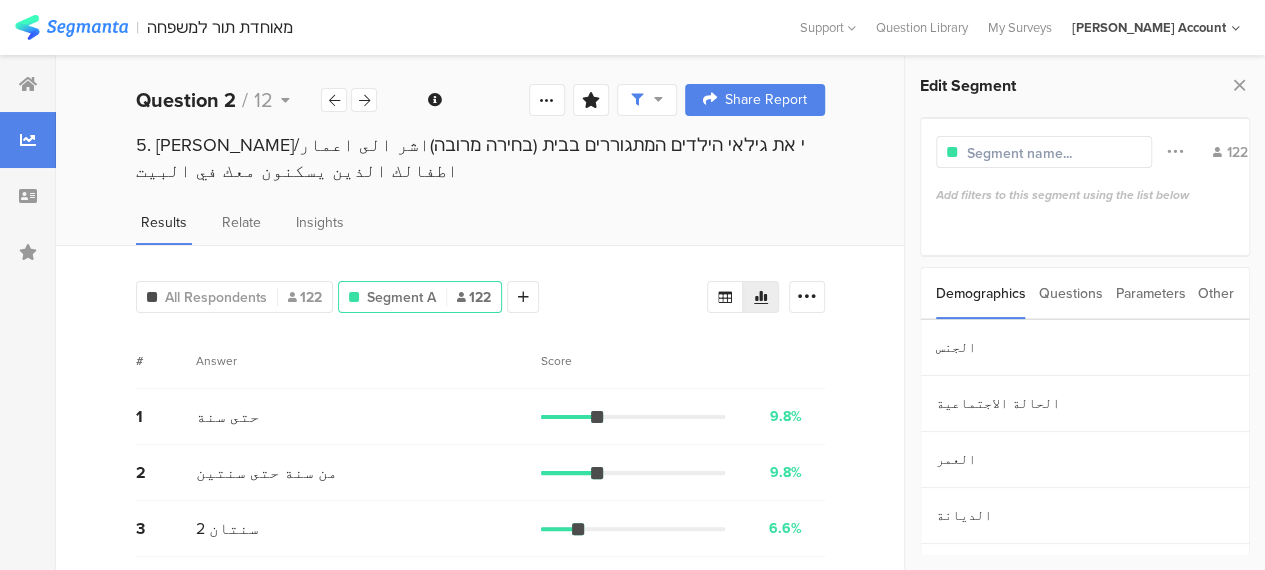 click on "Parameters" at bounding box center (1150, 293) 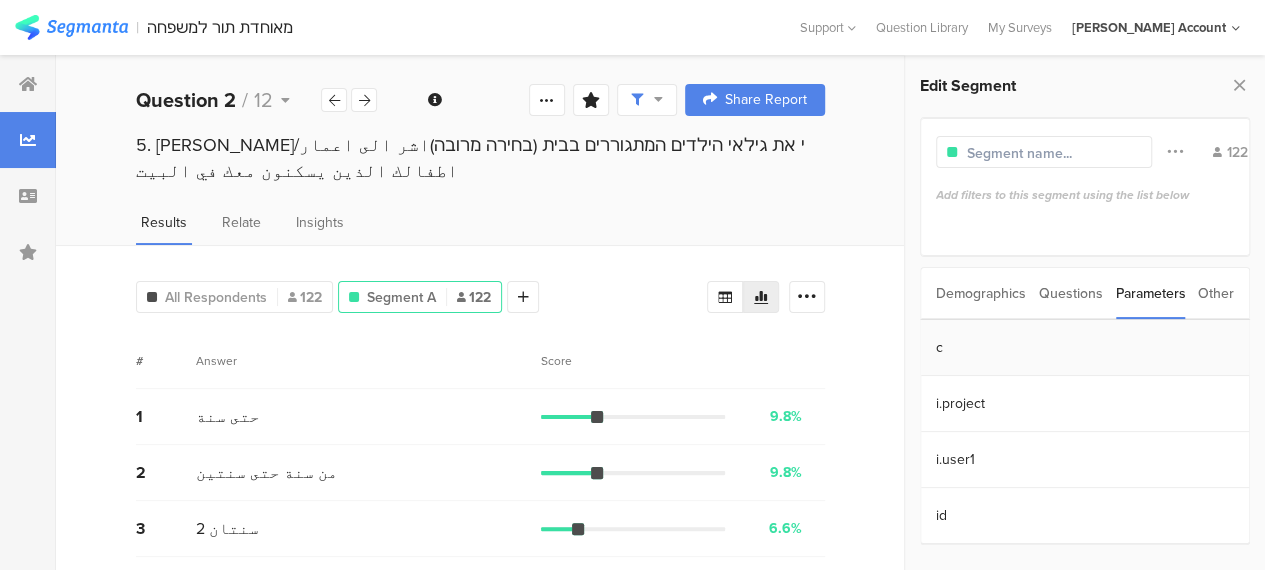 click on "c" at bounding box center (1085, 348) 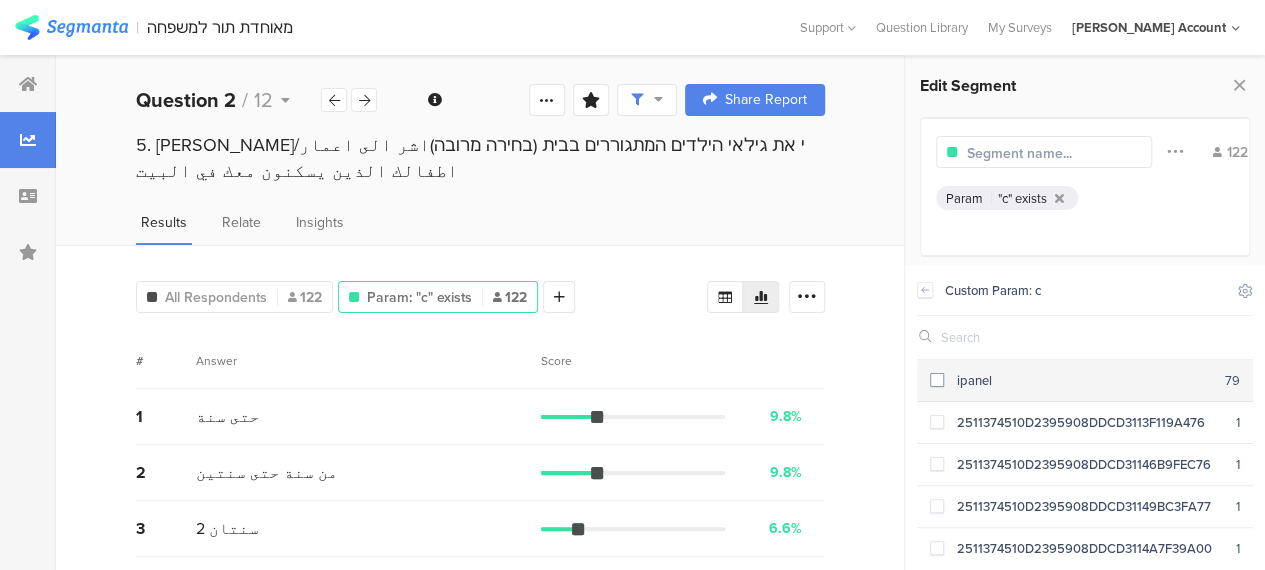 click at bounding box center (937, 380) 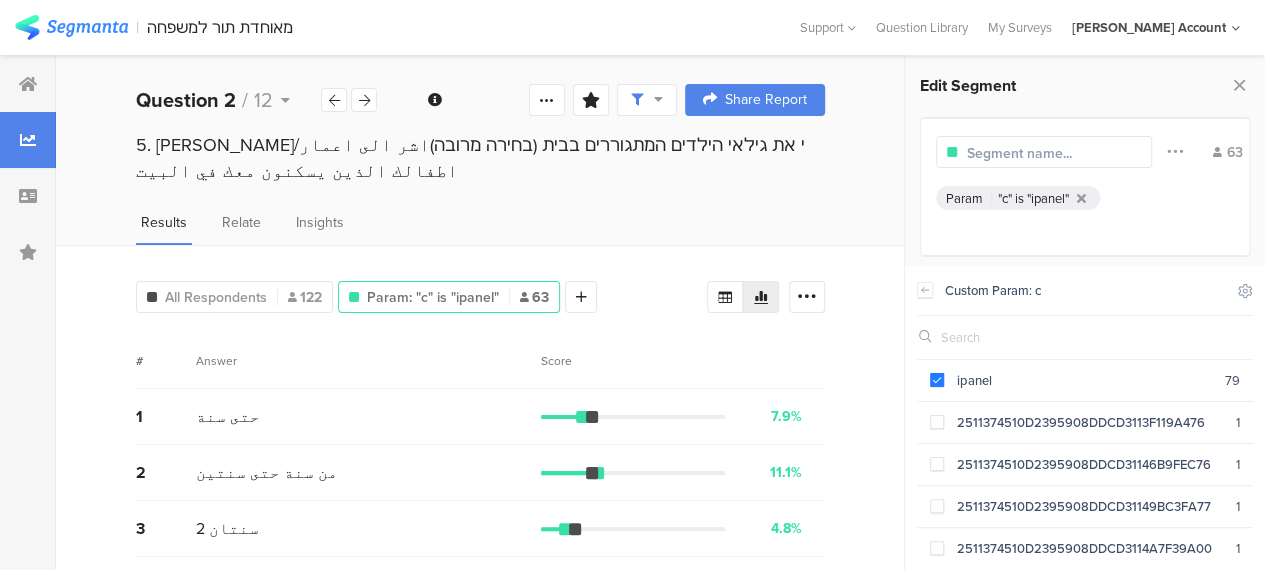 drag, startPoint x: 938, startPoint y: 379, endPoint x: 897, endPoint y: 386, distance: 41.59327 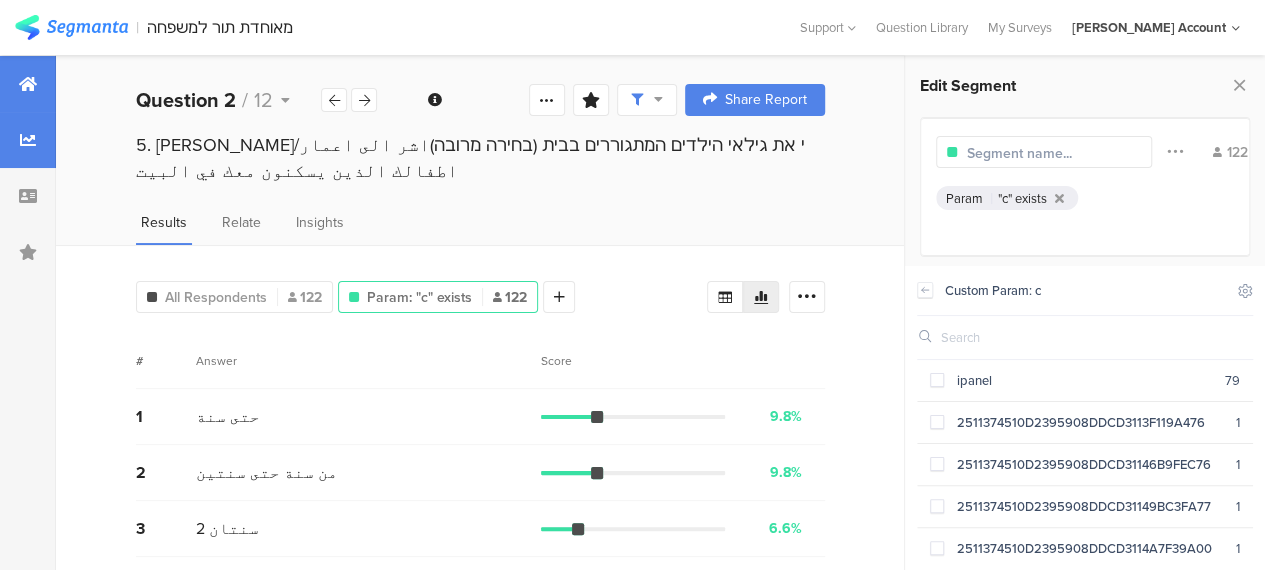 click at bounding box center [28, 84] 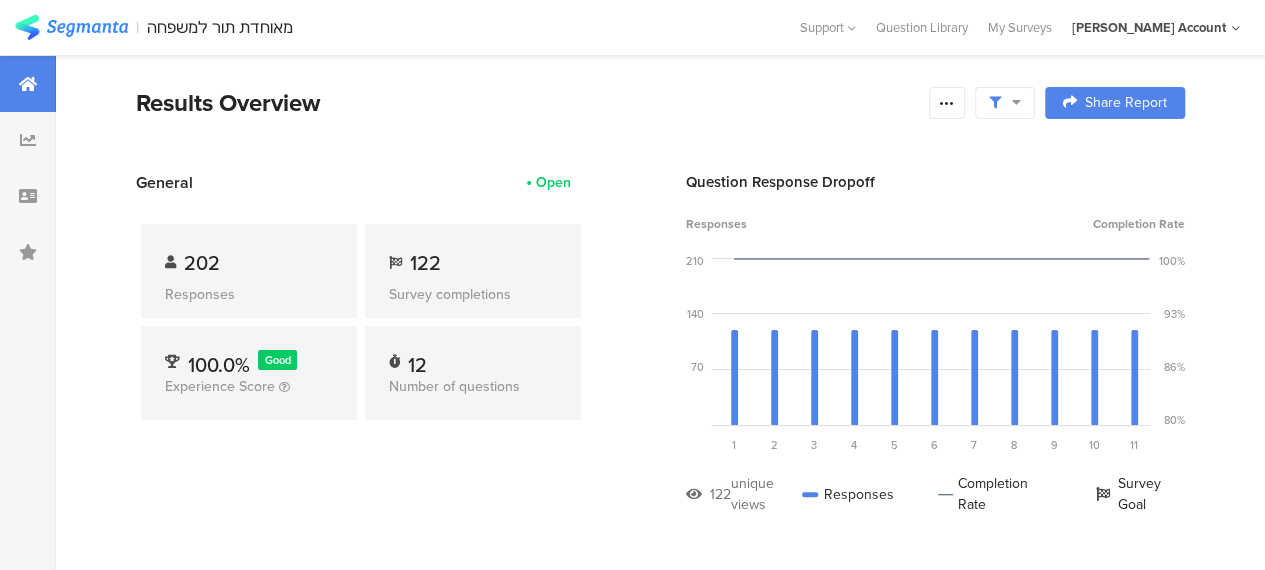 click on "Results Overview   Confidence Level       95   %     Preview survey     Edit survey   Export Results       Purge results
Complete Responses Only
Edit Sample
Share Report
Share     Cancel
Share Report
Share Report" at bounding box center [660, 128] 